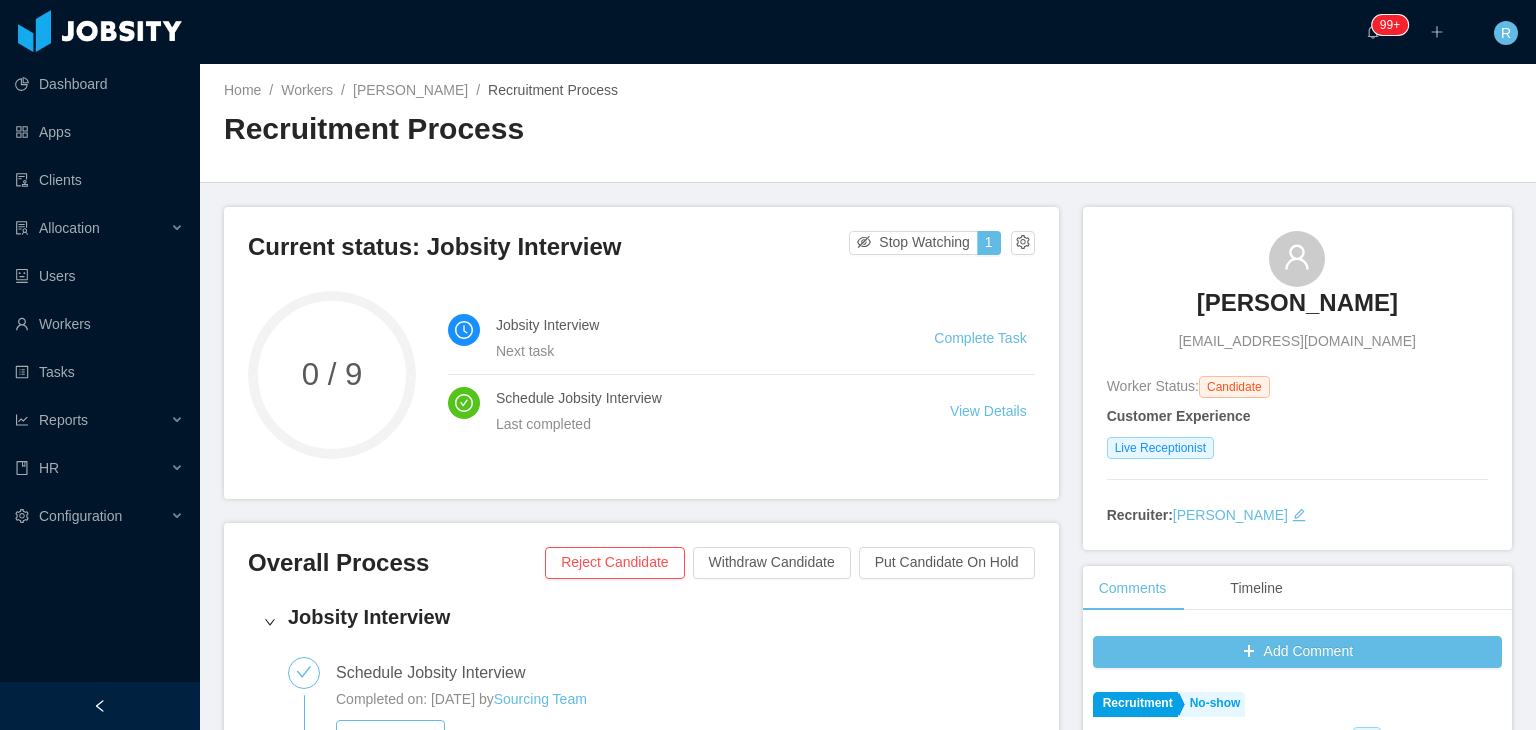 scroll, scrollTop: 0, scrollLeft: 0, axis: both 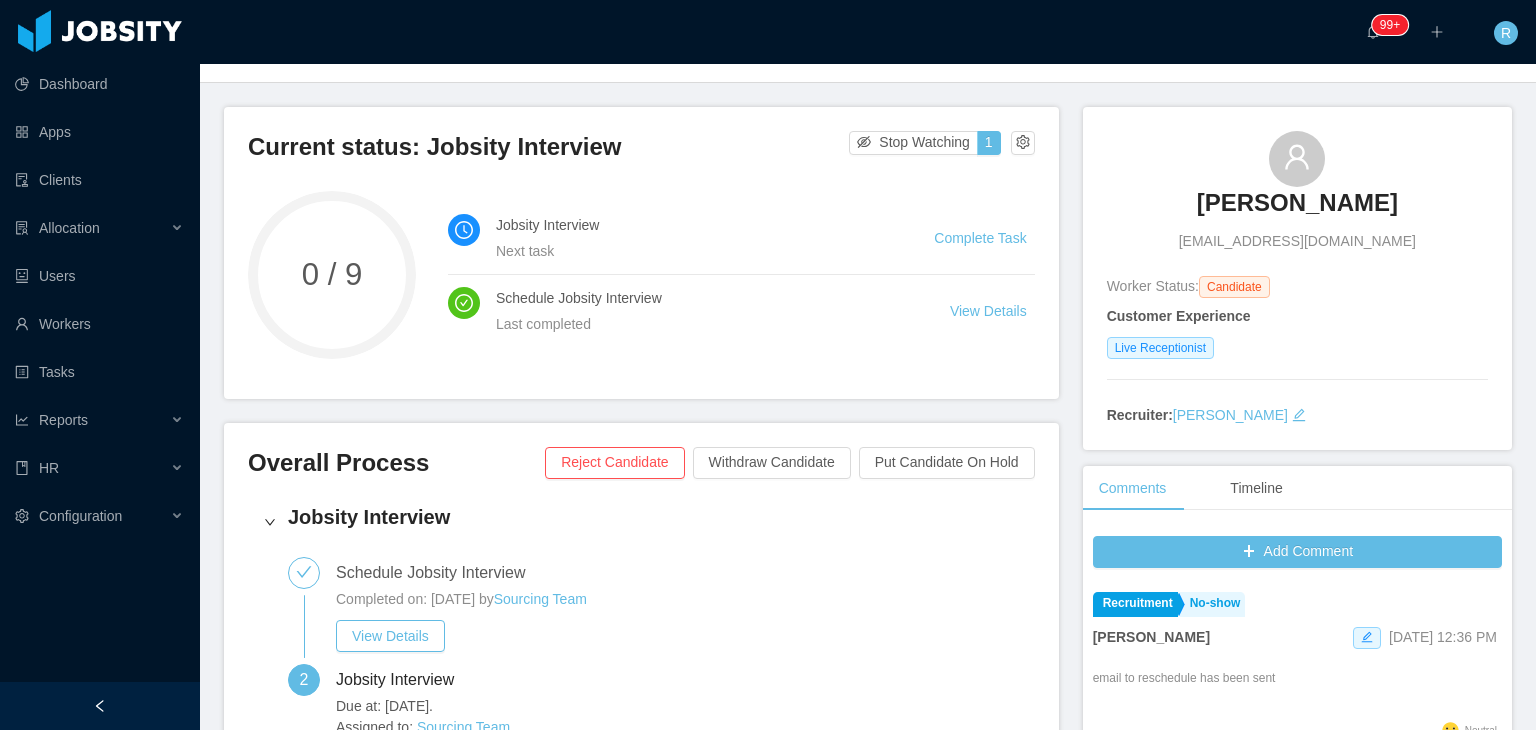 click on "[PERSON_NAME]" at bounding box center [1297, 203] 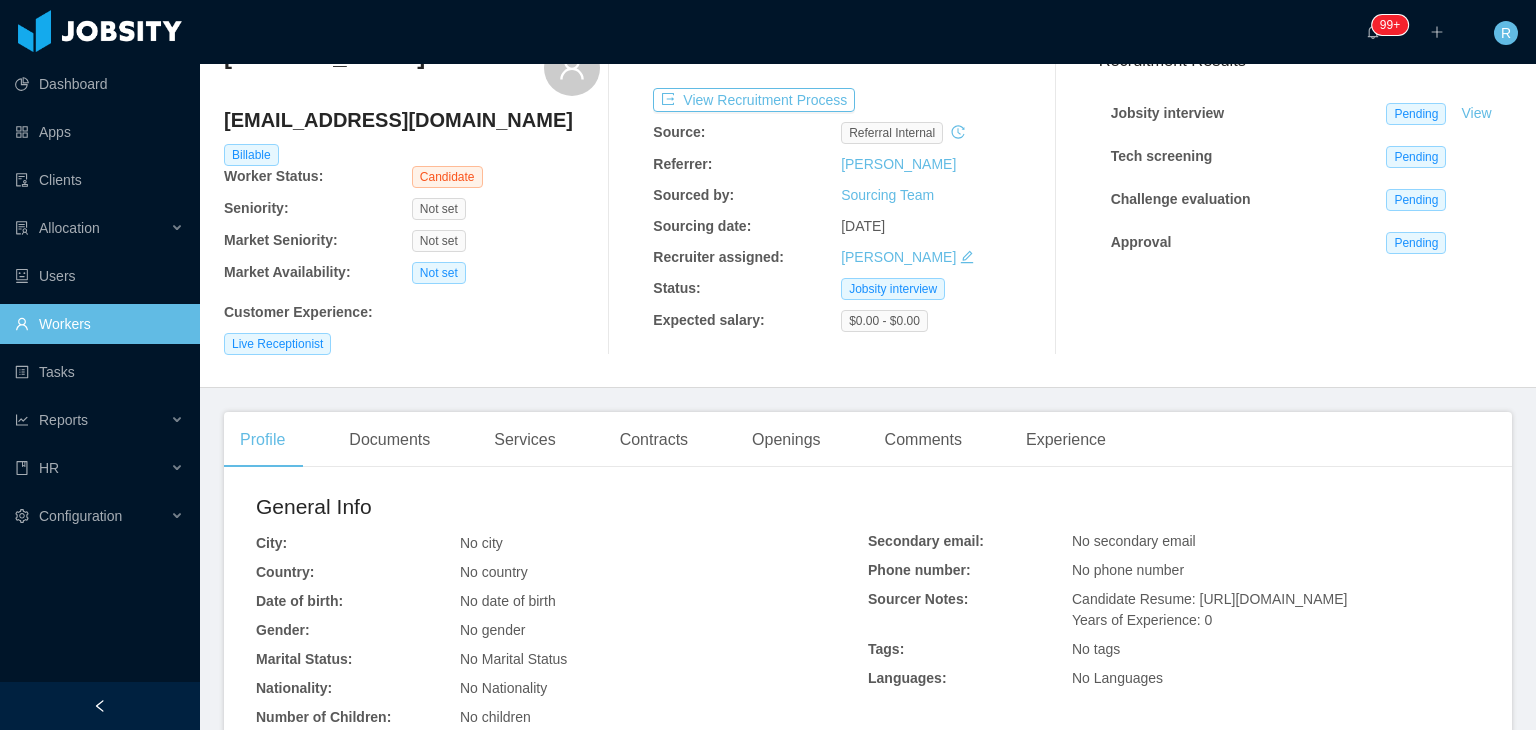 drag, startPoint x: 1184, startPoint y: 636, endPoint x: 1186, endPoint y: 605, distance: 31.06445 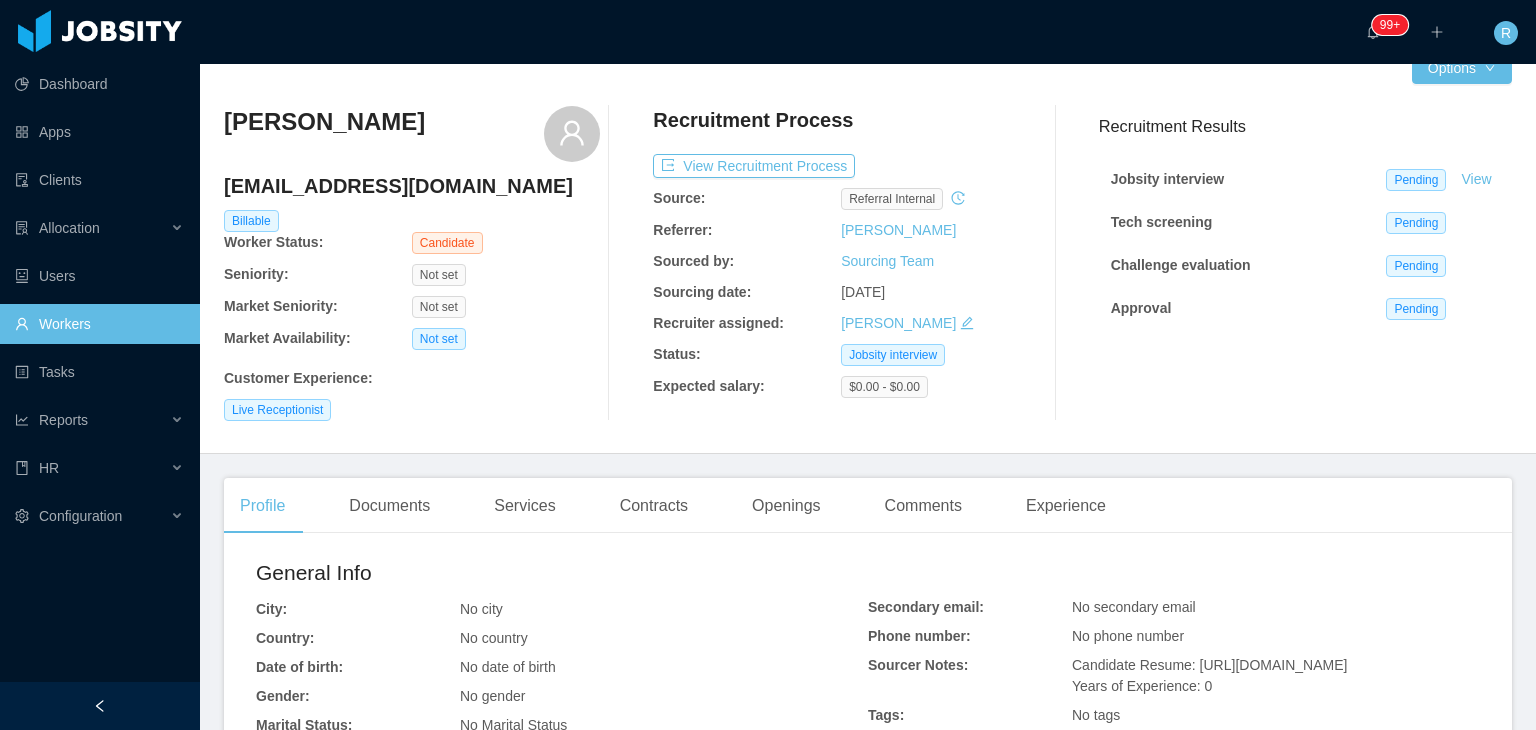 scroll, scrollTop: 0, scrollLeft: 0, axis: both 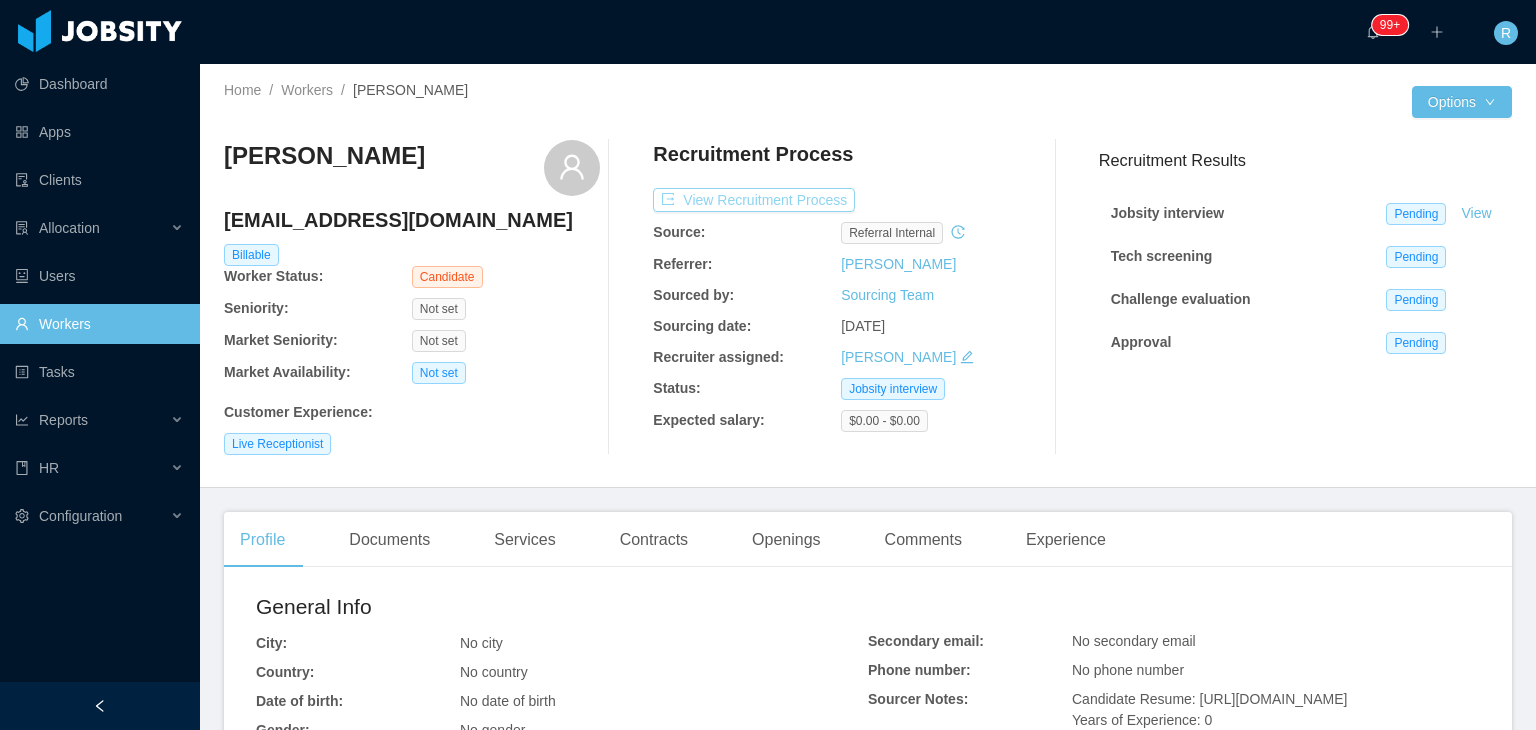 click on "View Recruitment Process" at bounding box center (754, 200) 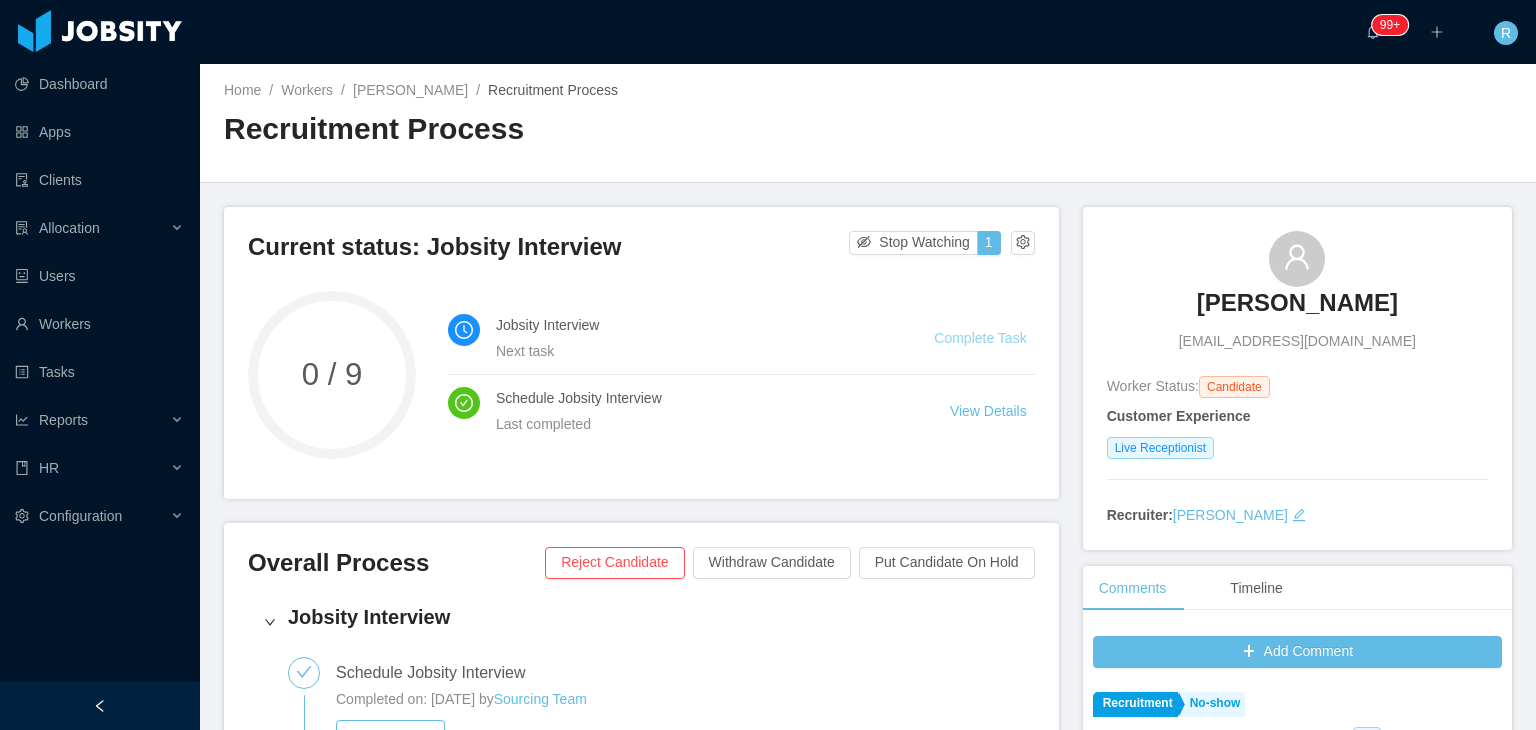 click on "Complete Task" at bounding box center (980, 338) 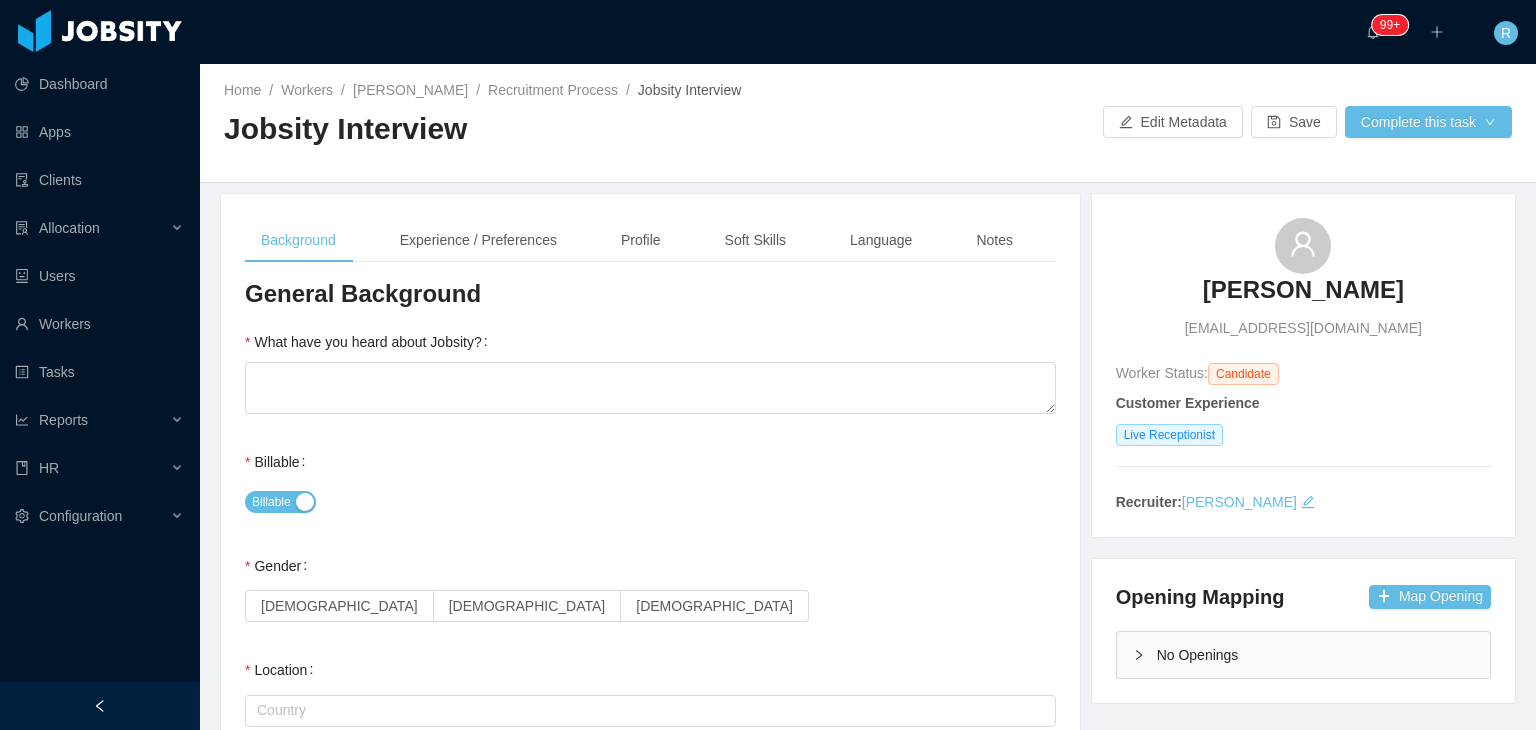 type 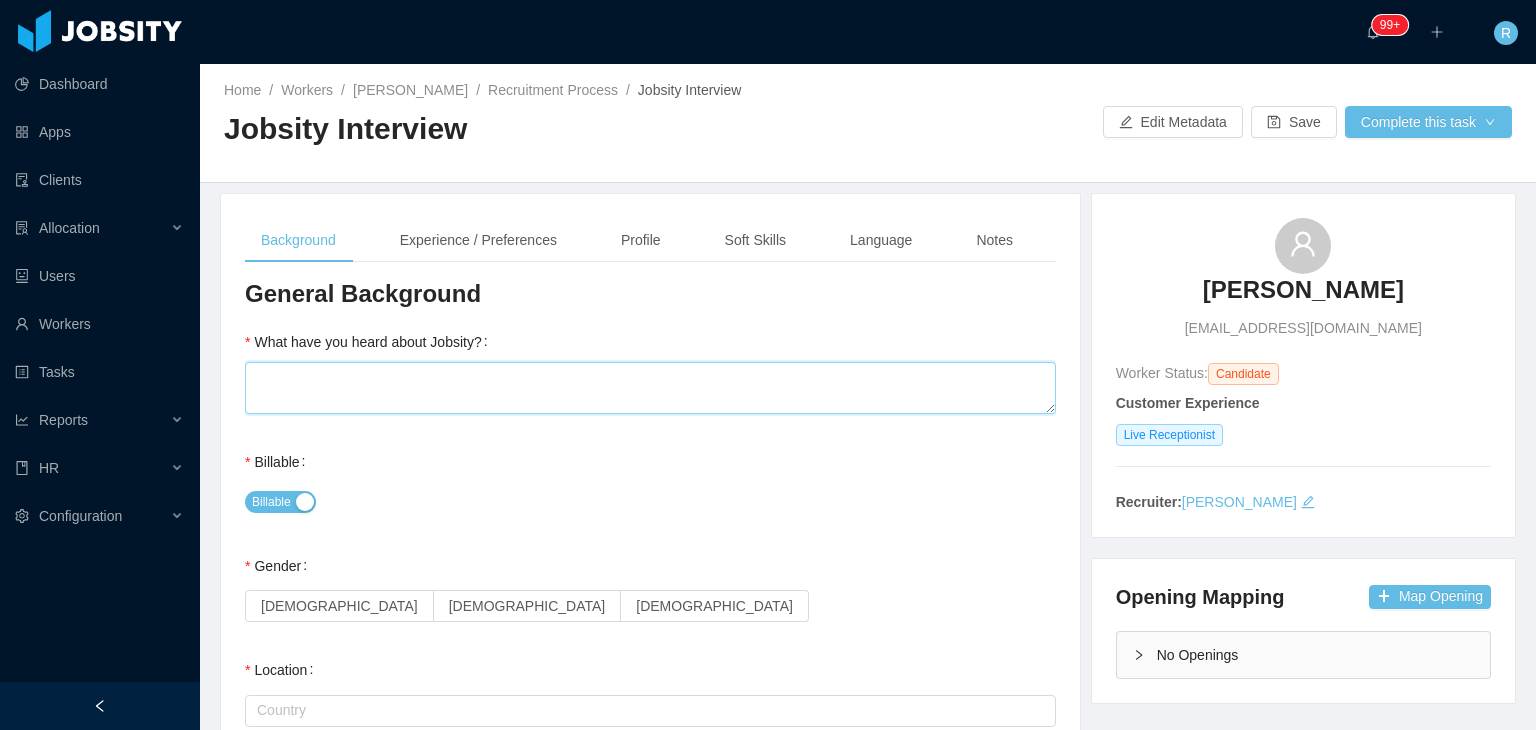 click on "What have you heard about Jobsity?" at bounding box center [650, 388] 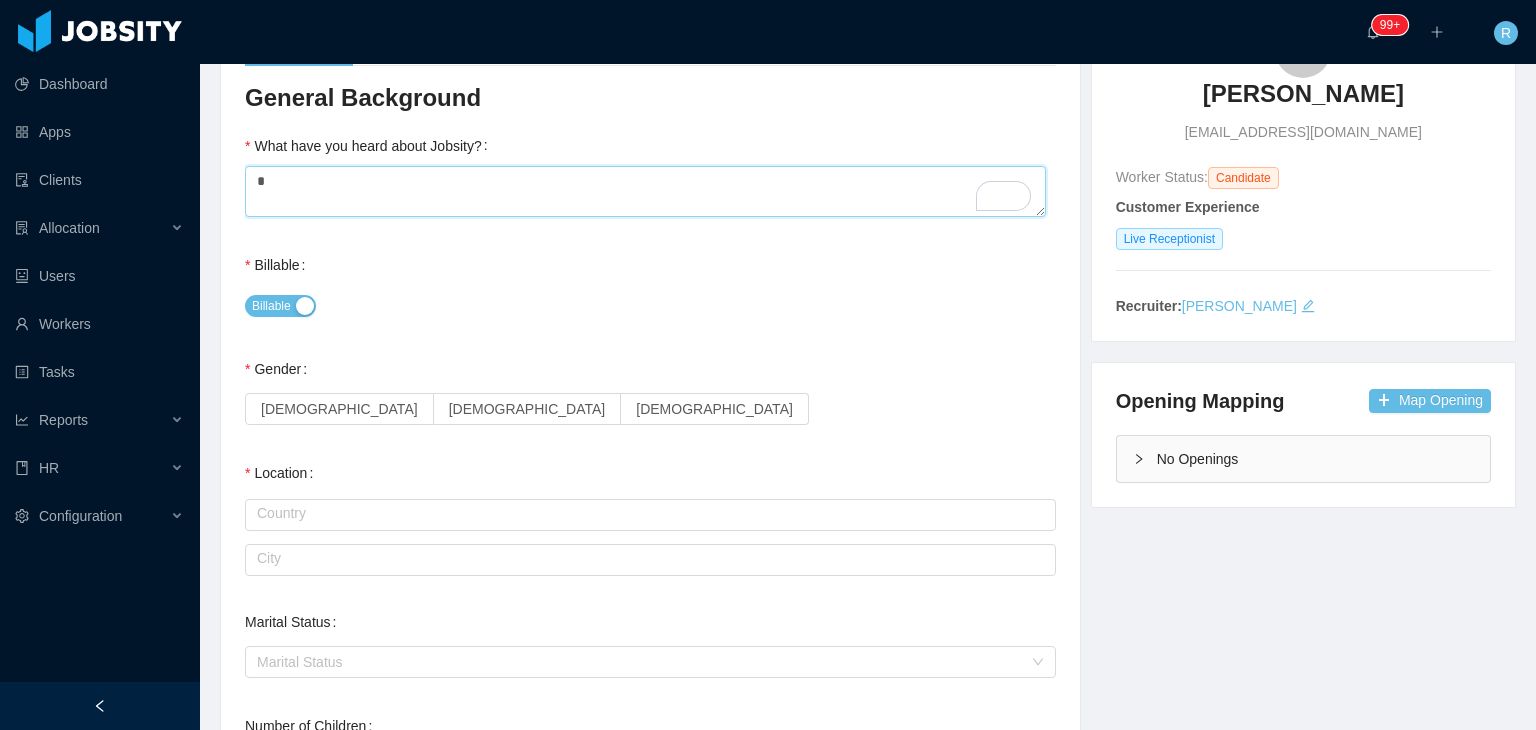 scroll, scrollTop: 200, scrollLeft: 0, axis: vertical 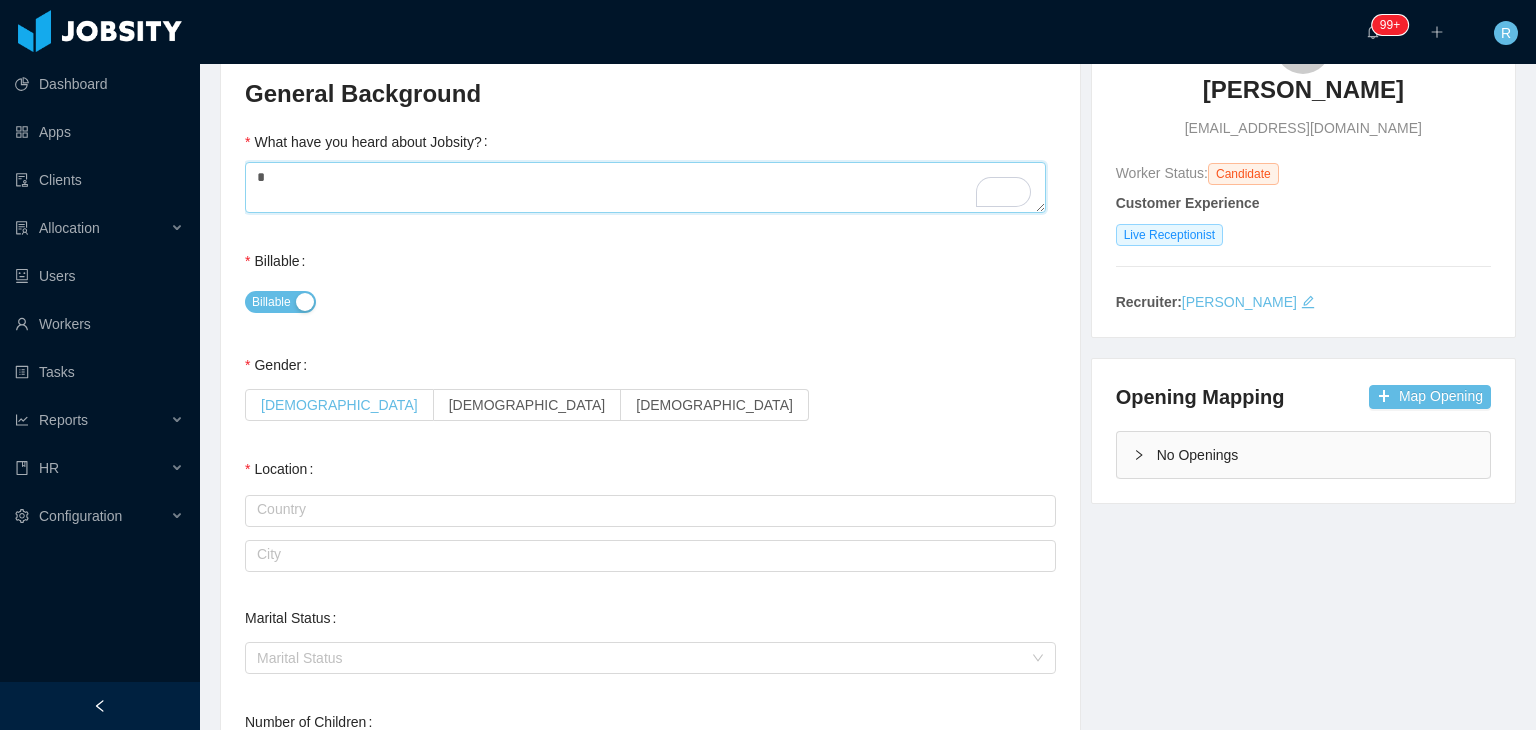 type on "*" 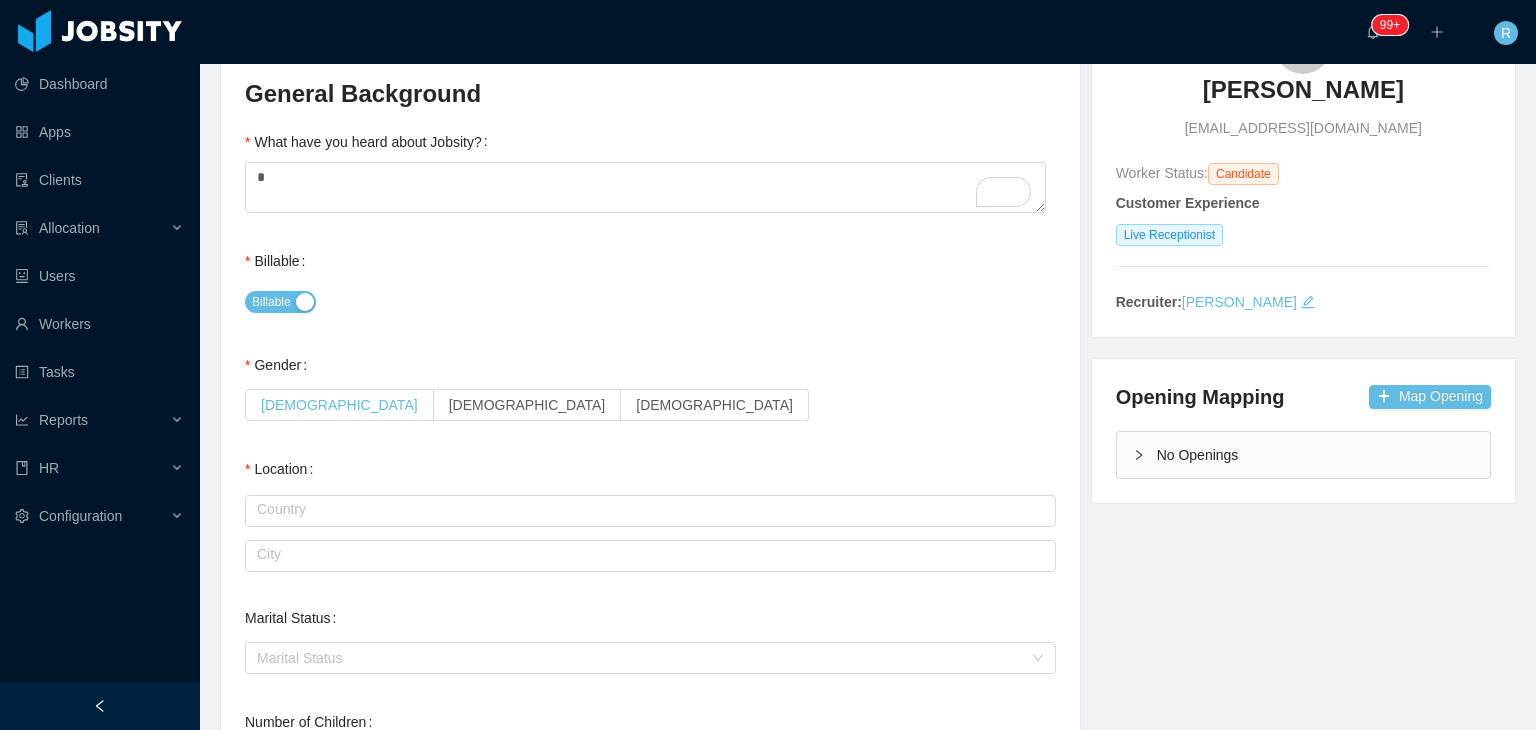 click on "[DEMOGRAPHIC_DATA]" at bounding box center [339, 405] 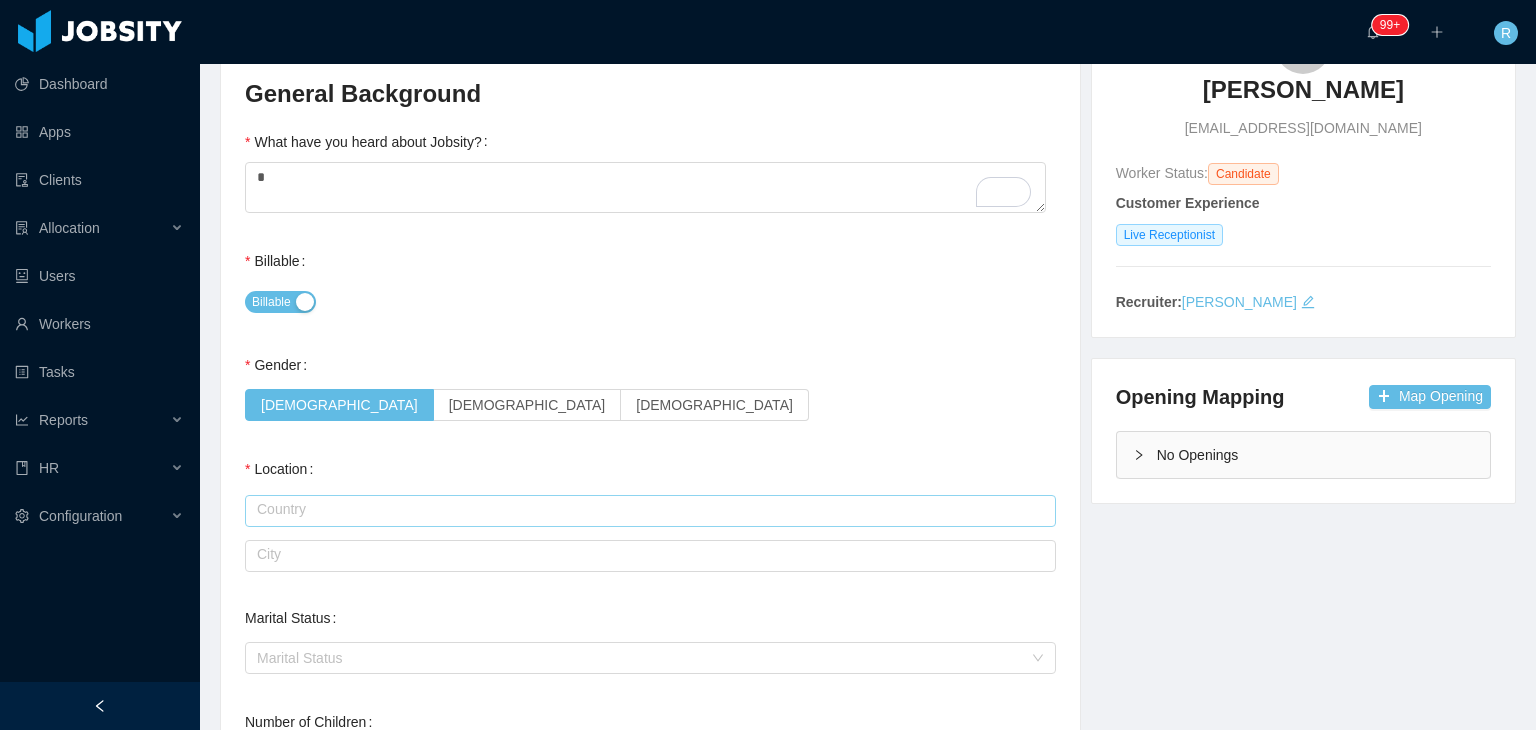click at bounding box center [650, 511] 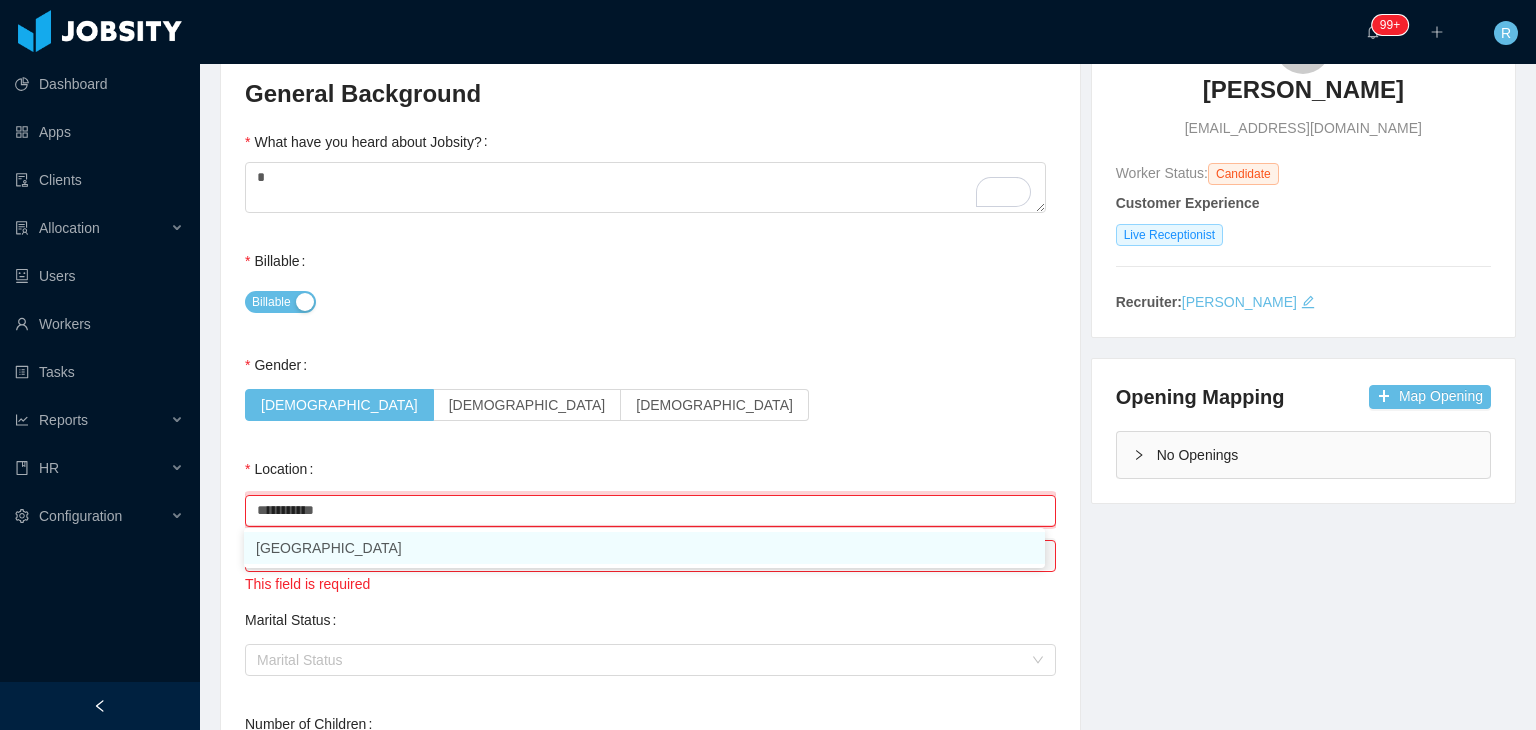 click on "[GEOGRAPHIC_DATA]" at bounding box center [644, 548] 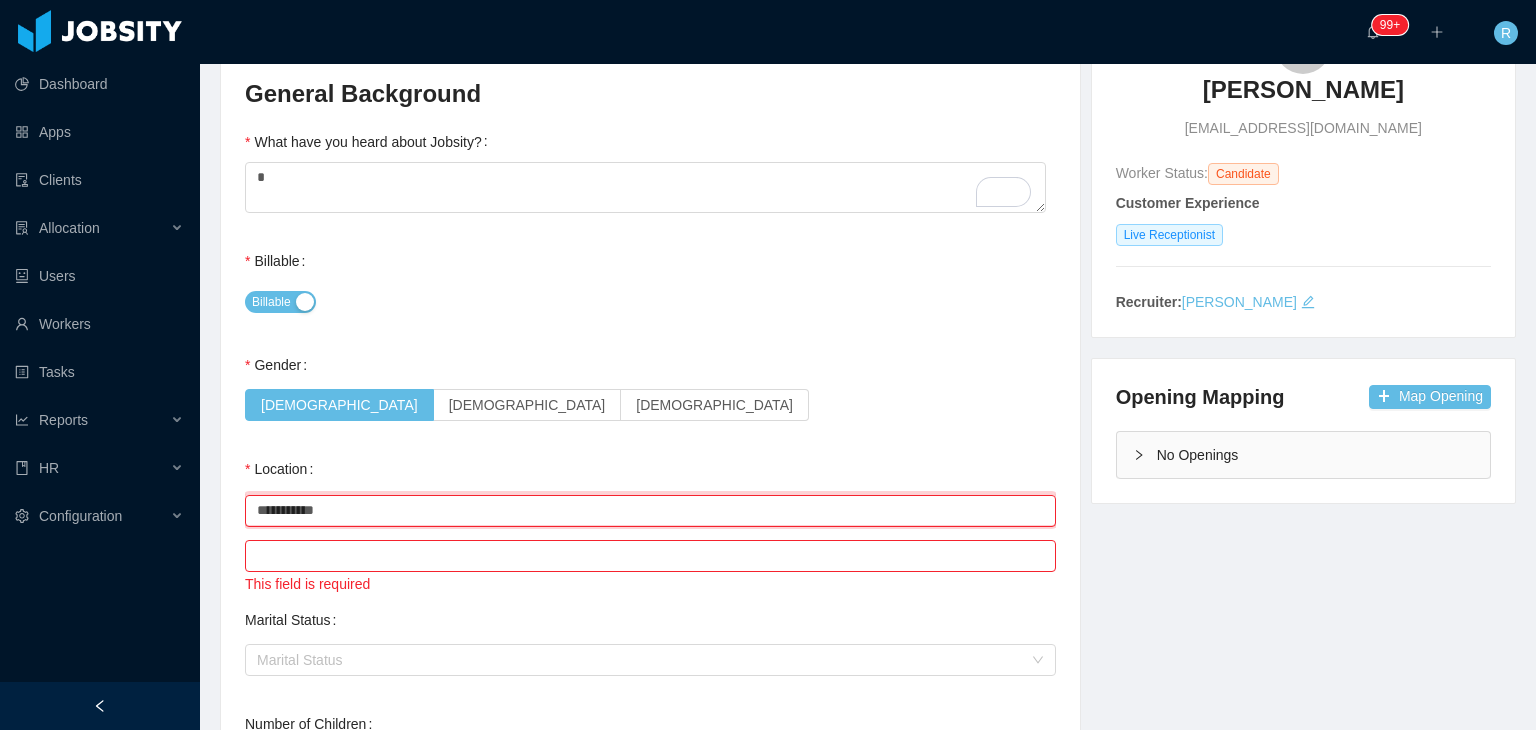 type on "**********" 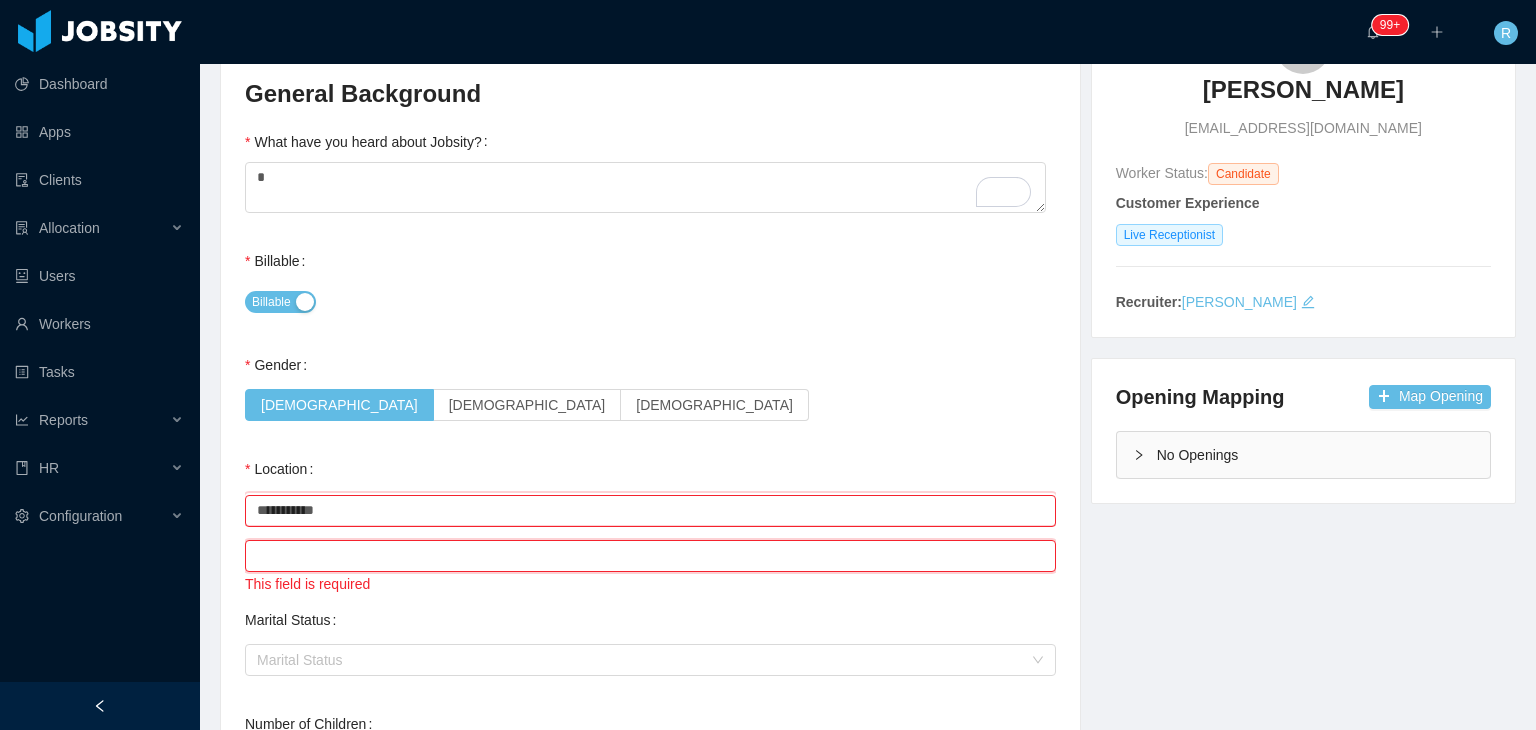 click at bounding box center (650, 556) 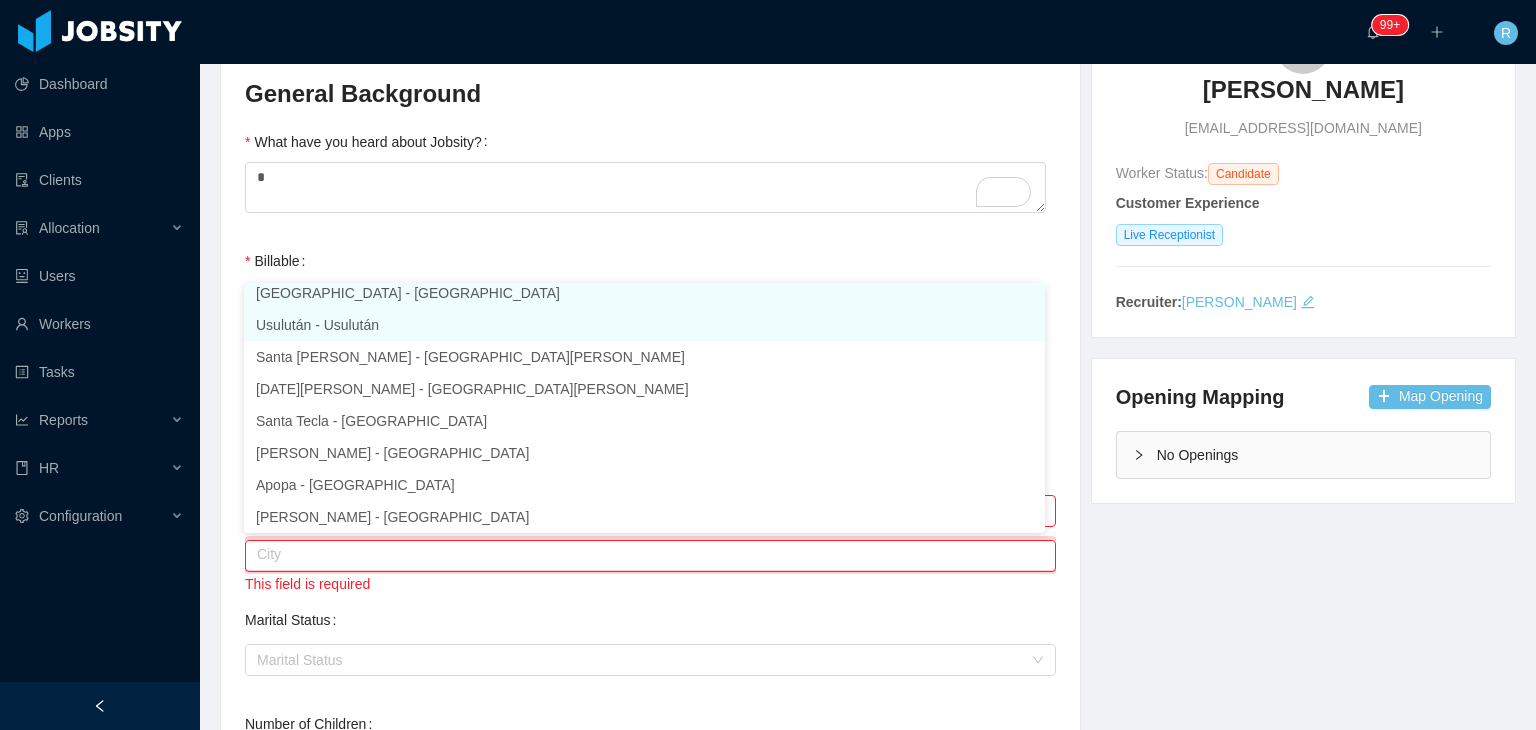 scroll, scrollTop: 4, scrollLeft: 0, axis: vertical 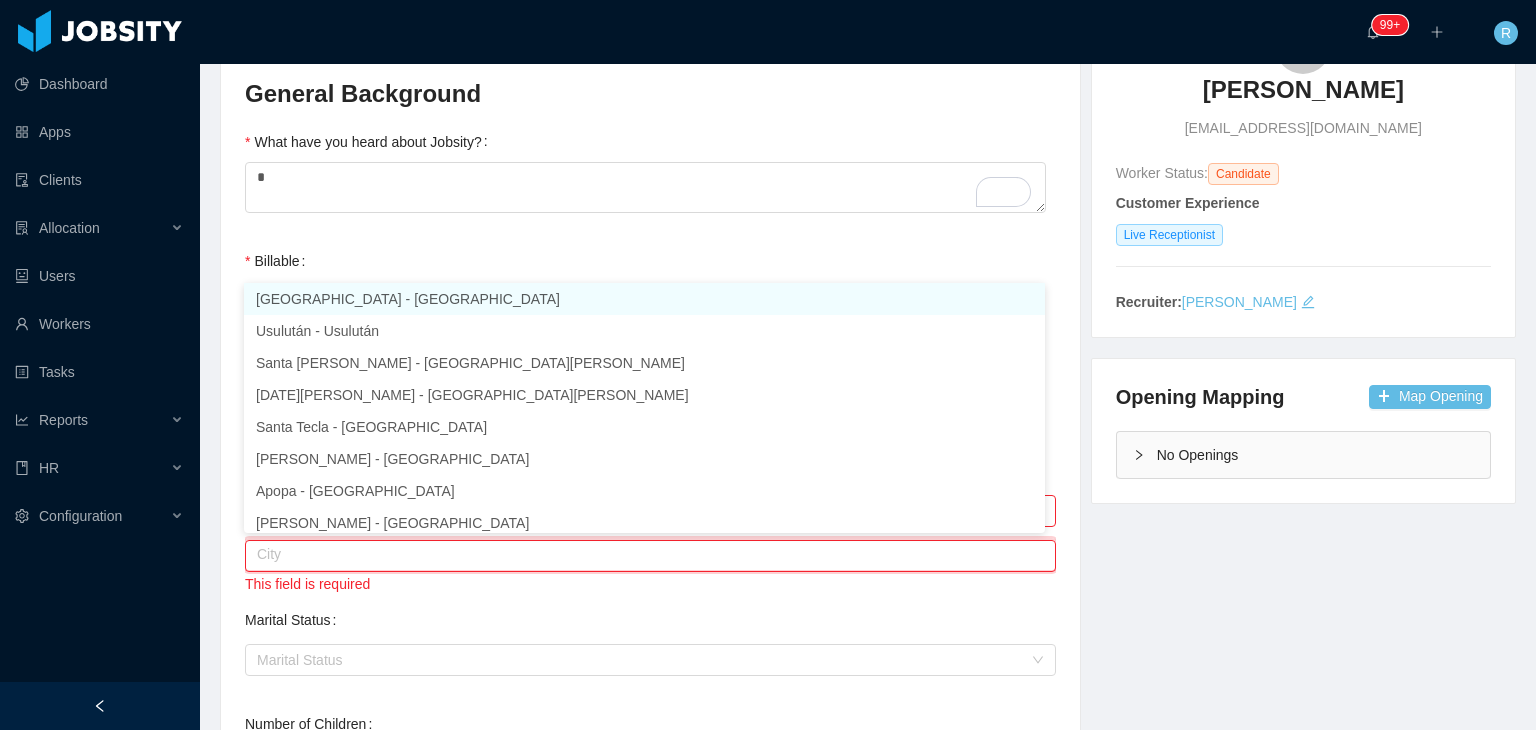 click on "[GEOGRAPHIC_DATA] - [GEOGRAPHIC_DATA]" at bounding box center (644, 299) 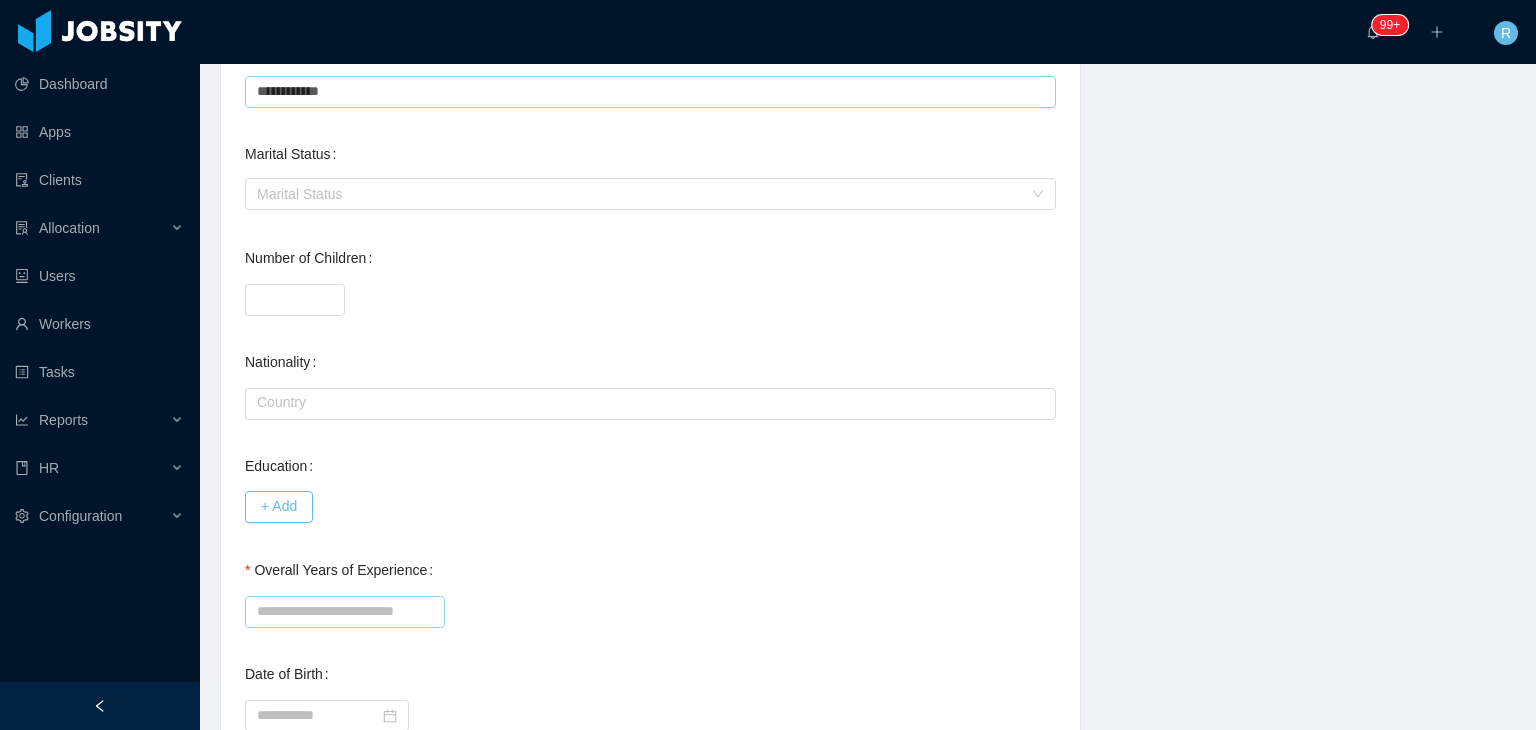 scroll, scrollTop: 700, scrollLeft: 0, axis: vertical 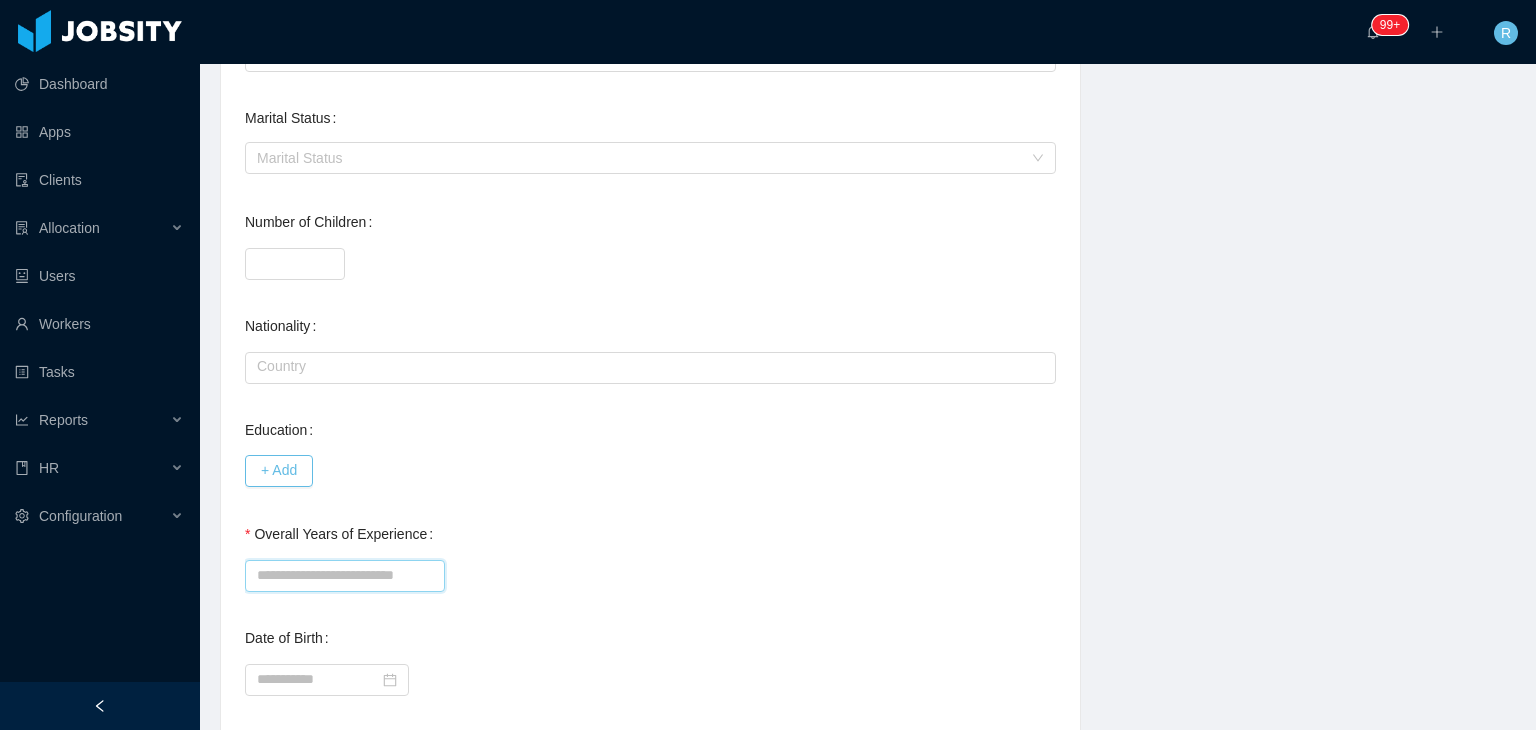 click on "Overall Years of Experience" at bounding box center (345, 576) 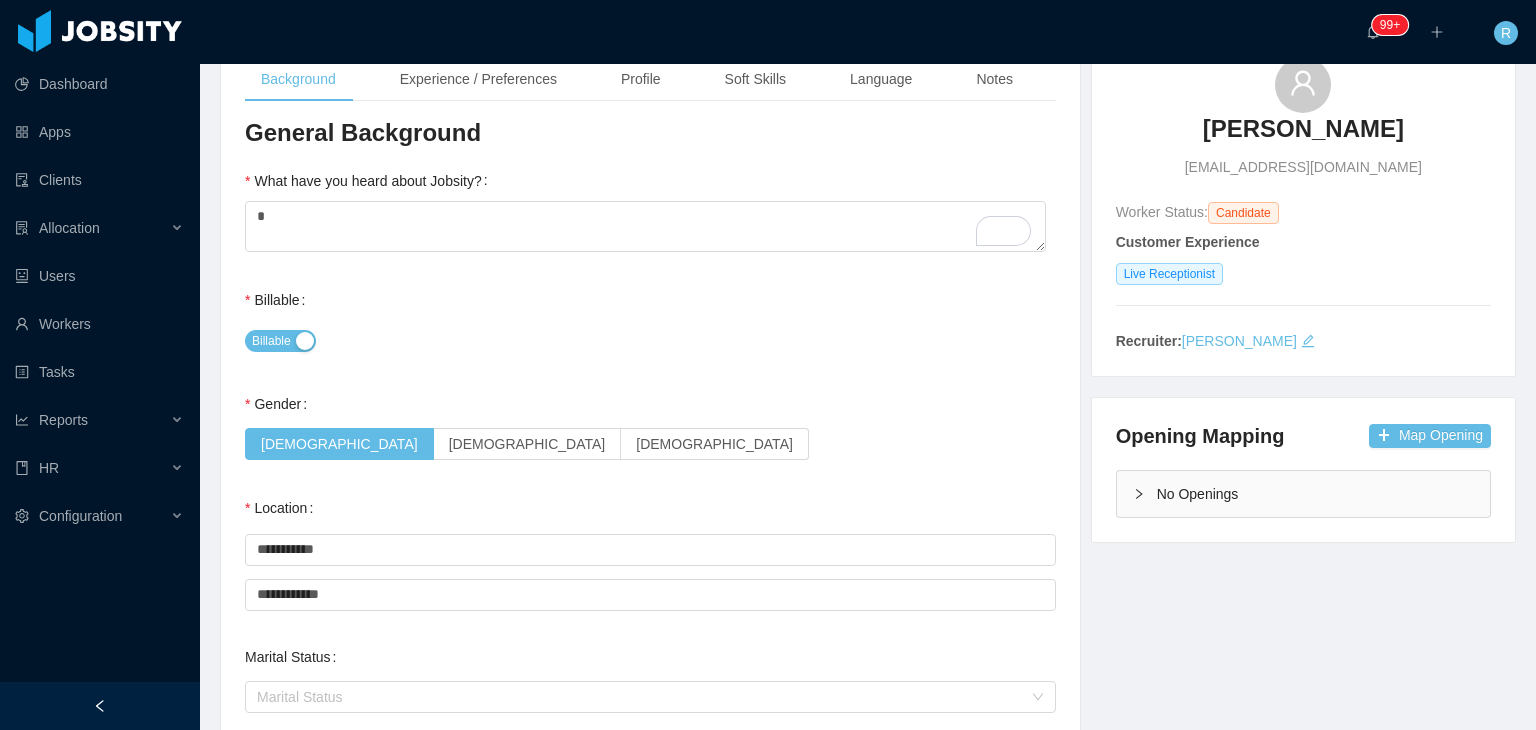 scroll, scrollTop: 0, scrollLeft: 0, axis: both 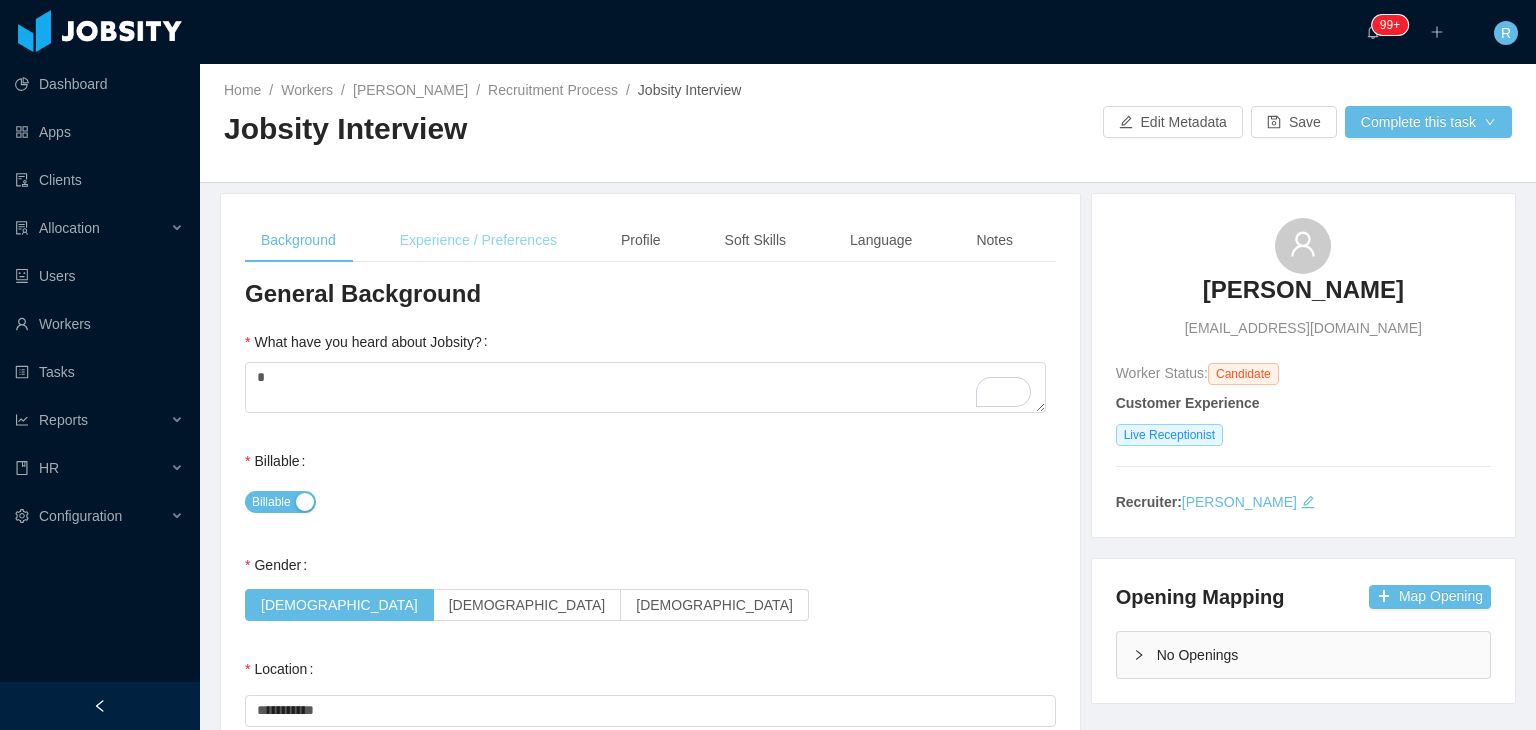 type on "*" 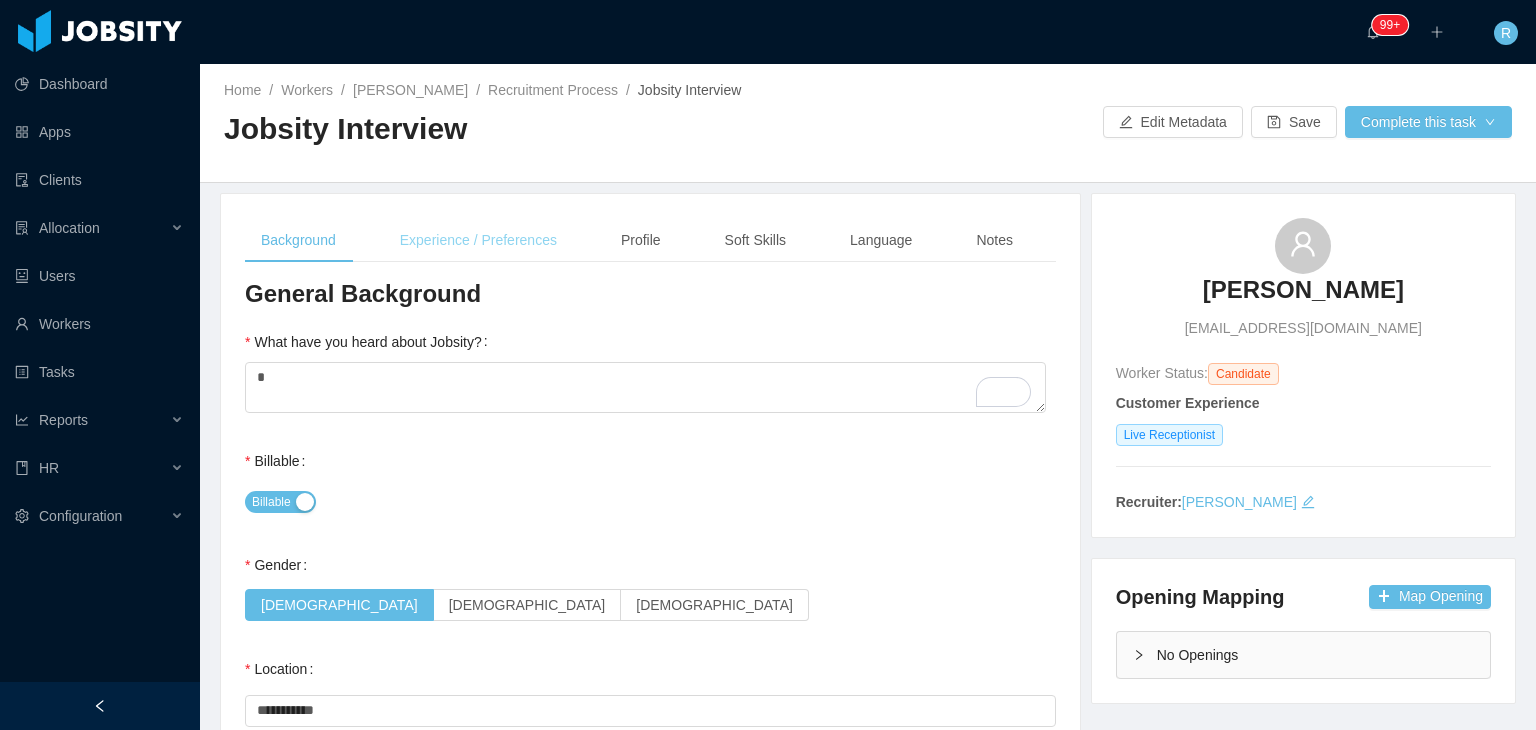 click on "Experience / Preferences" at bounding box center [478, 240] 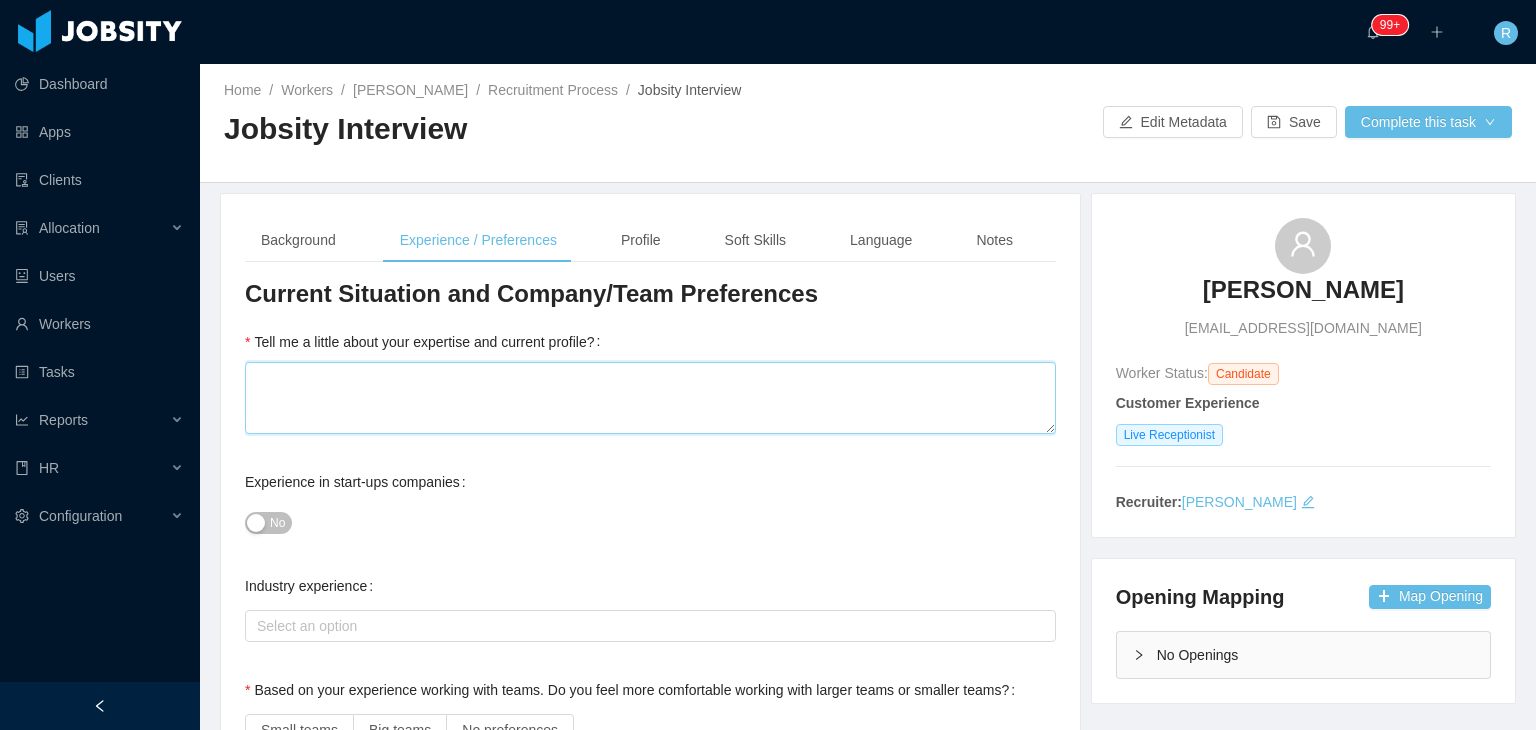 type 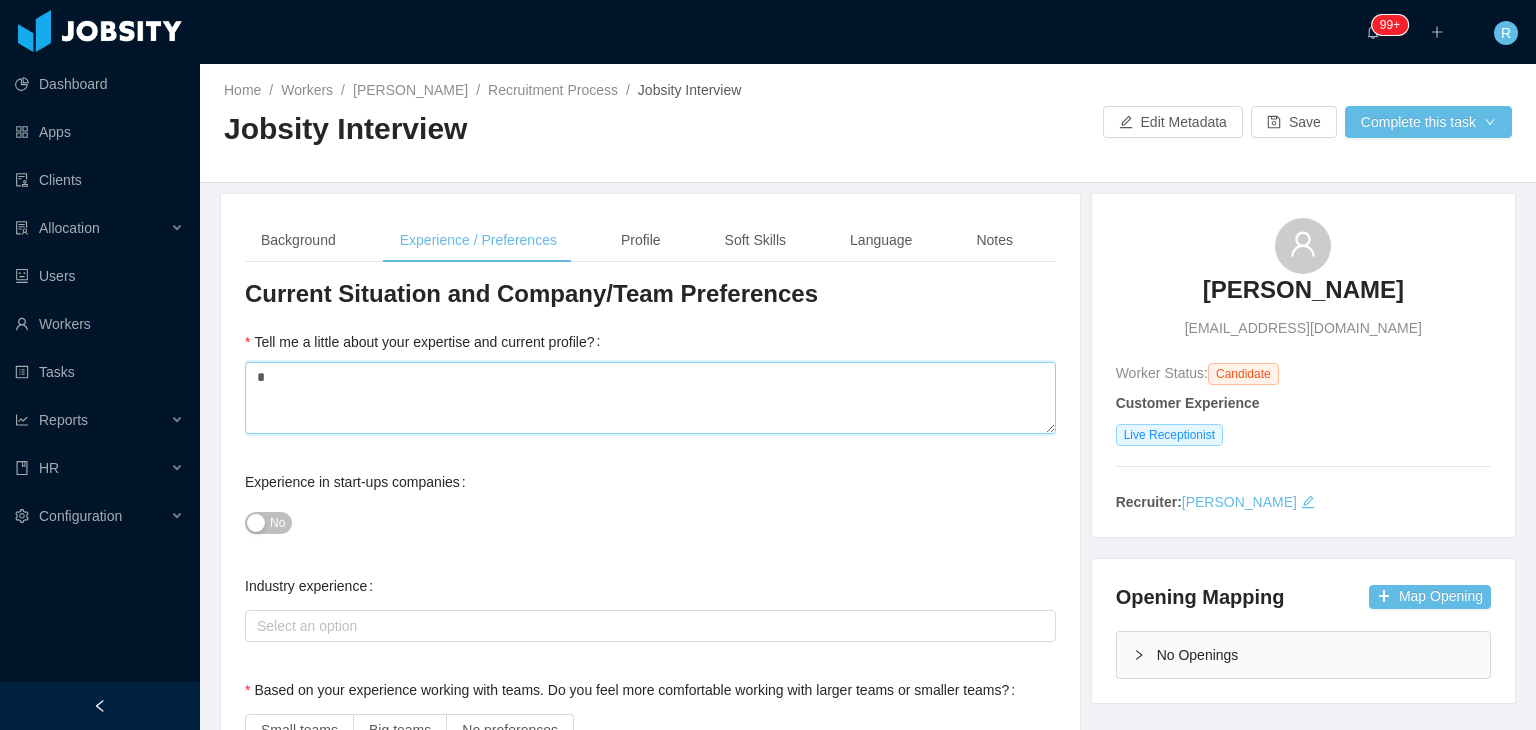 click on "*" at bounding box center [650, 398] 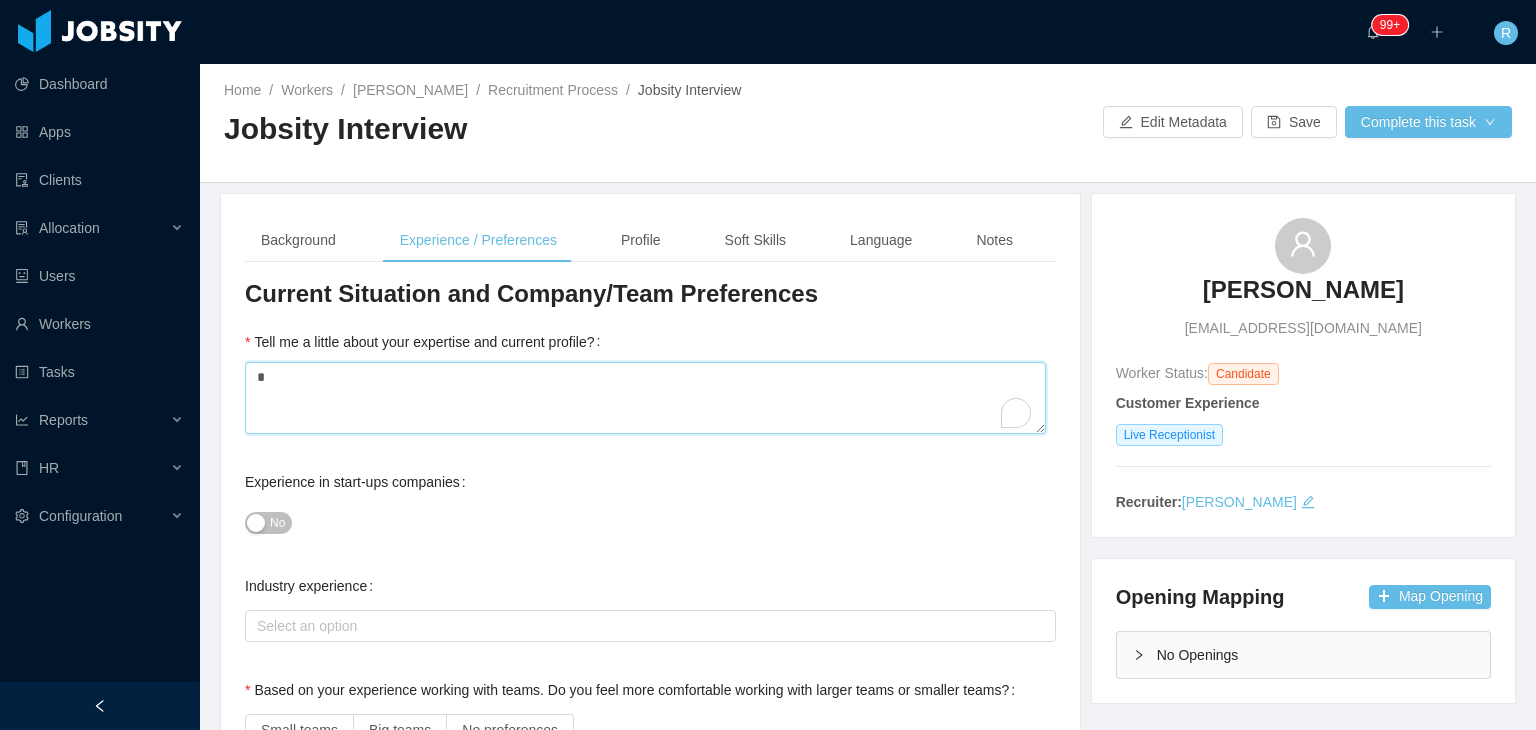 type 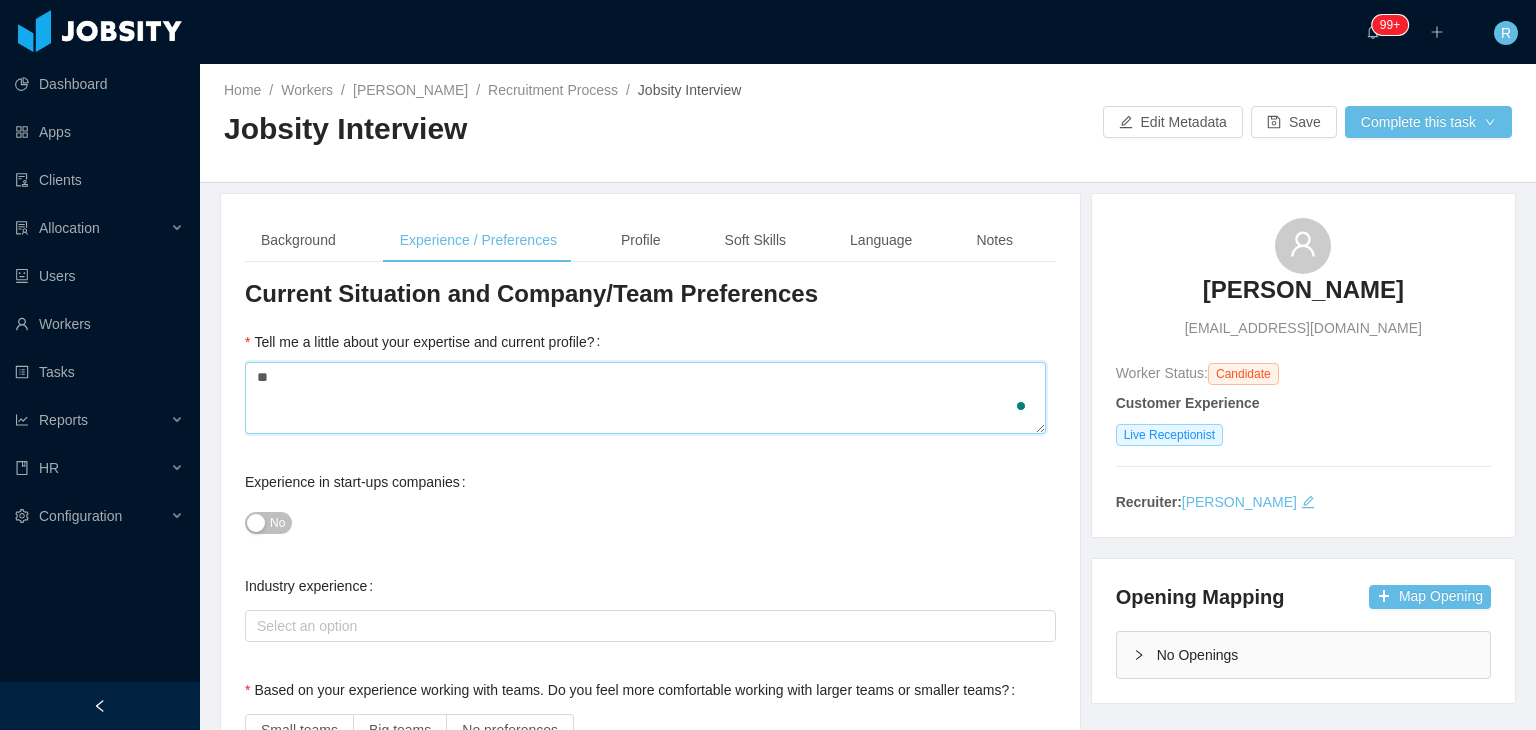 type 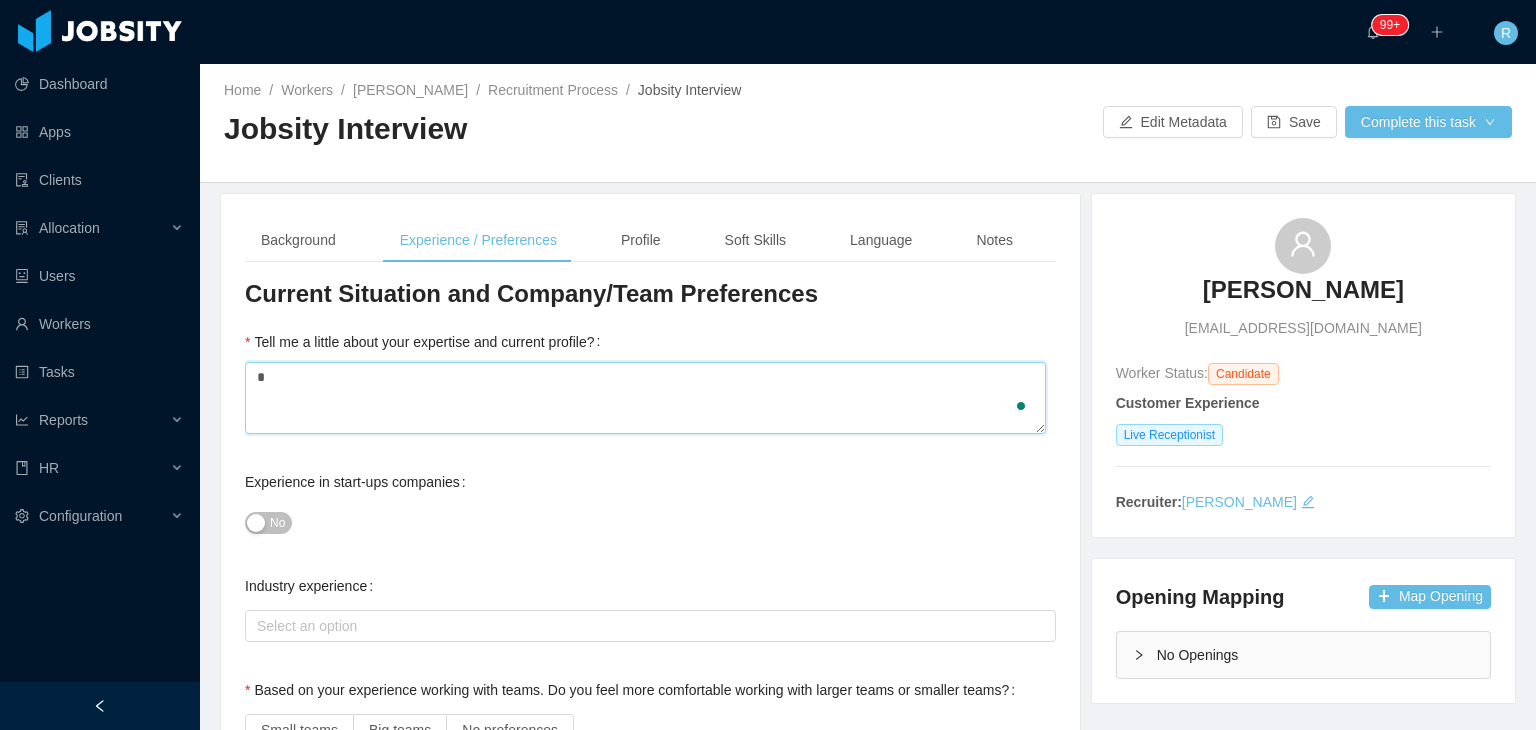 type 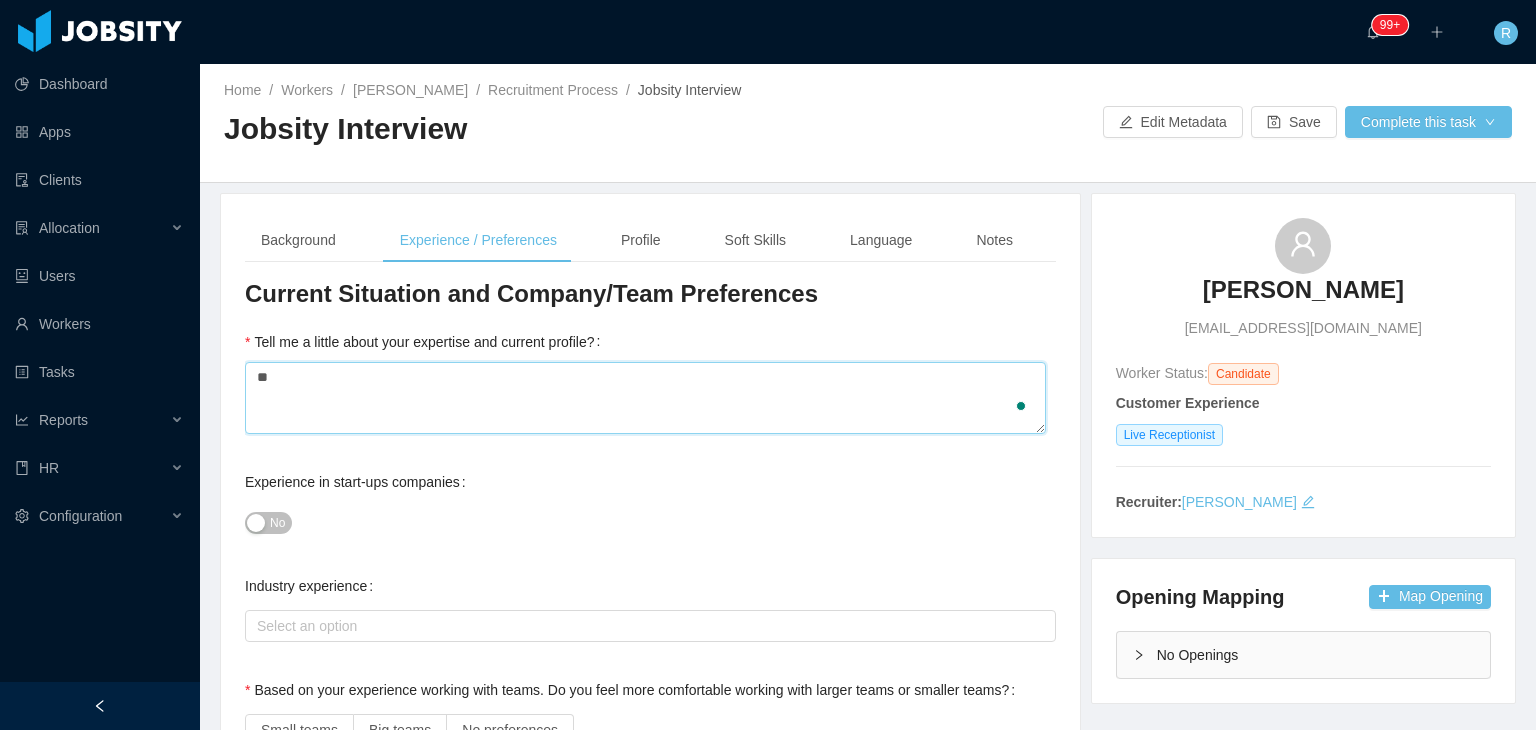 type 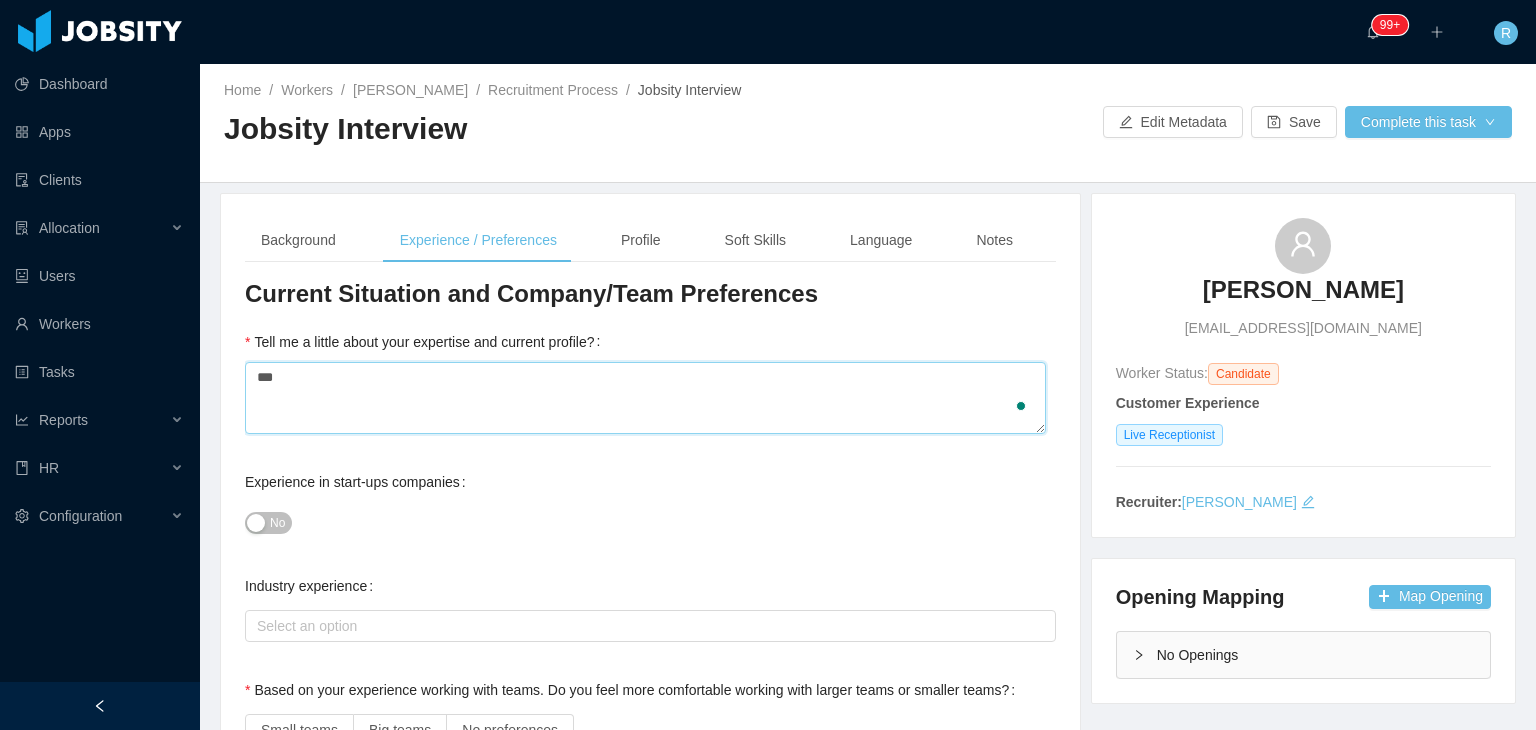 type 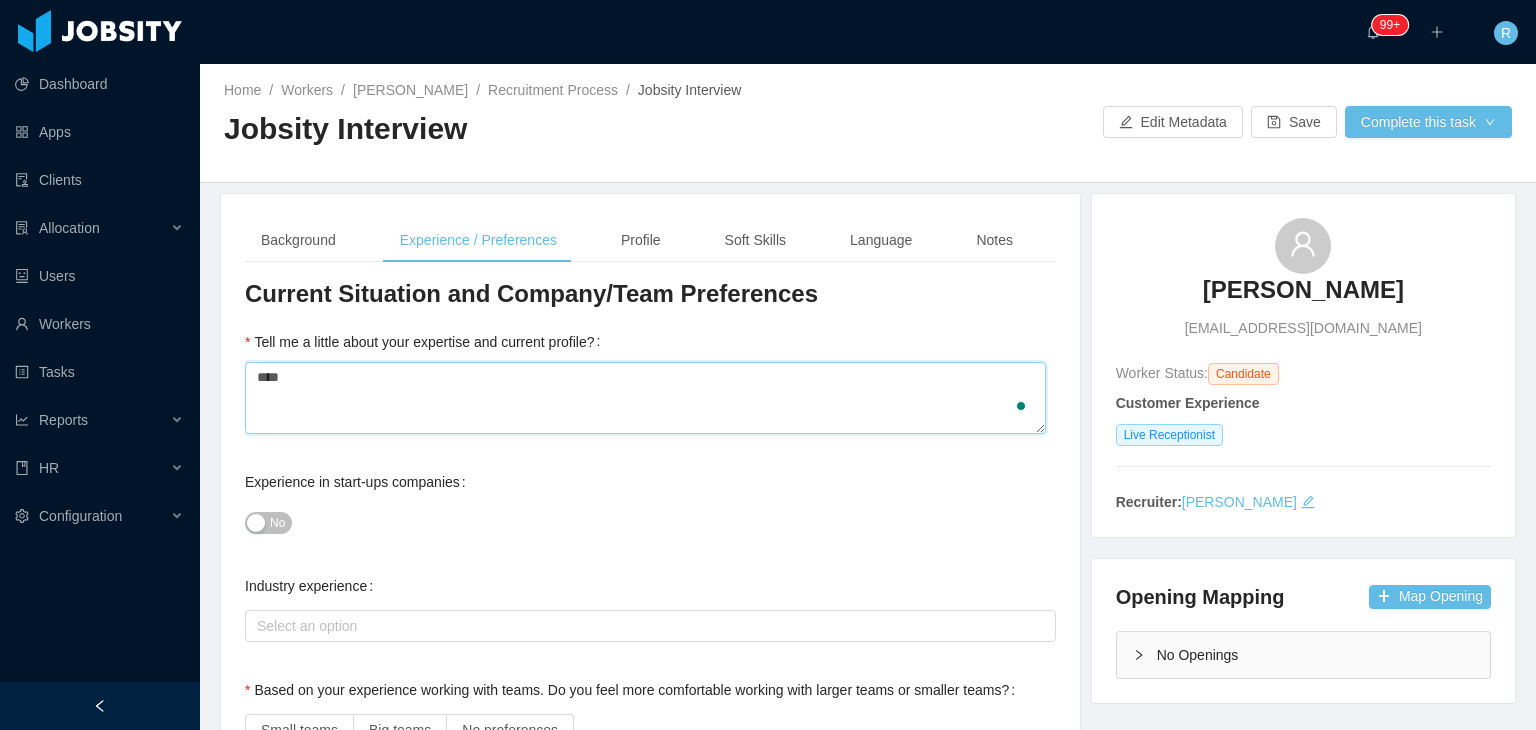 type 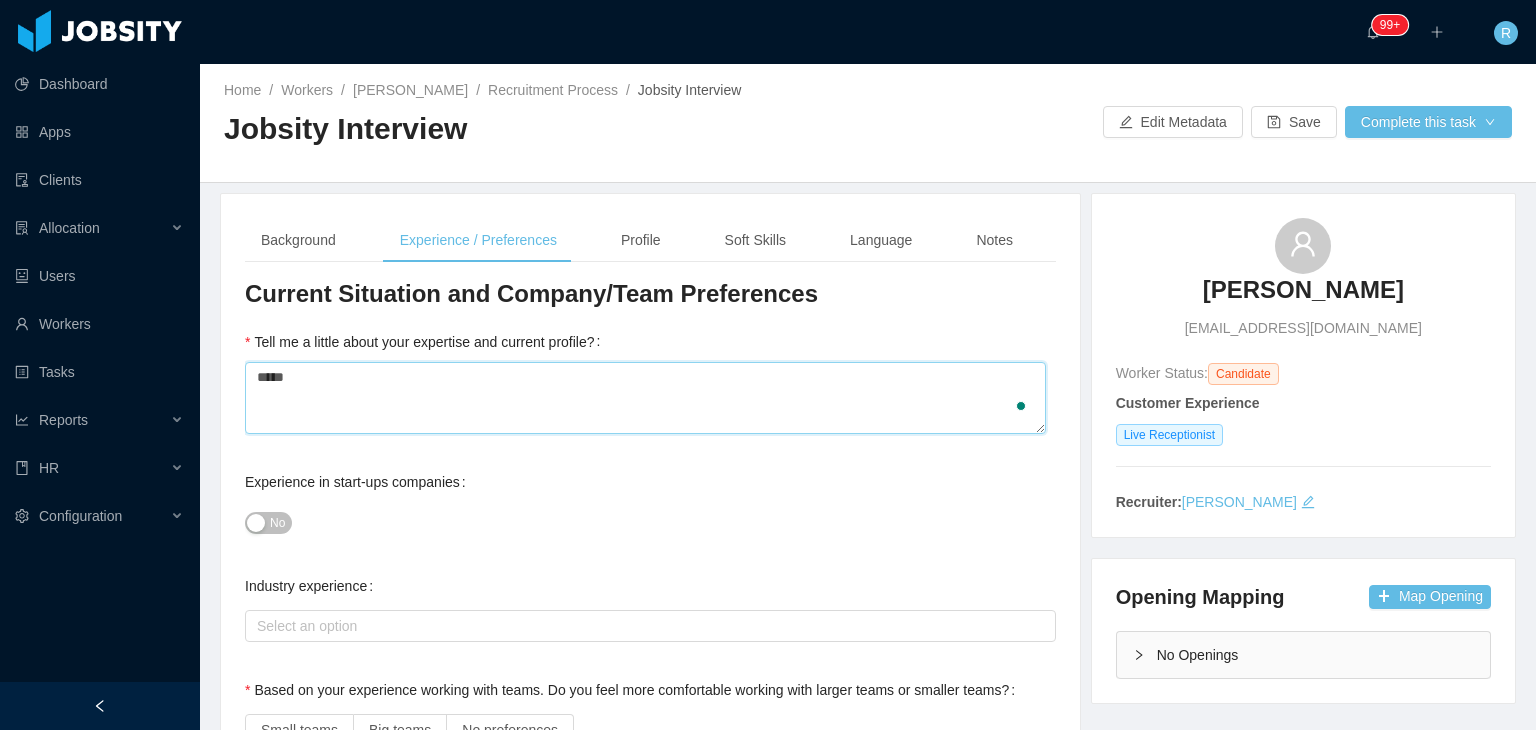 type 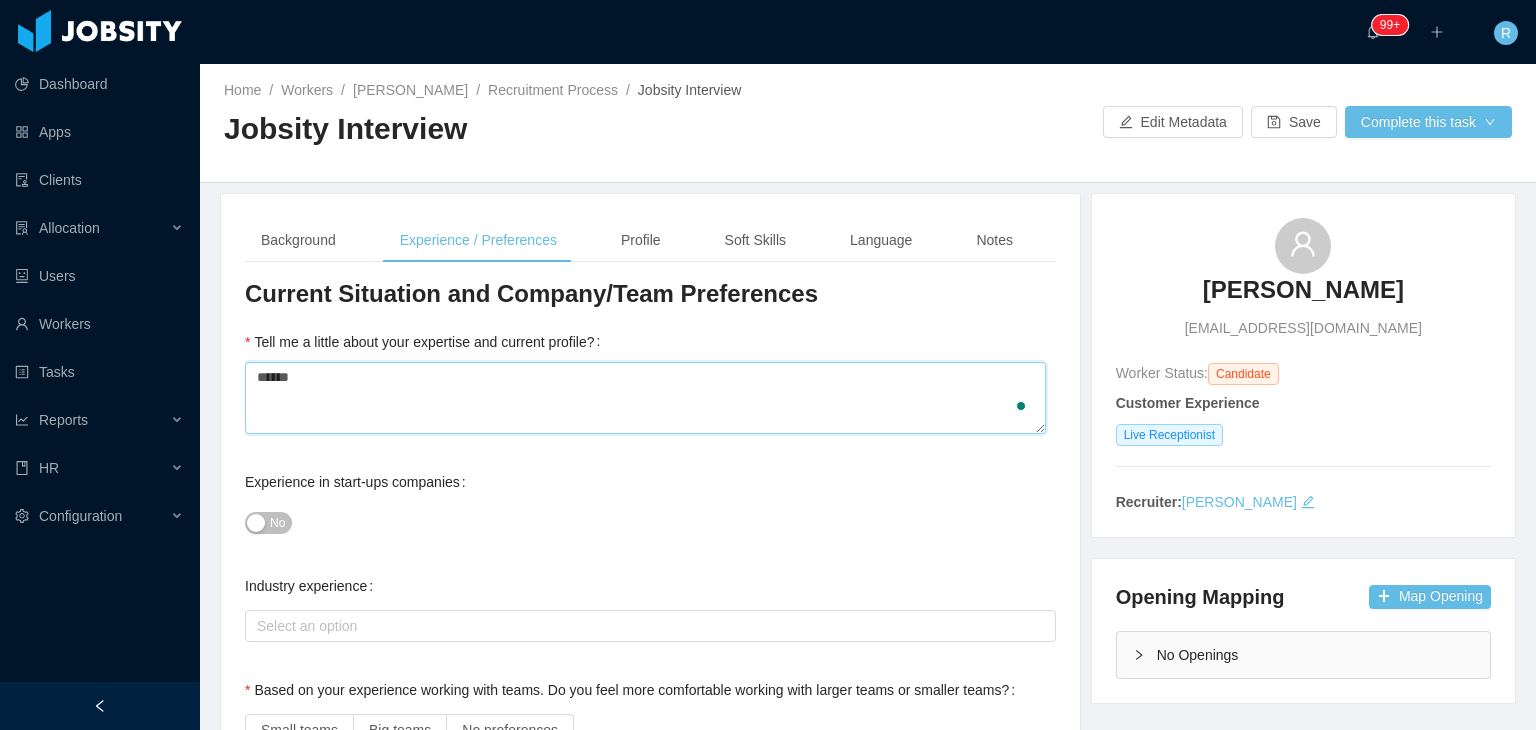 type 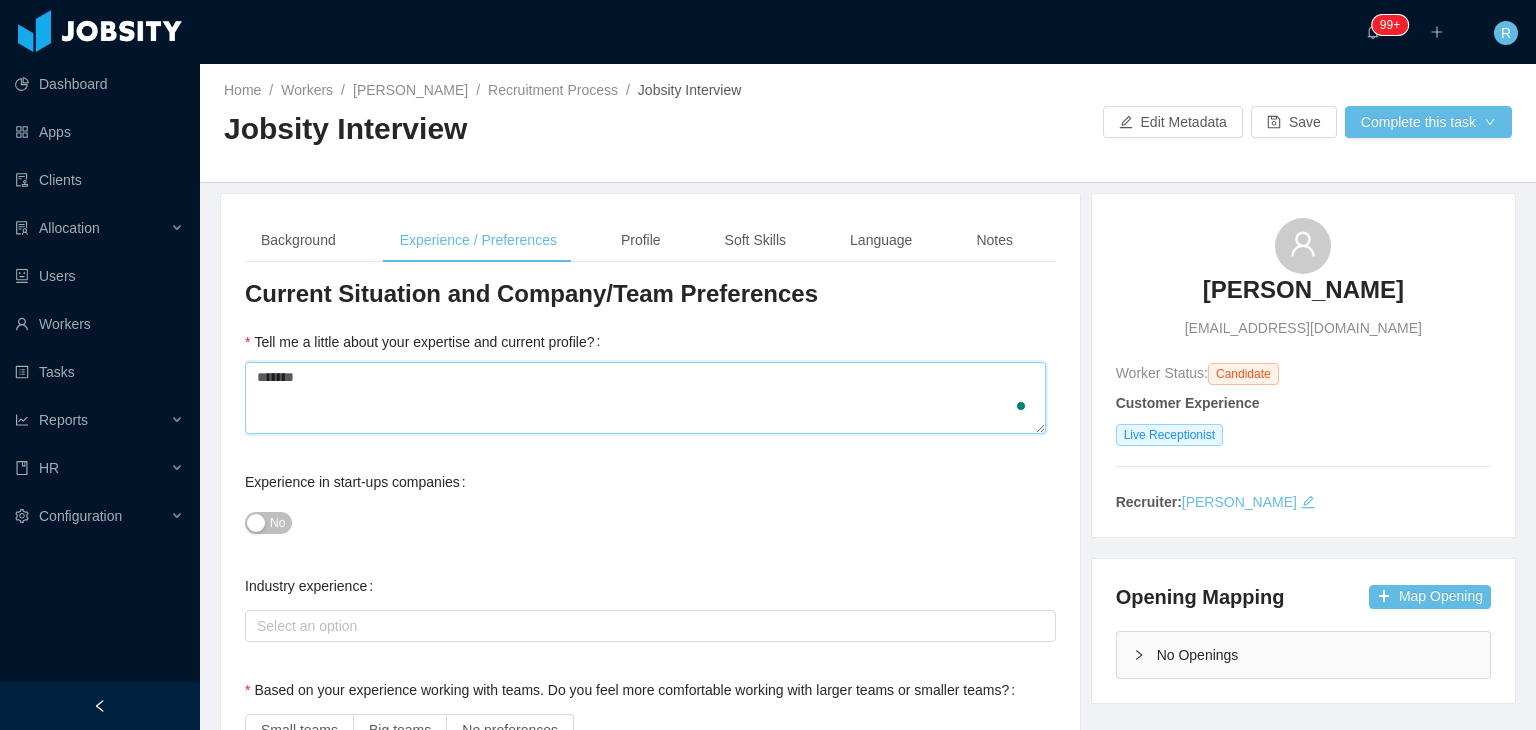 type 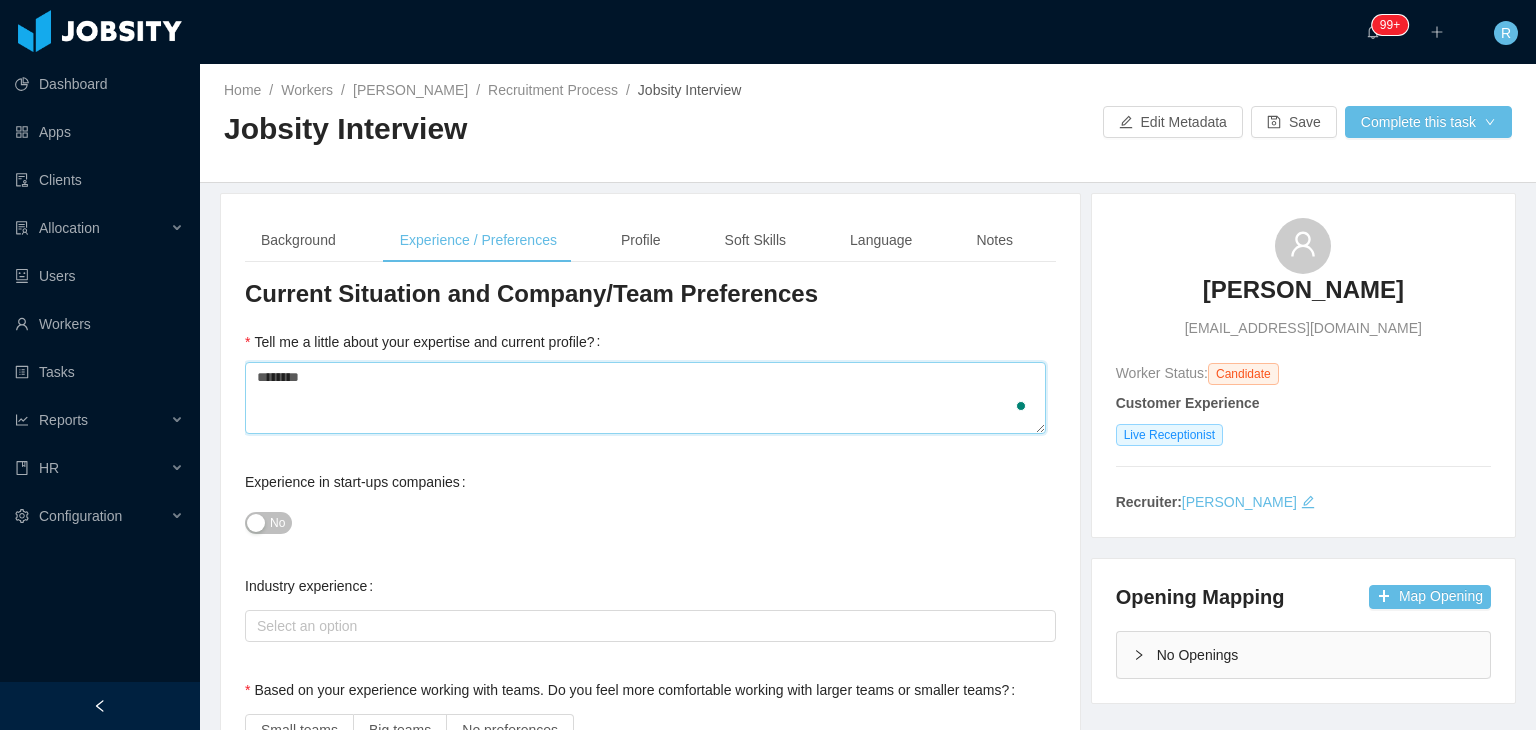 type 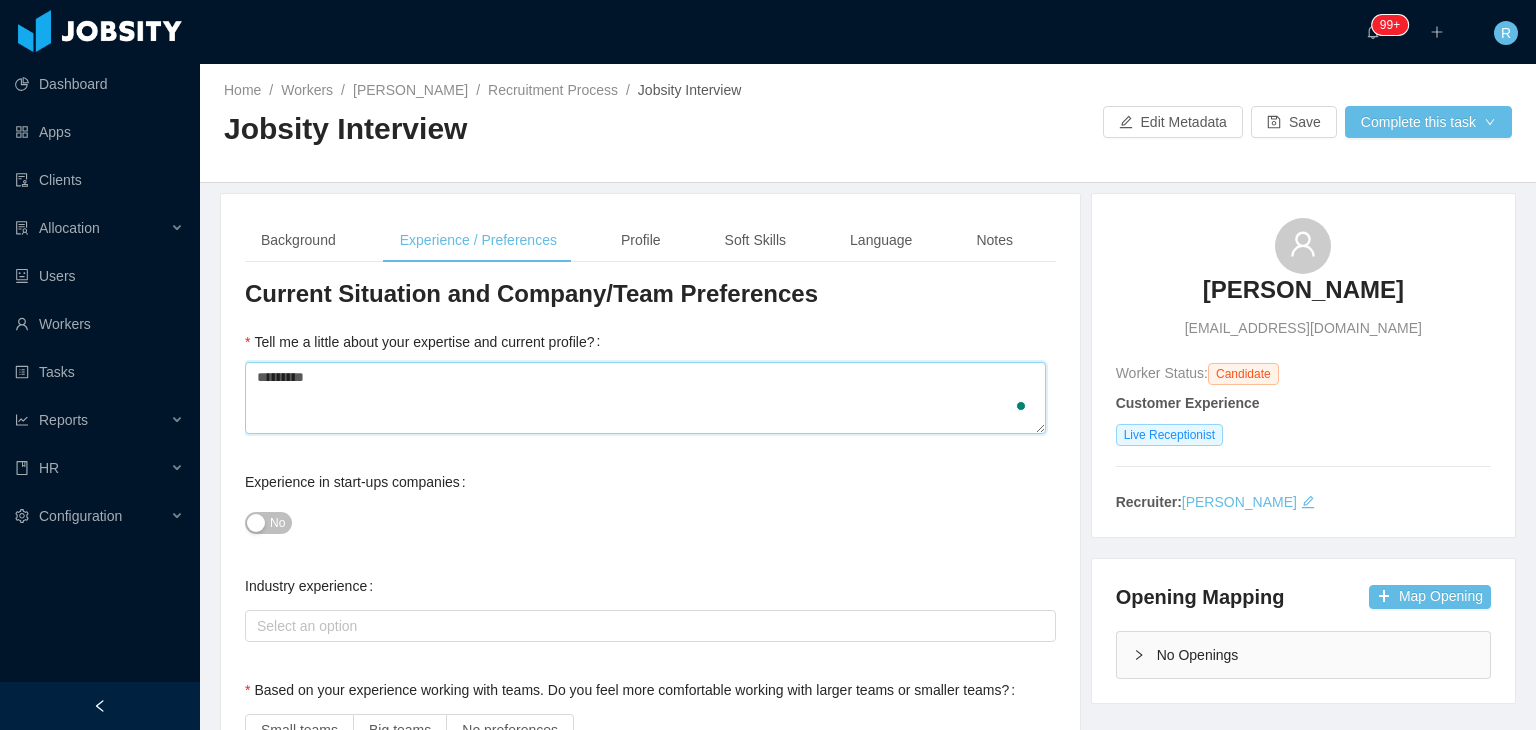 type 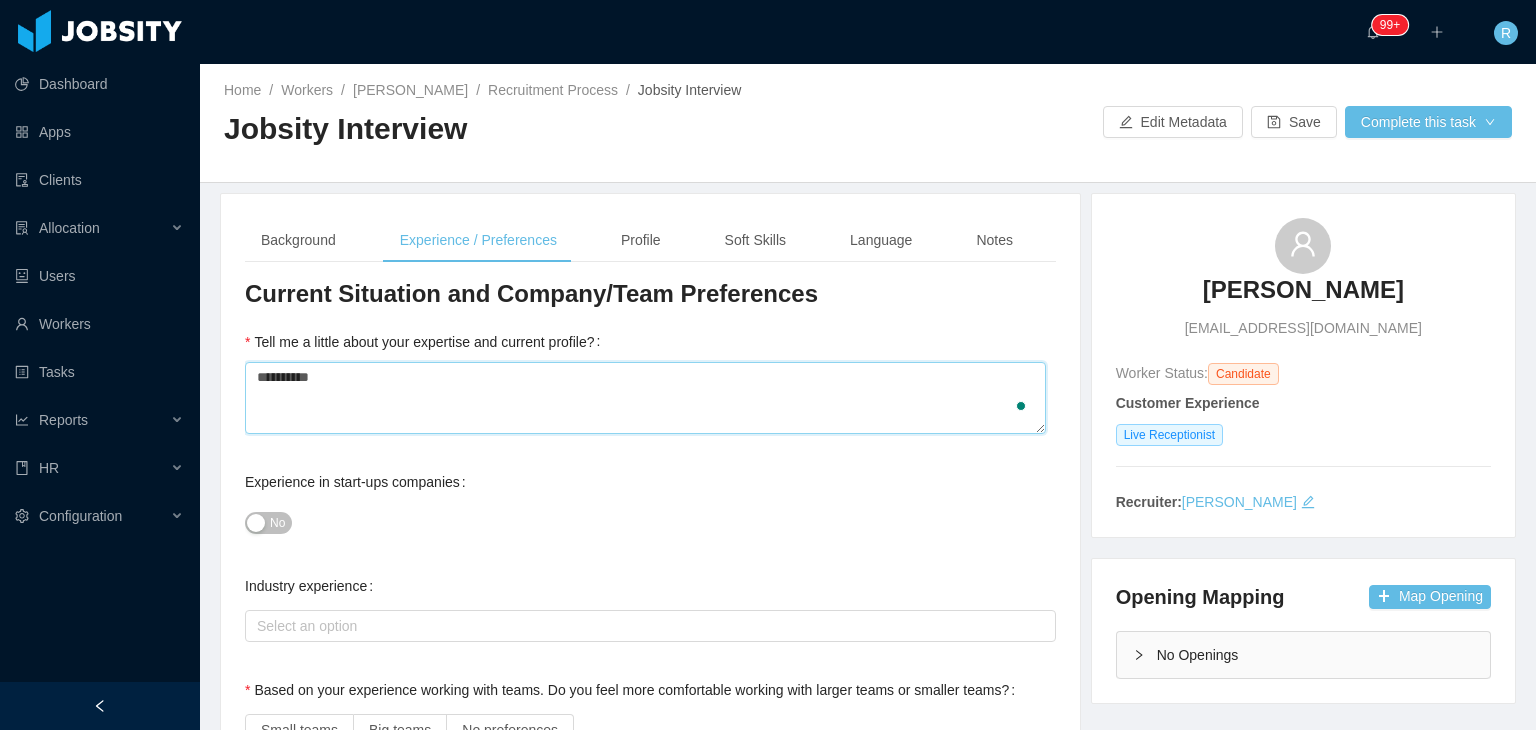 type 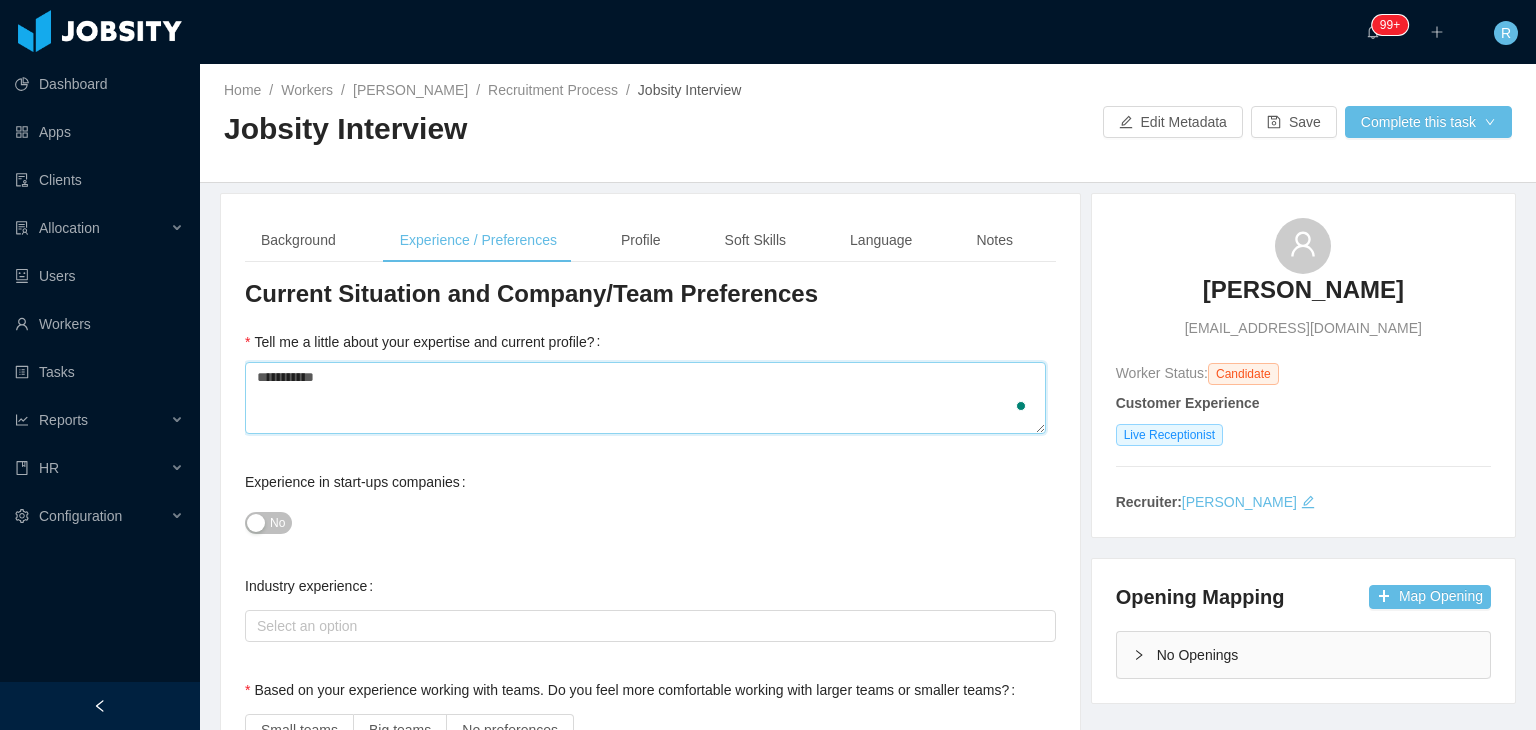 type 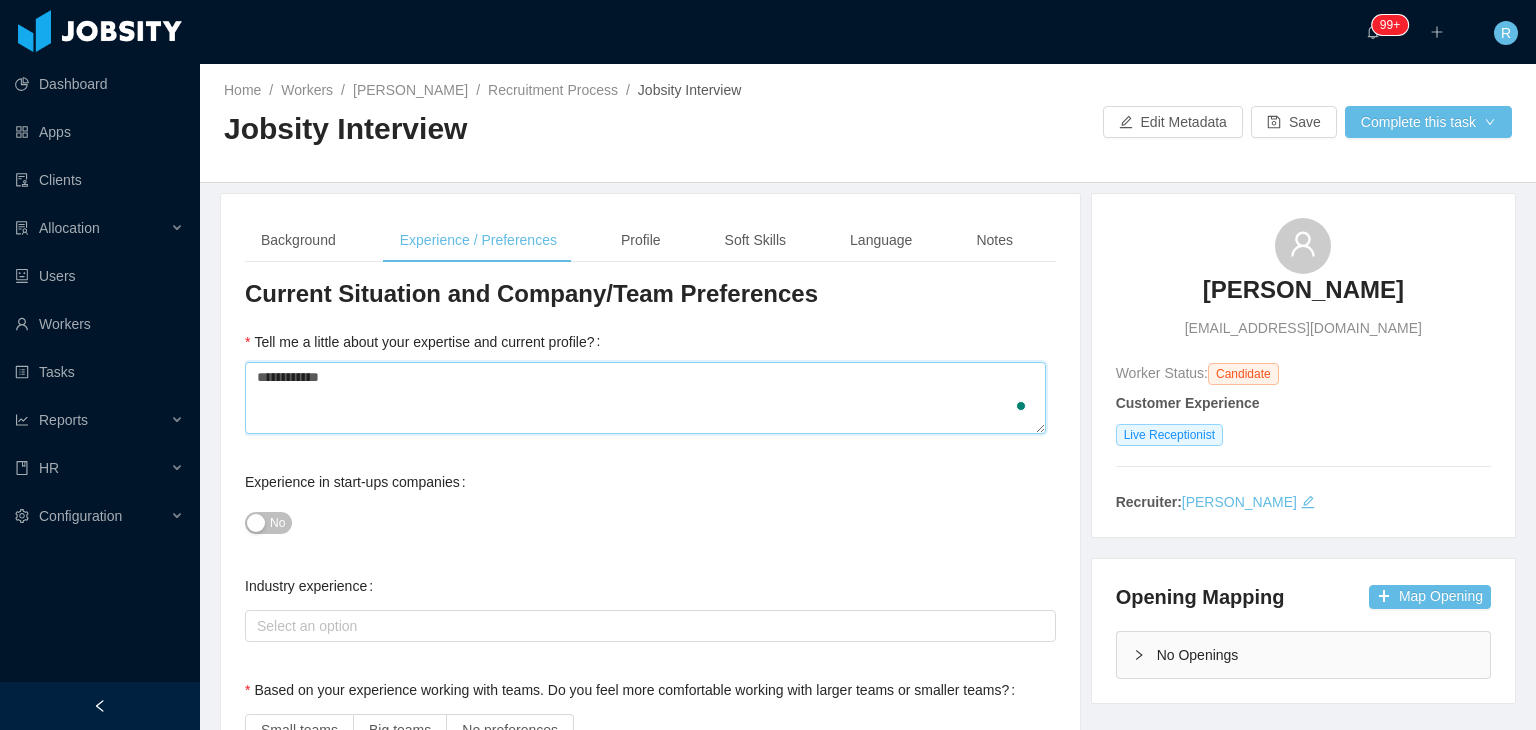 type 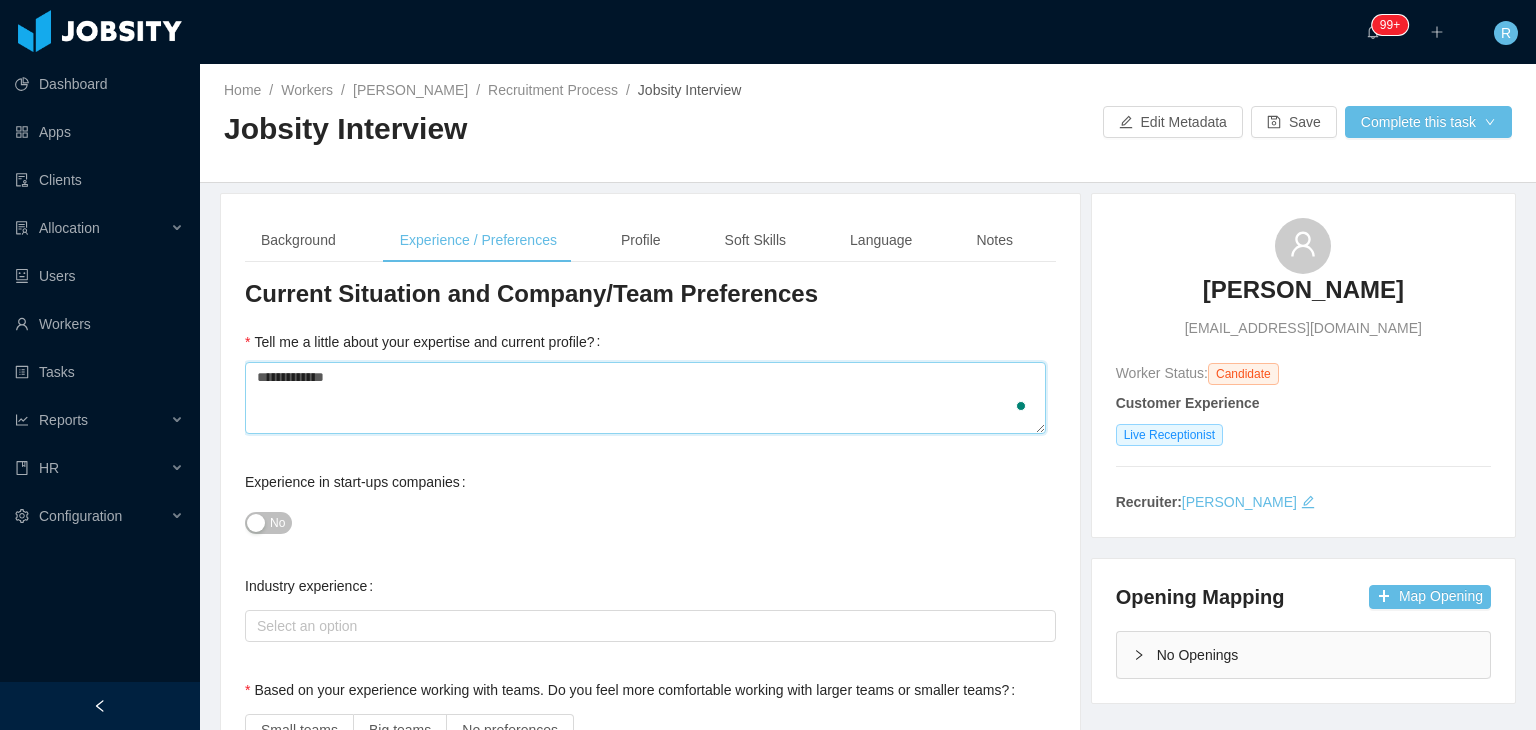 type 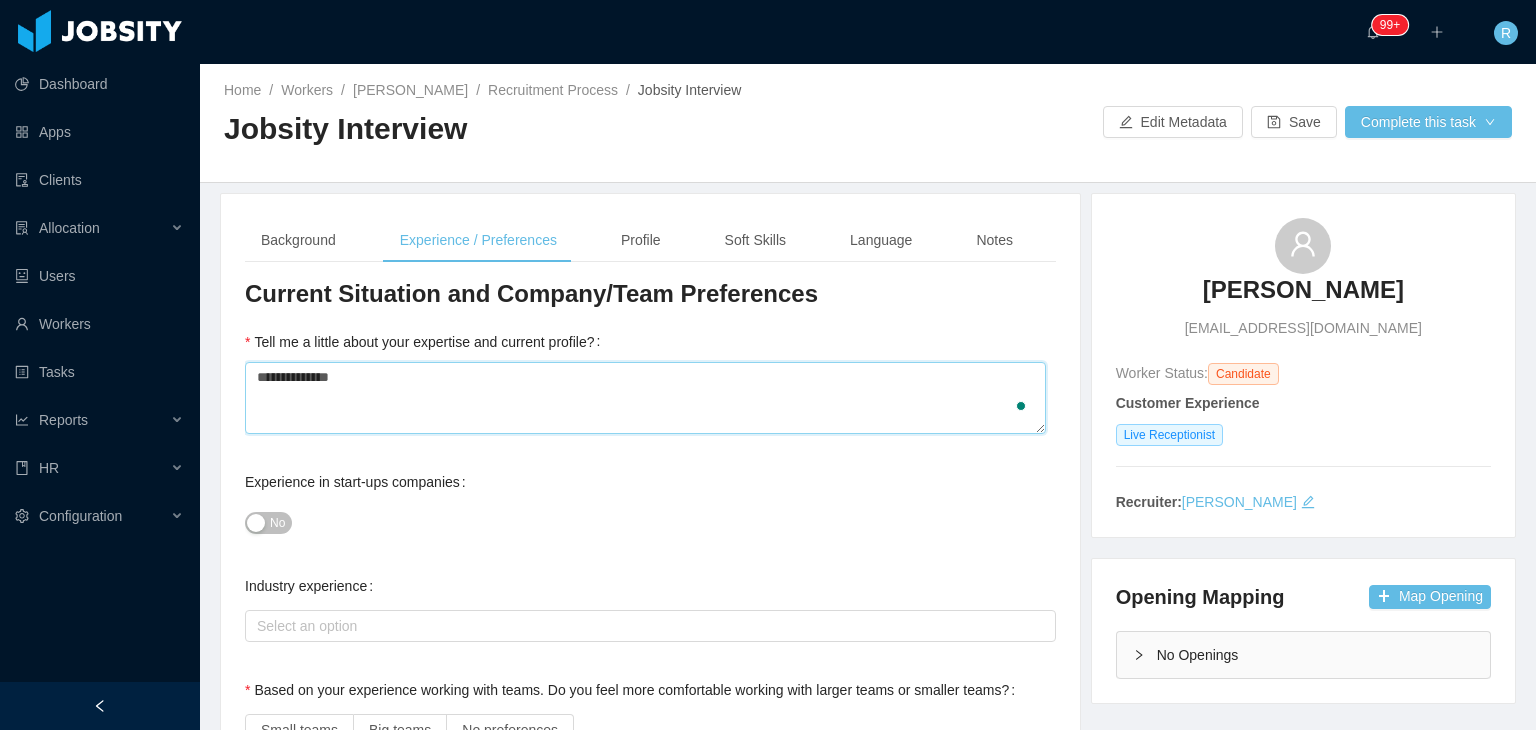 type 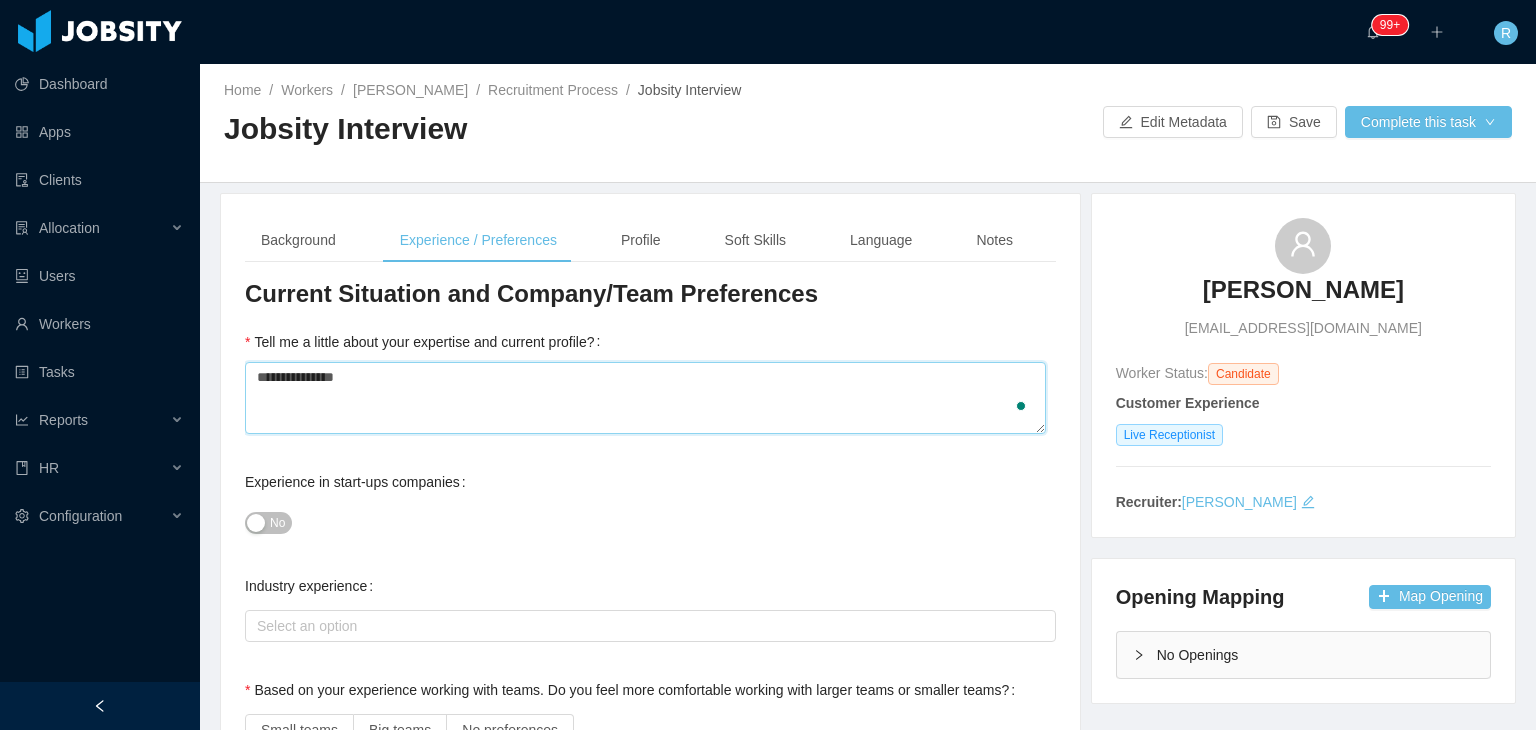 type on "**********" 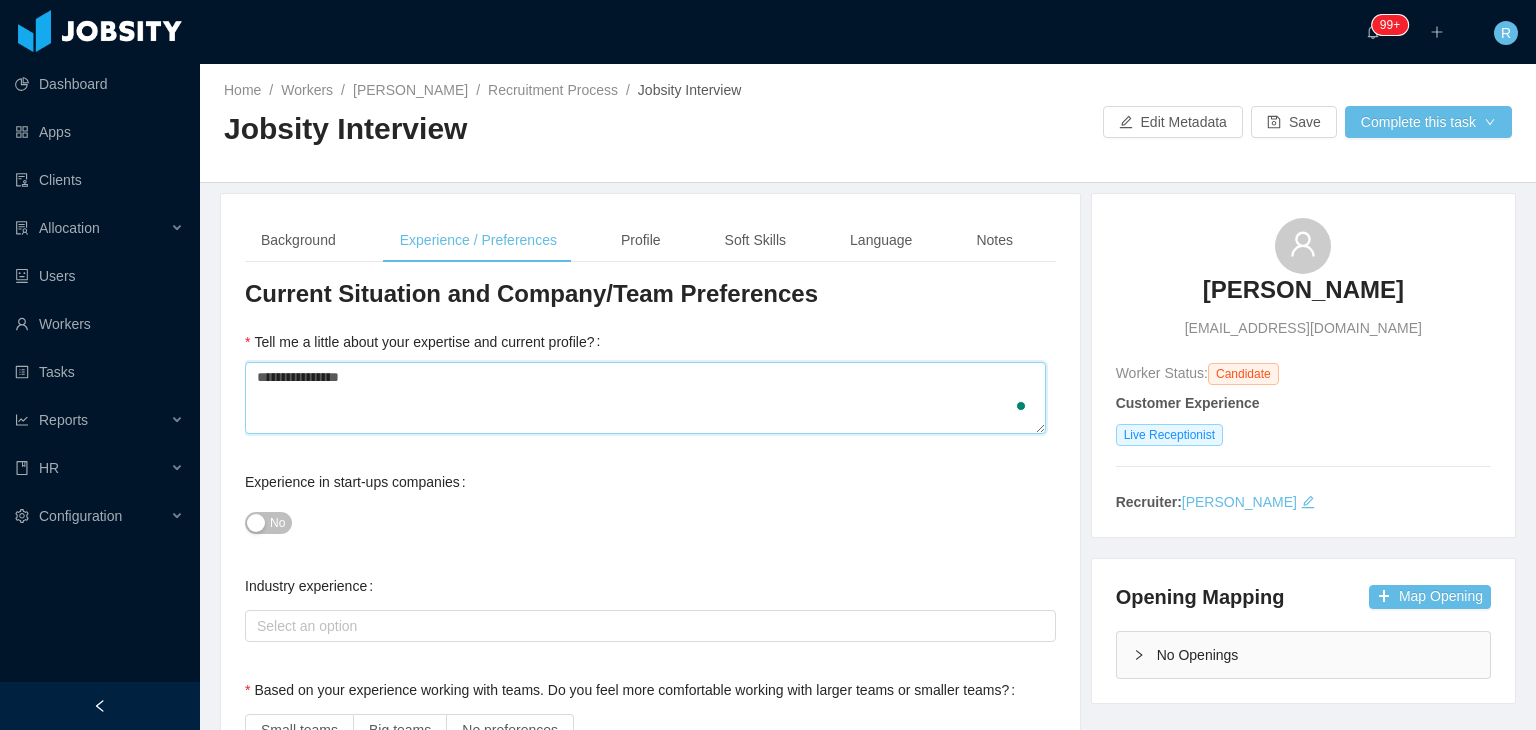type 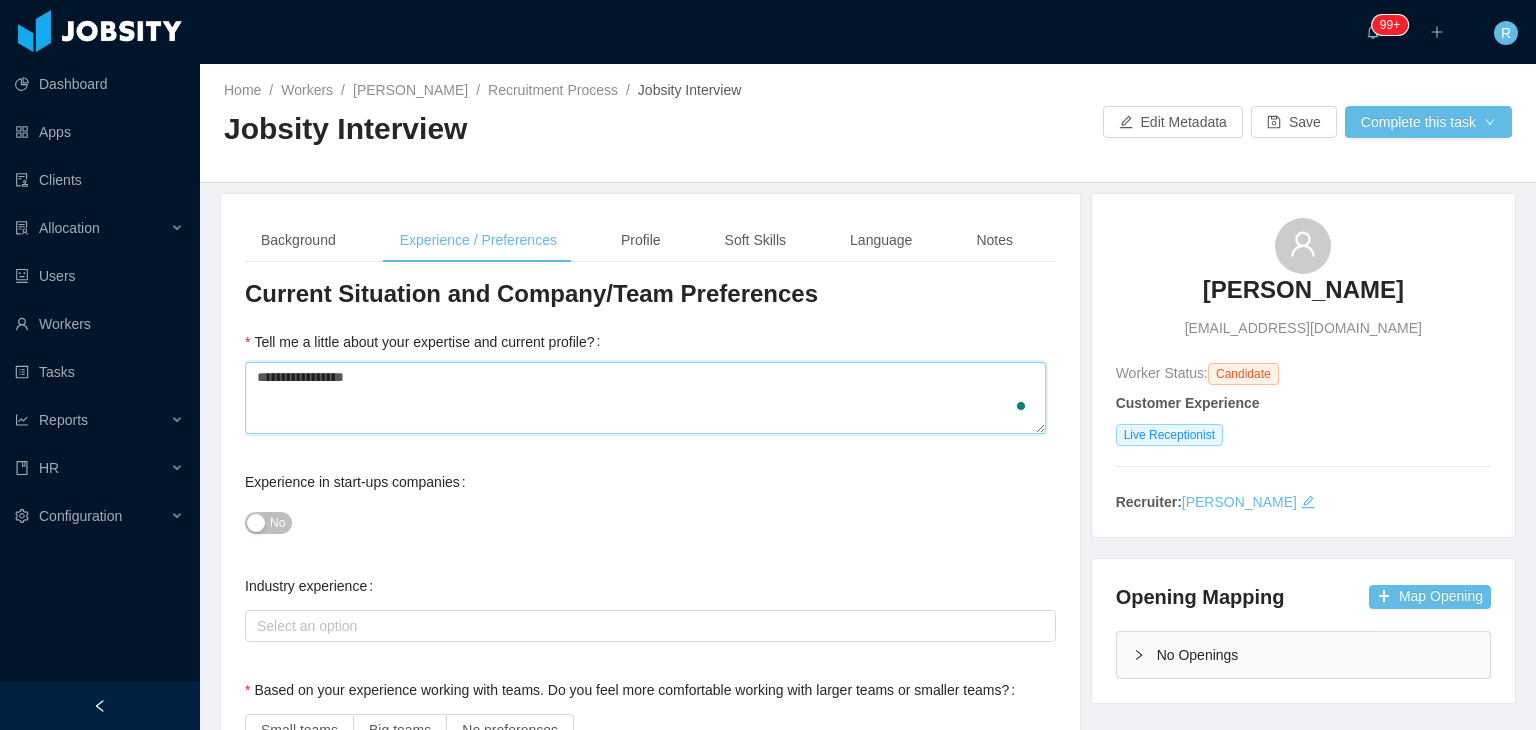 type 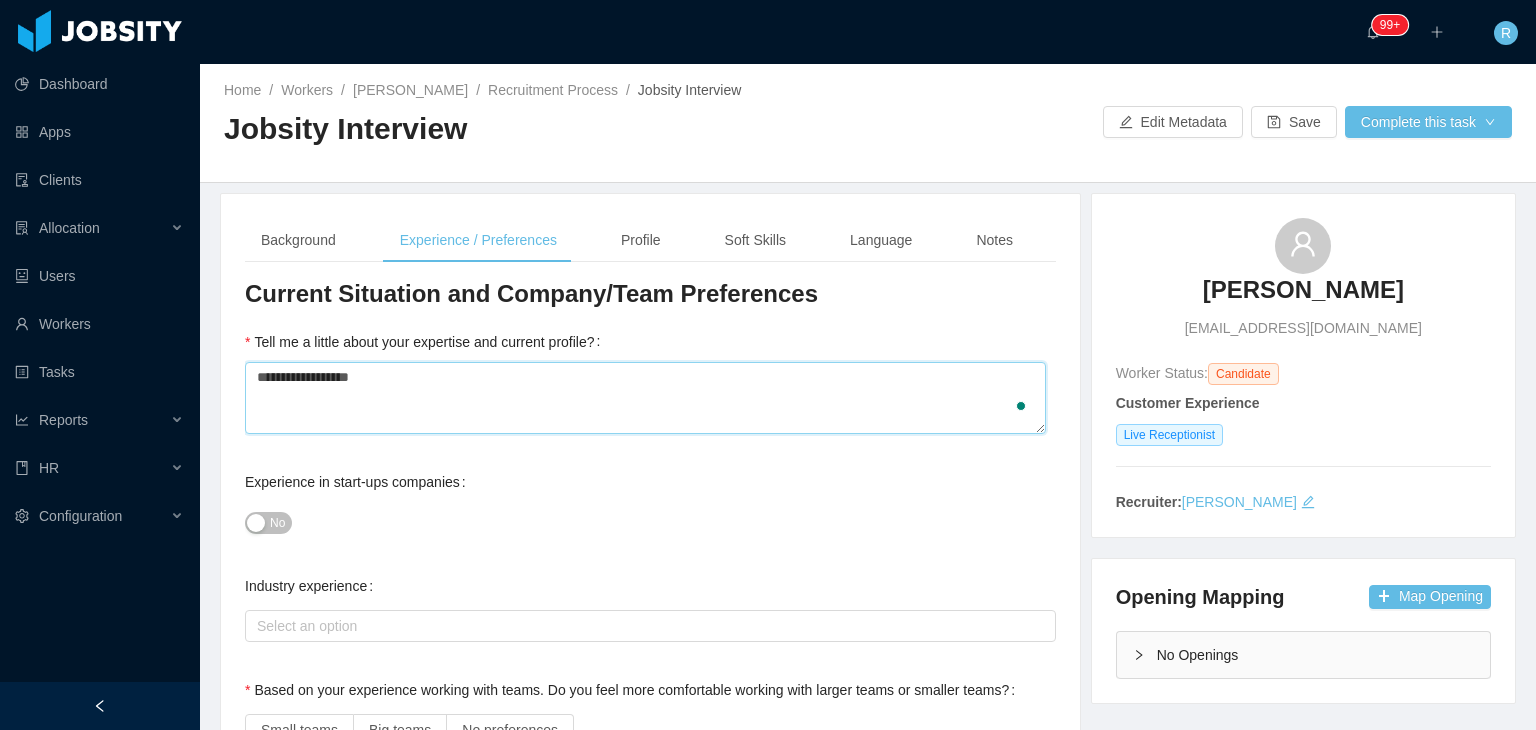 type 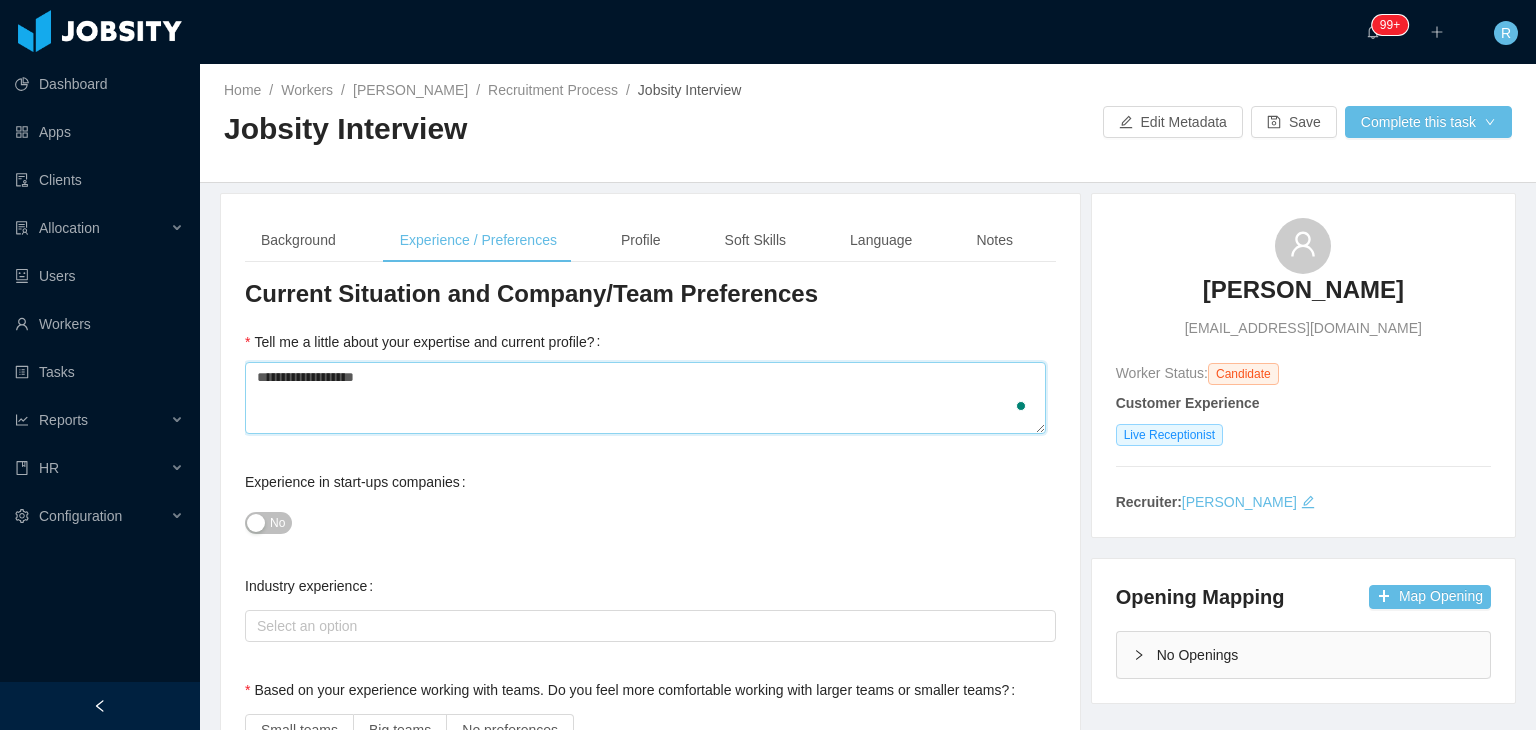 type 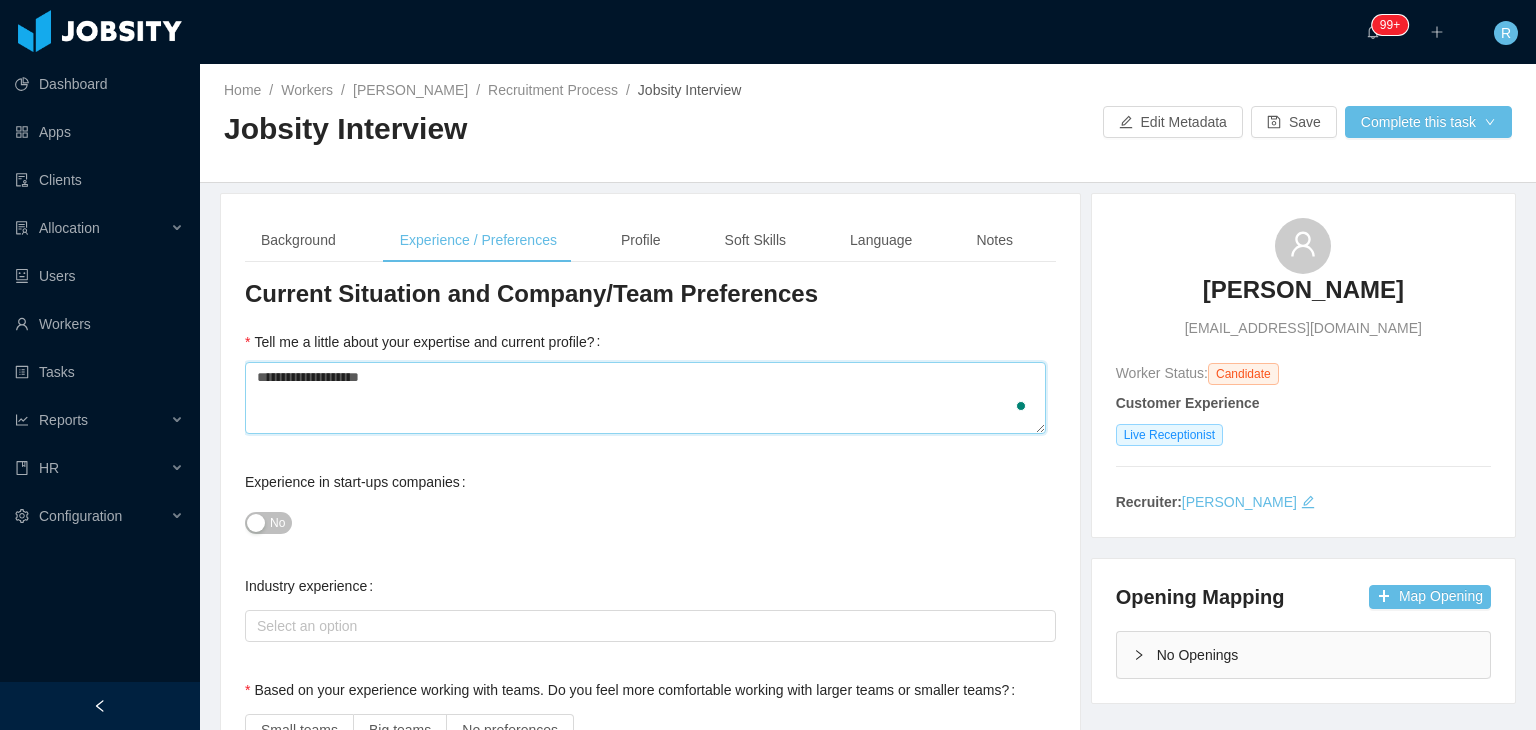 type 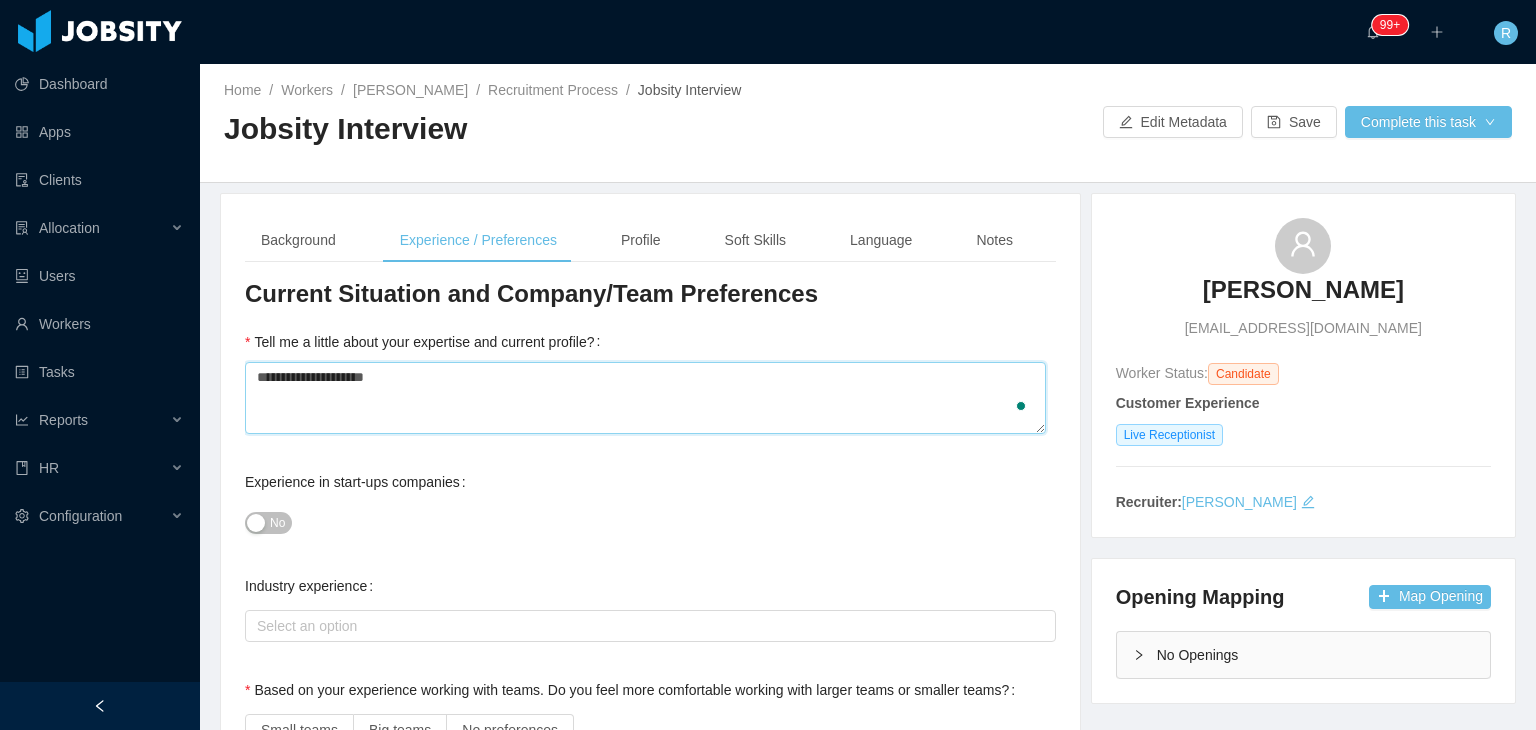 type 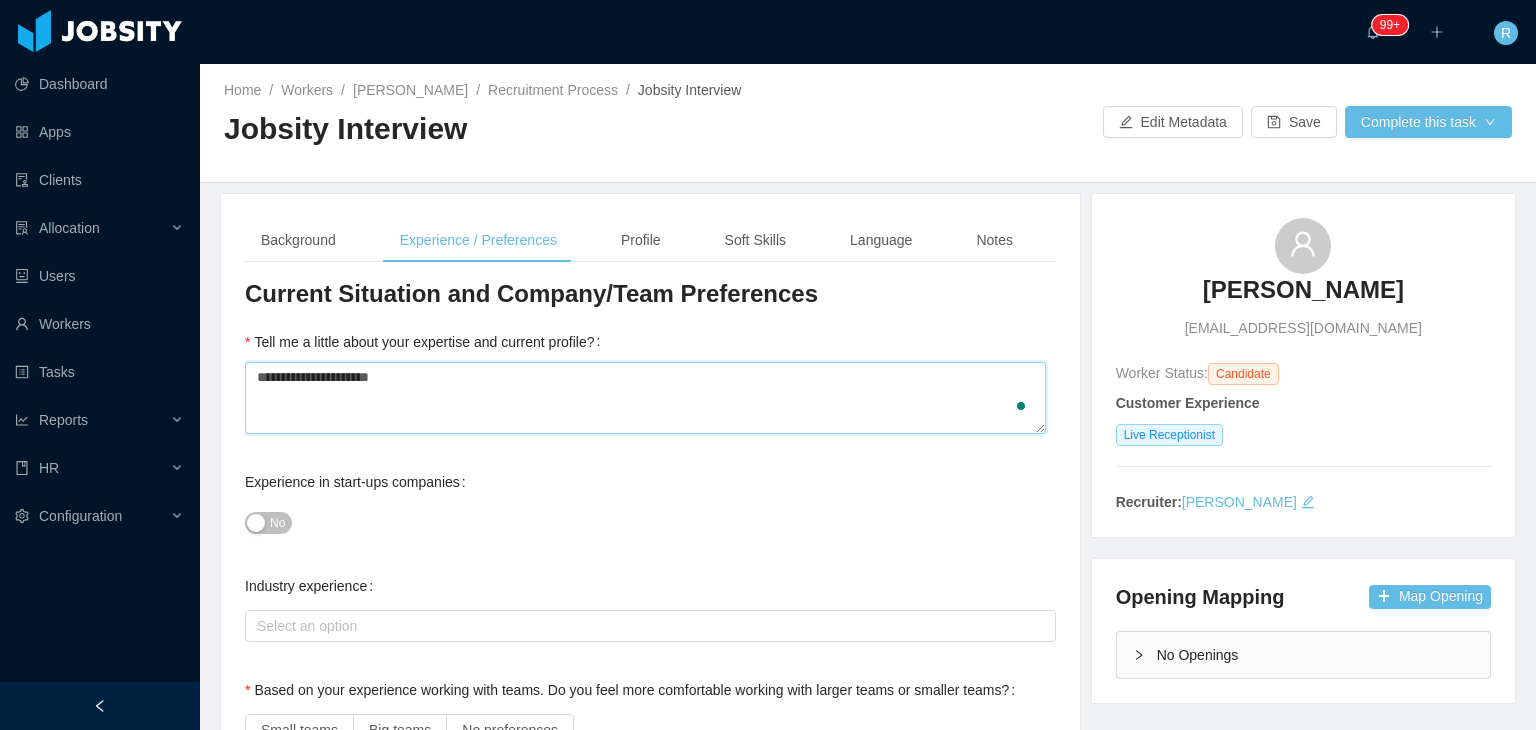 type 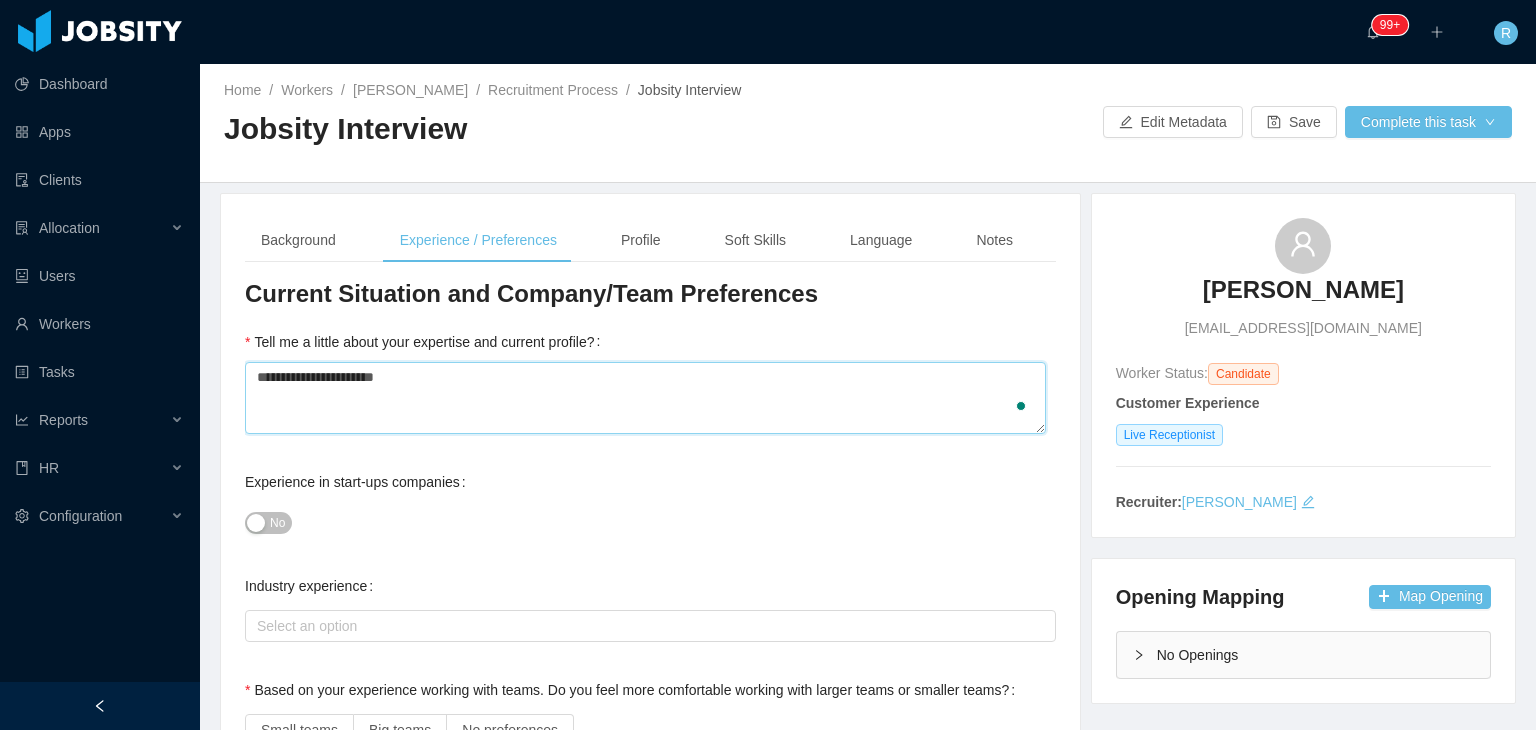 type 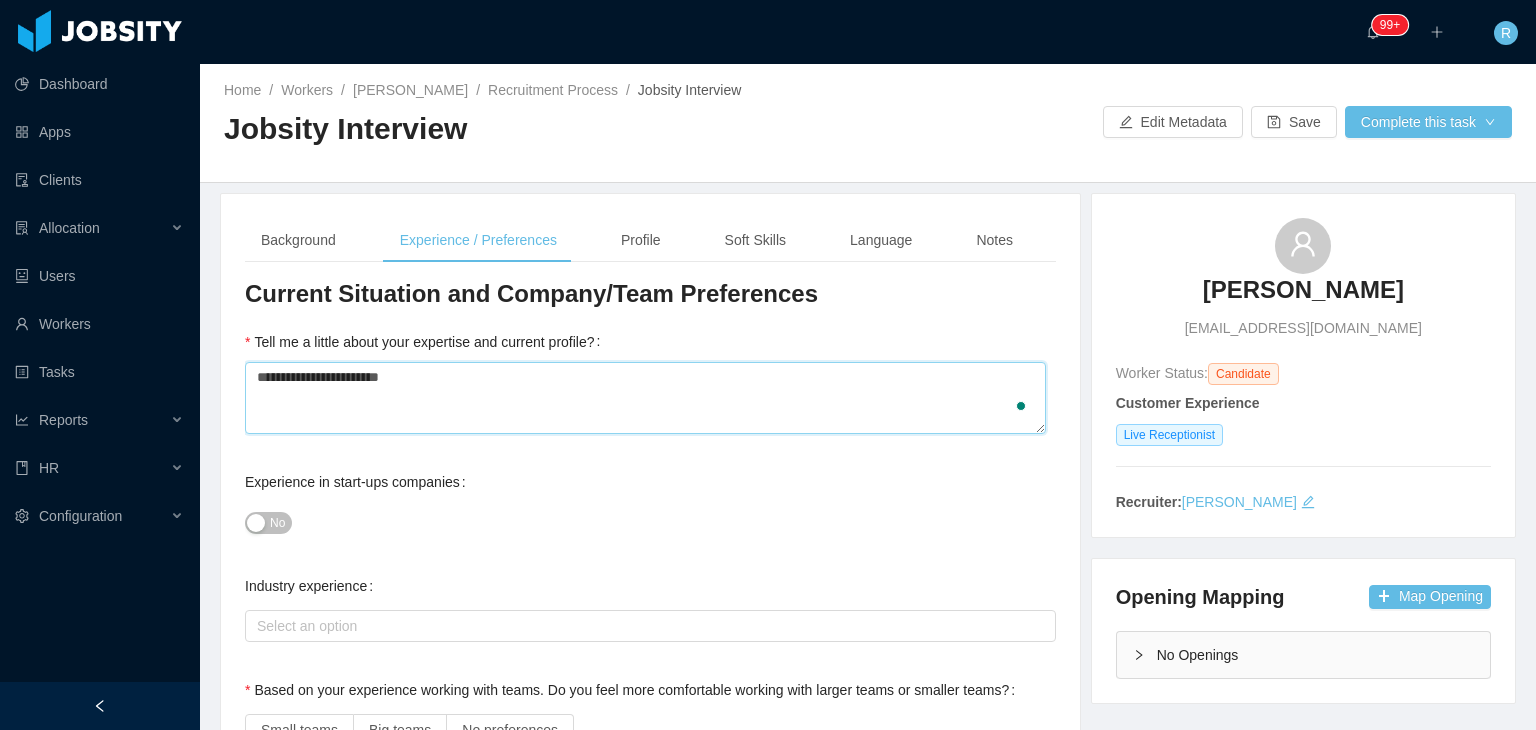 type 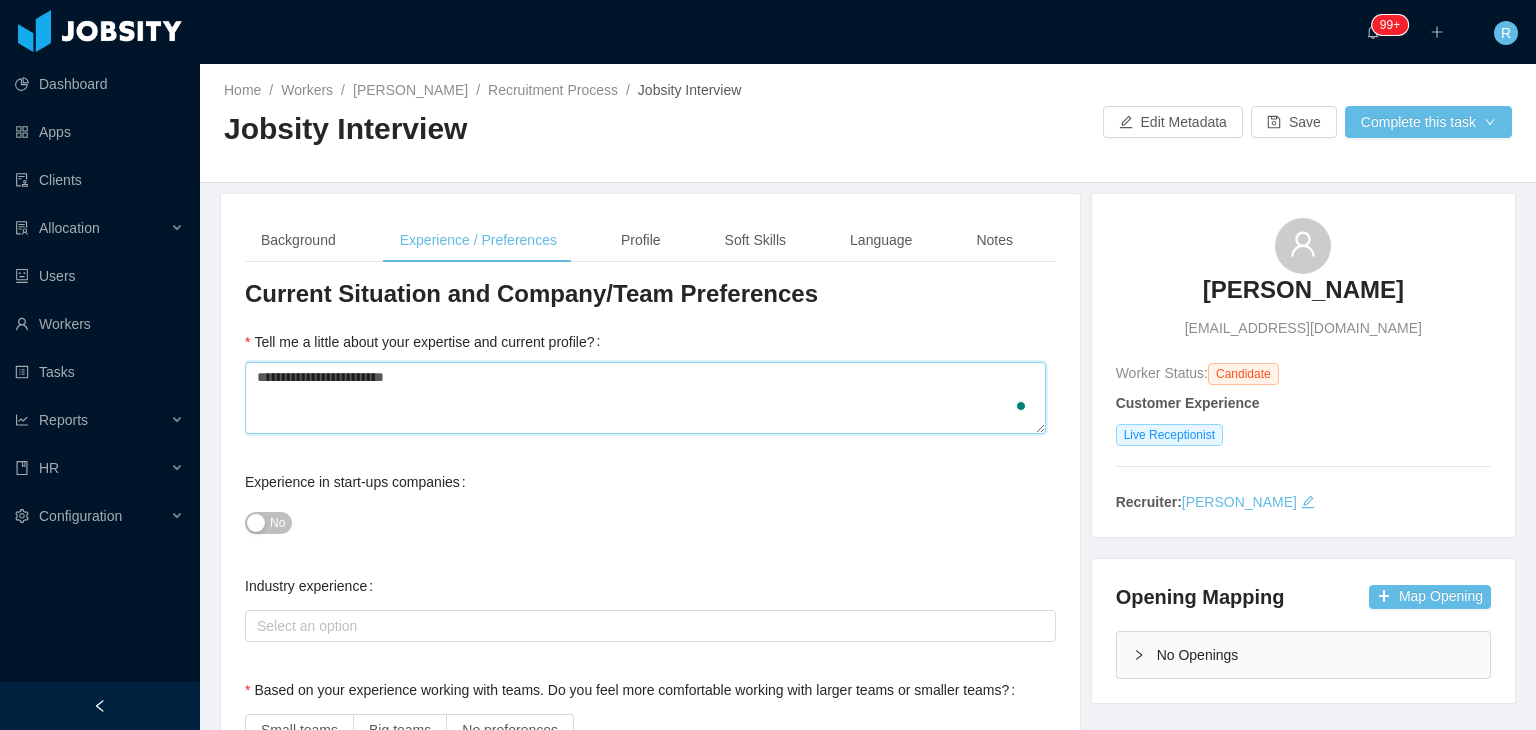 type 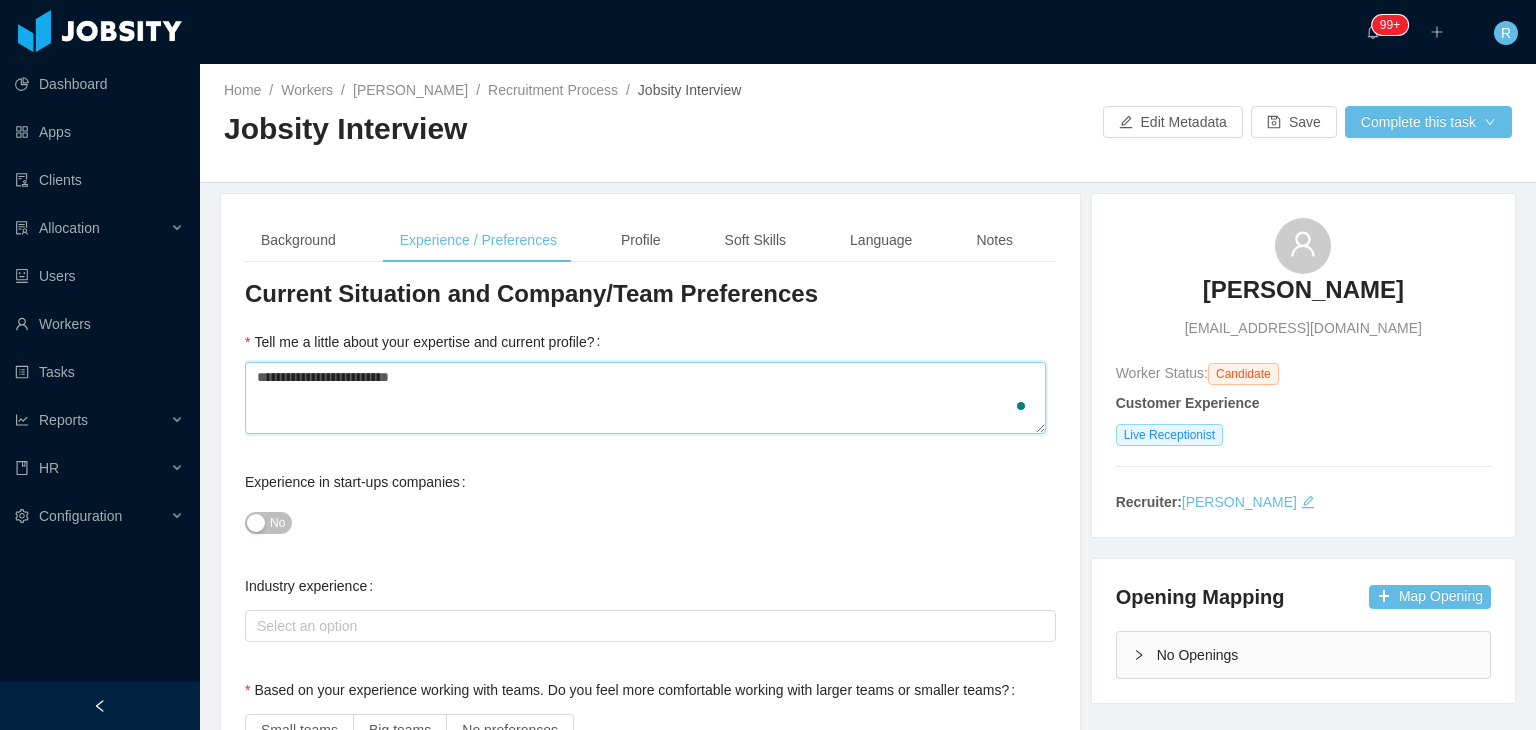 type on "**********" 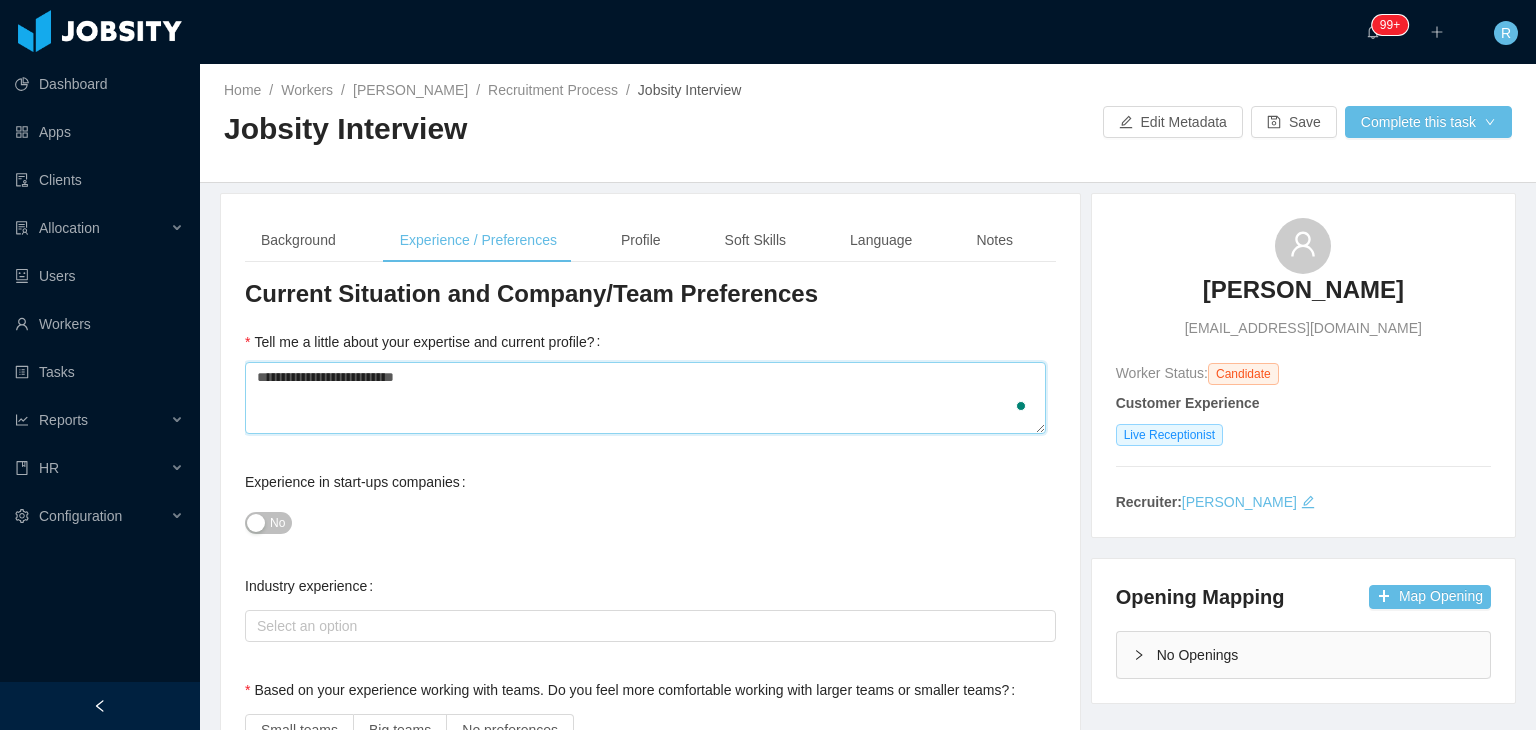 type 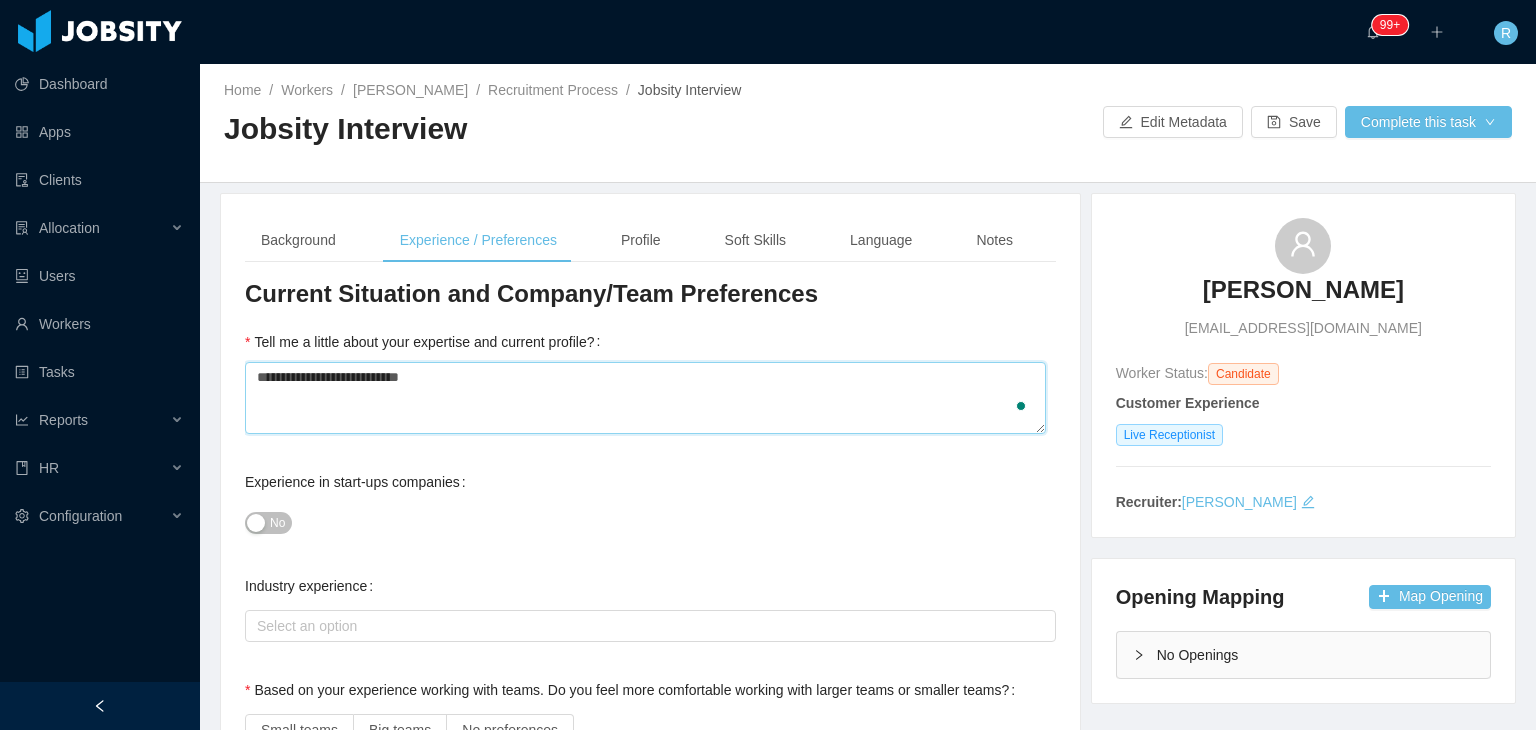 type 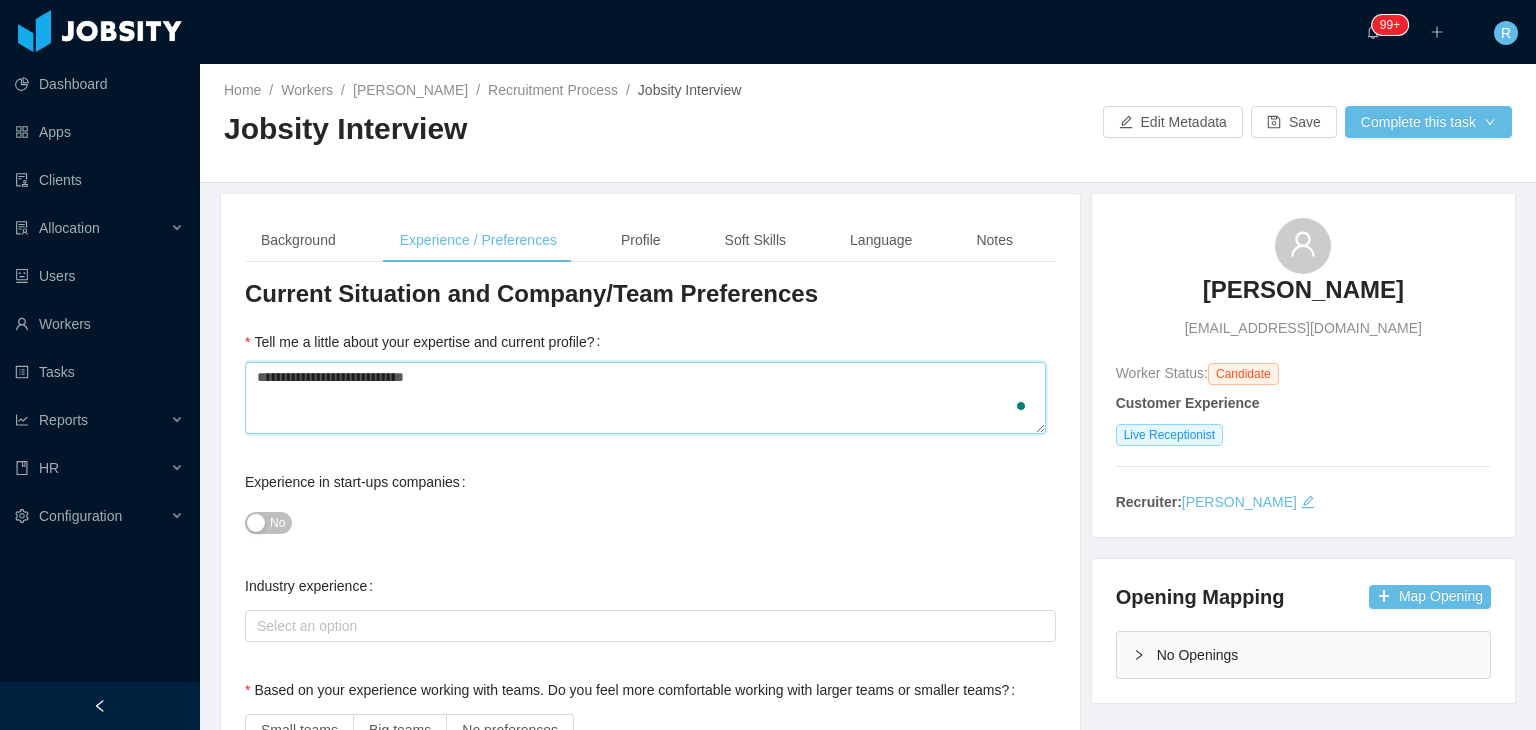 type 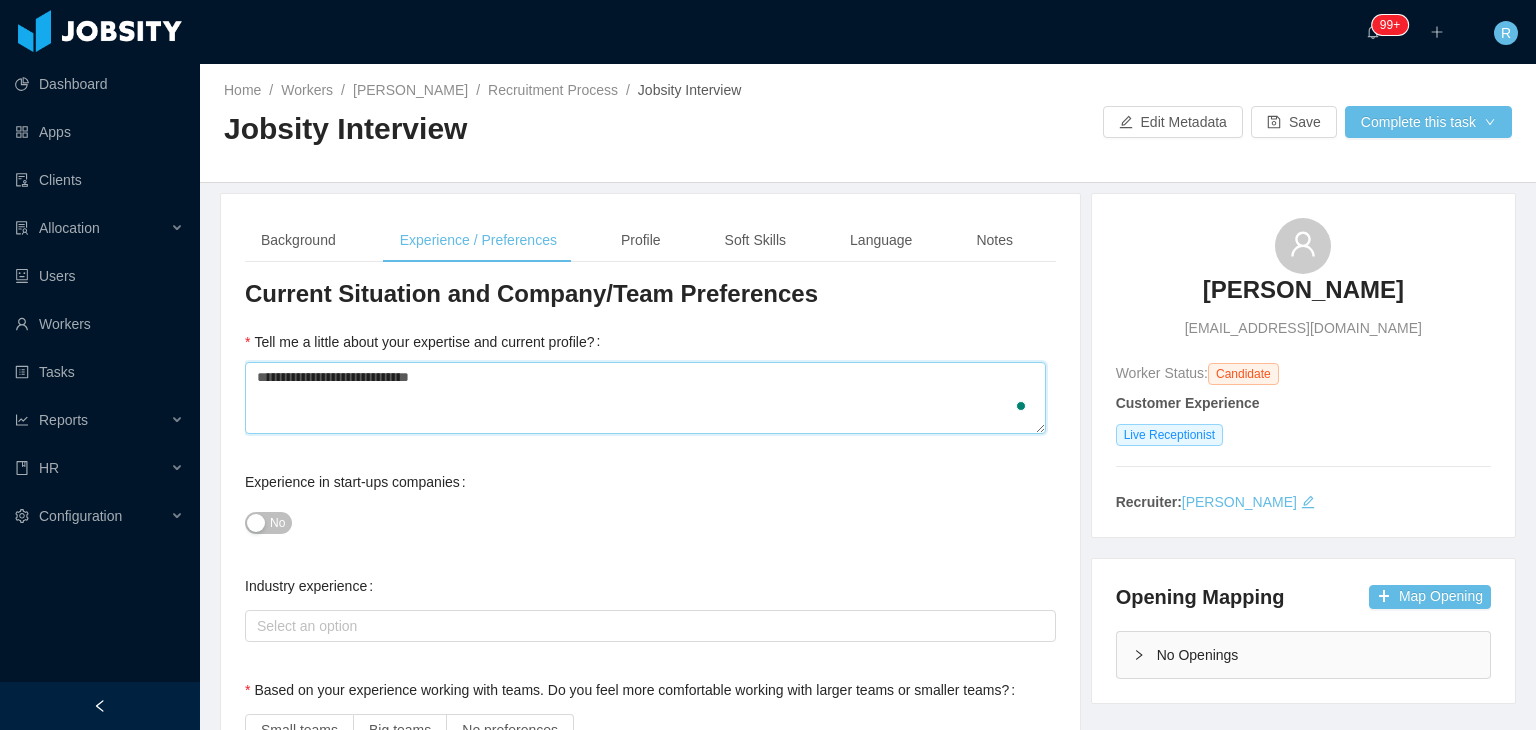 type 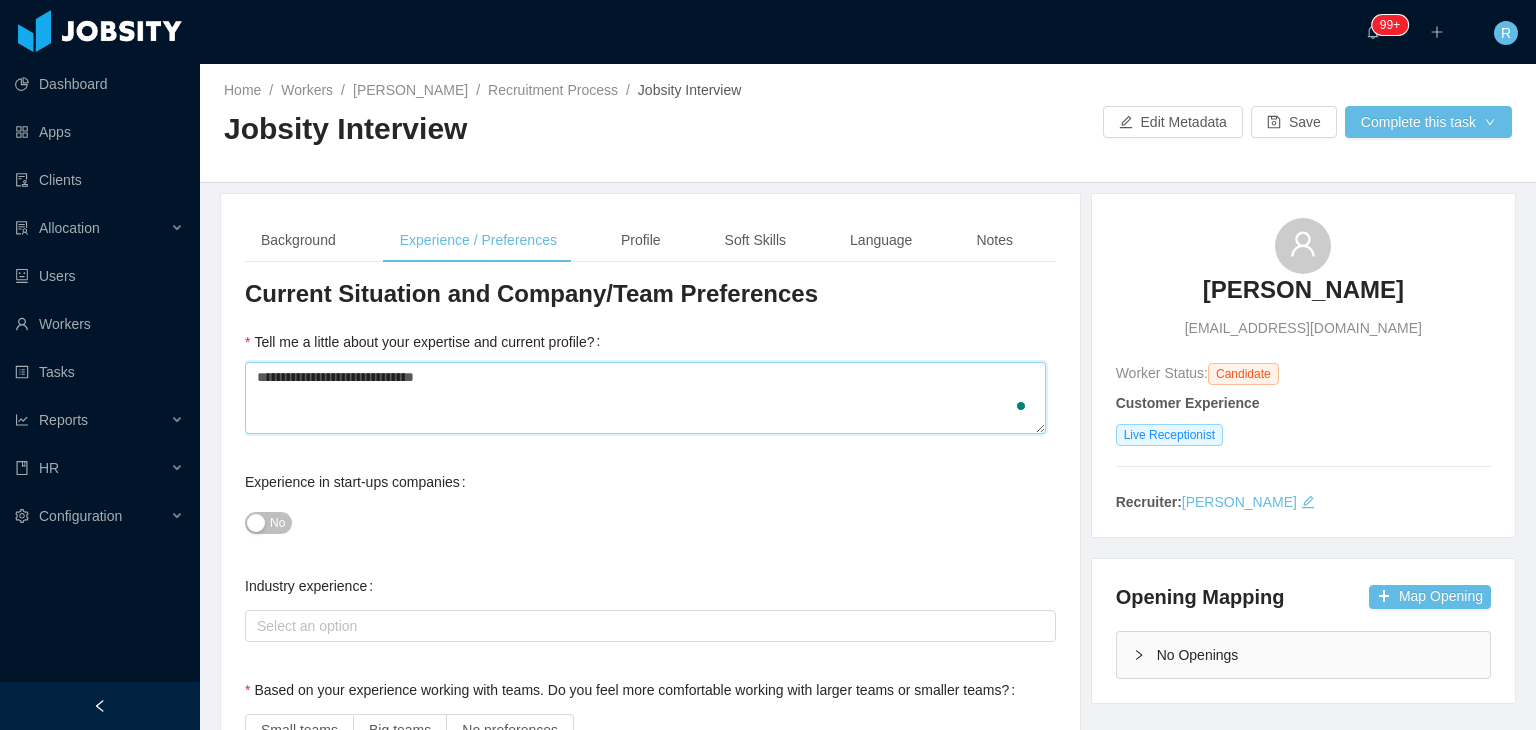 type 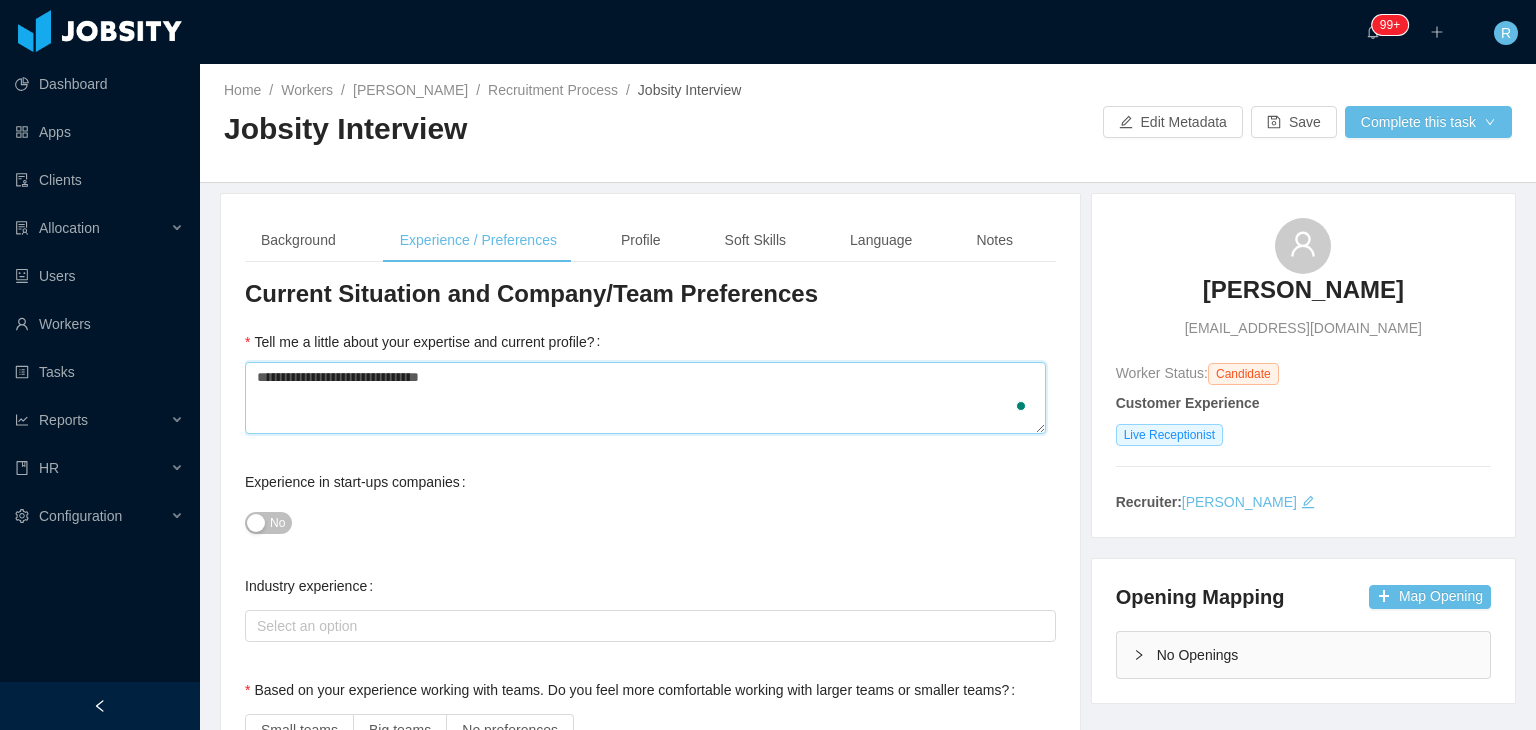type 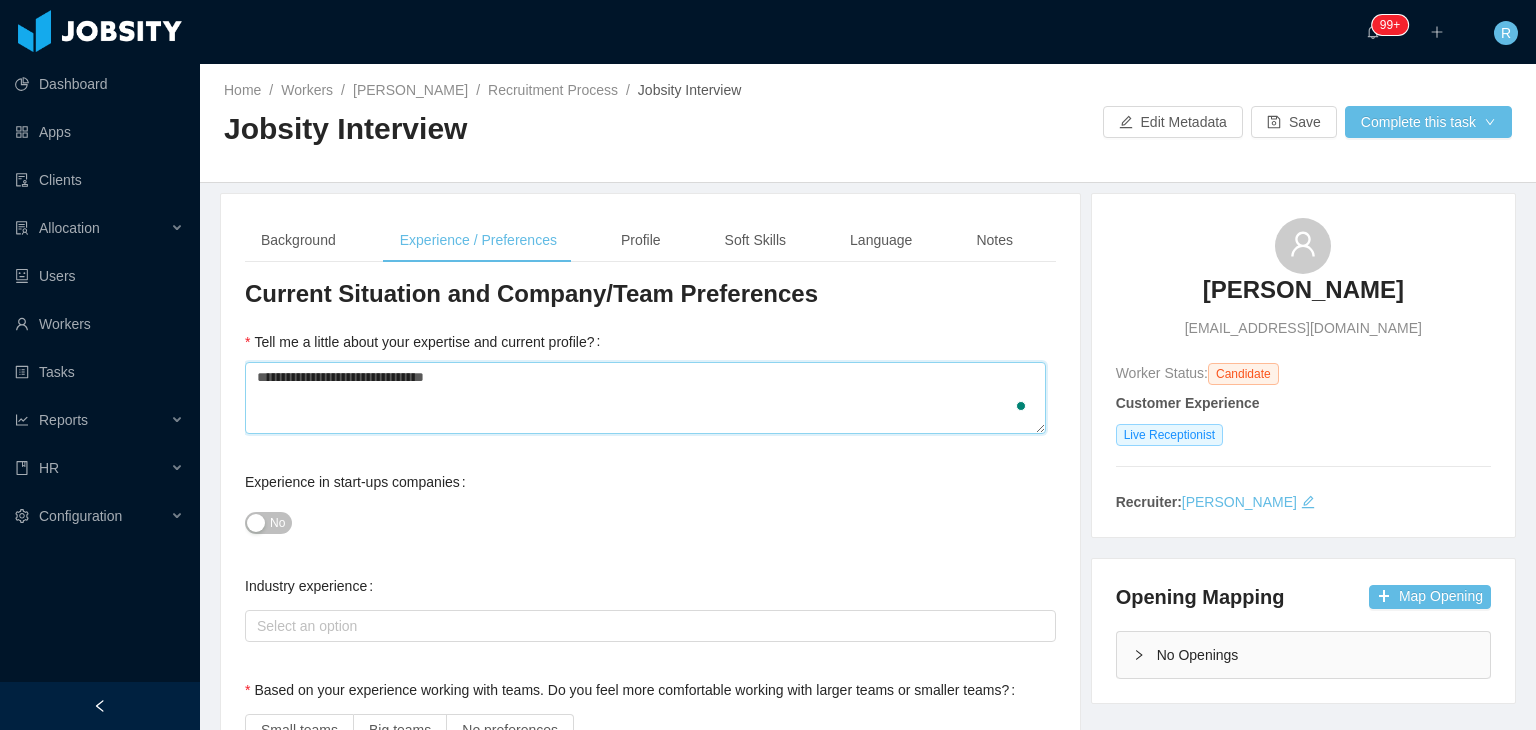 type 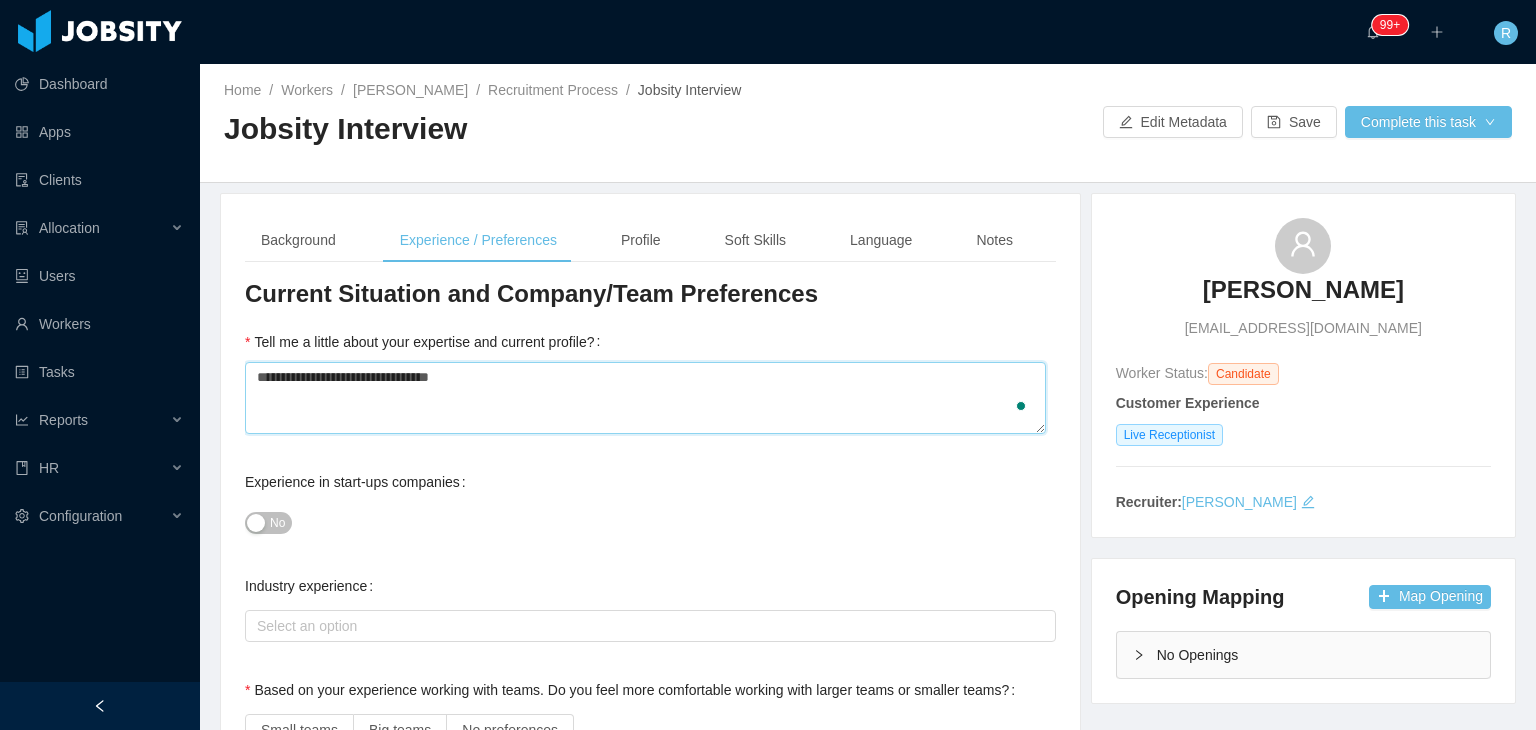 type 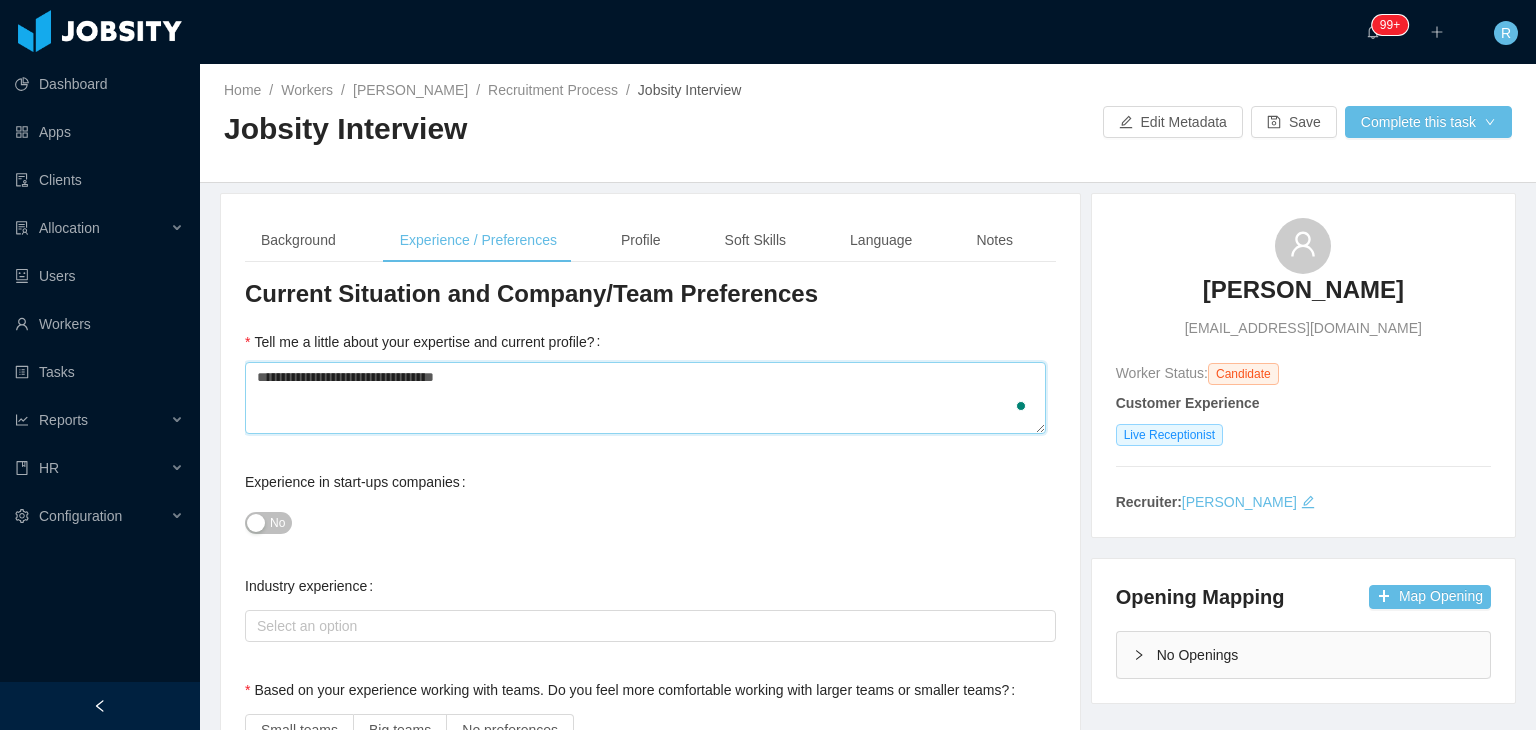 type 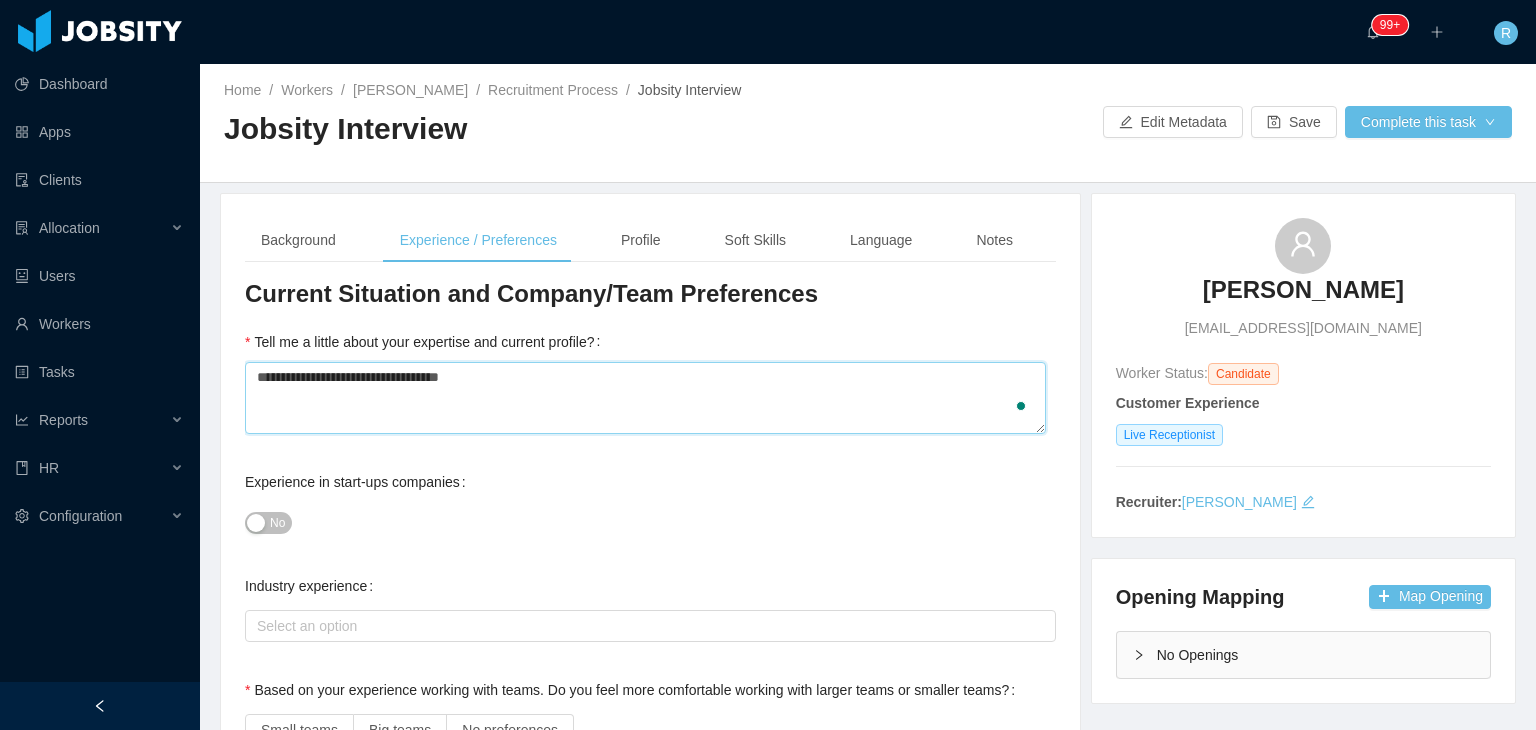 type 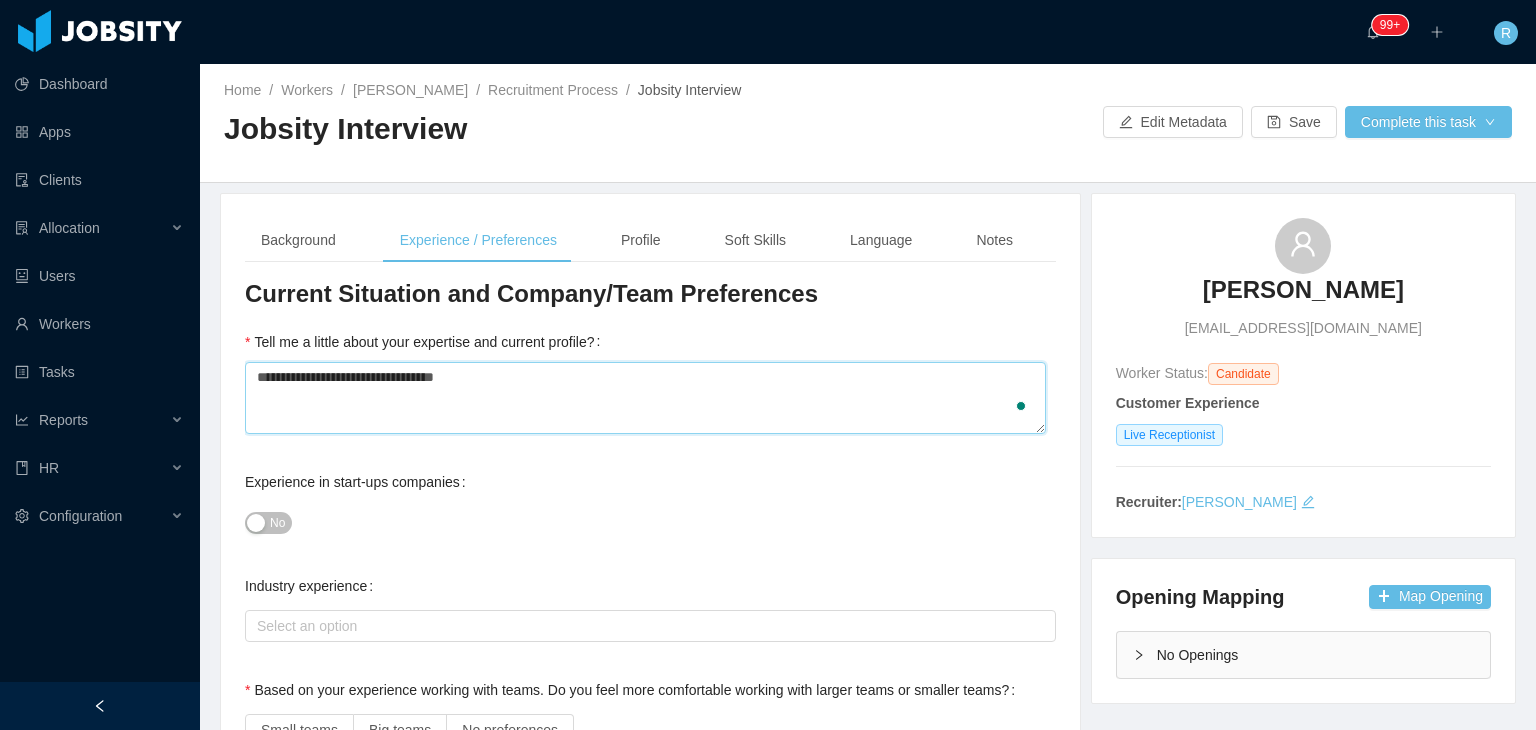 type 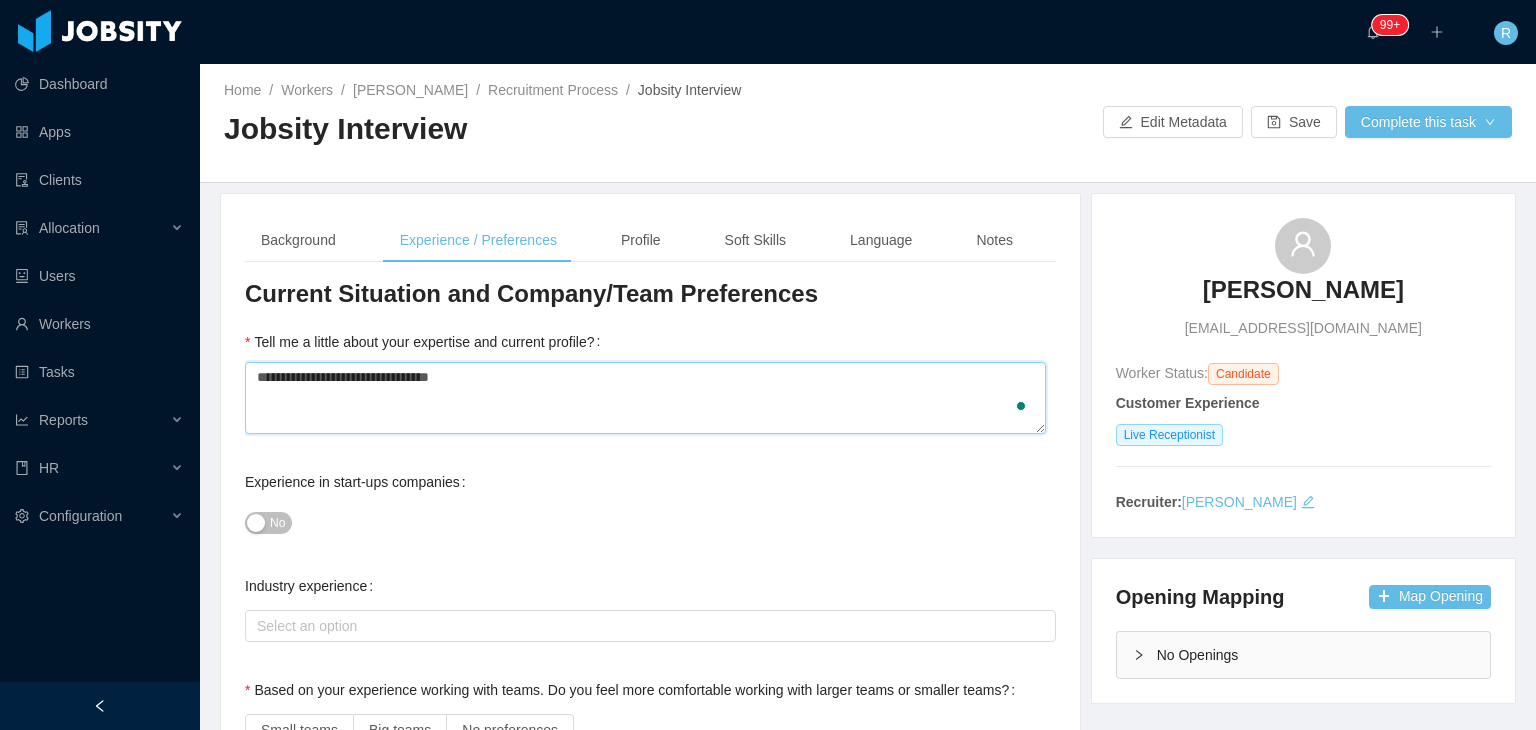 type 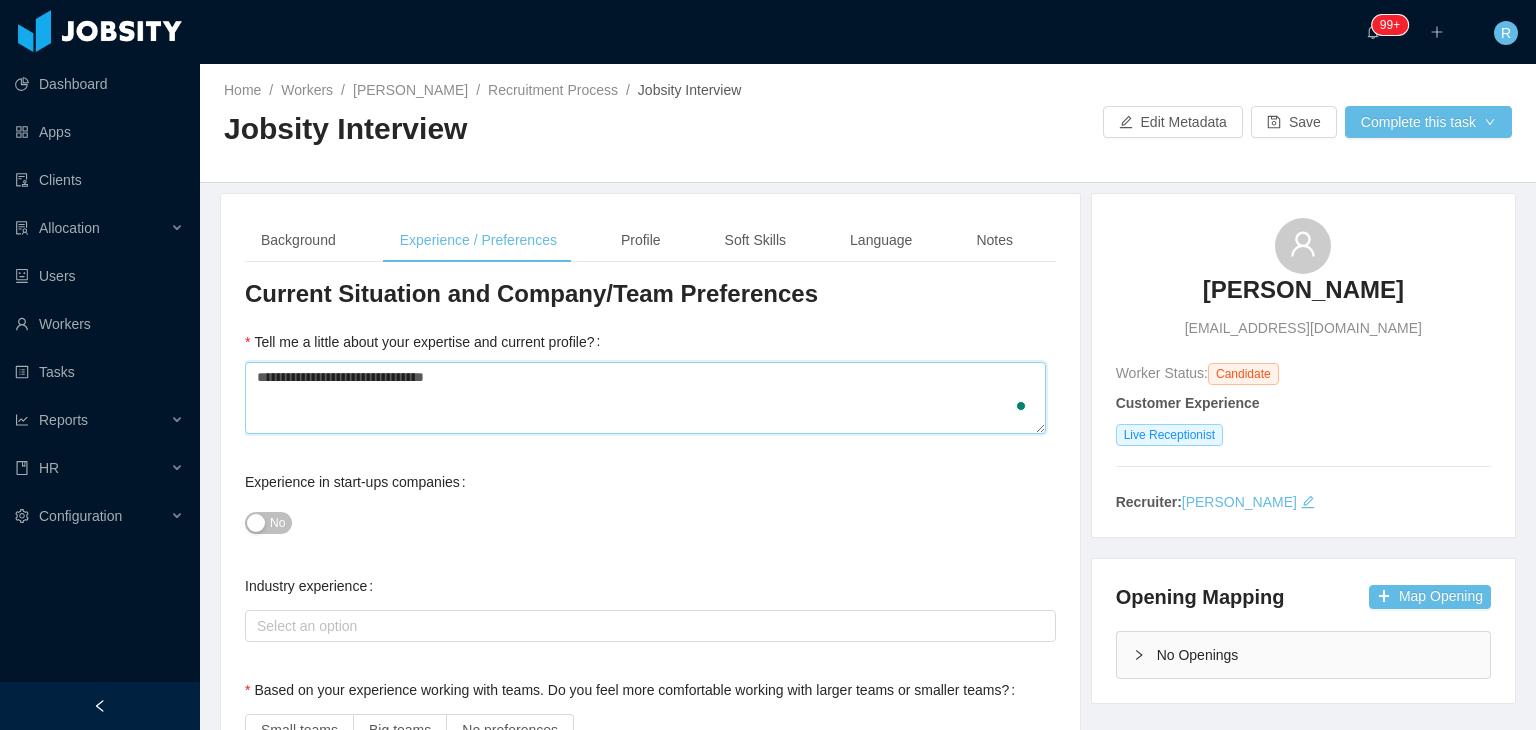 type 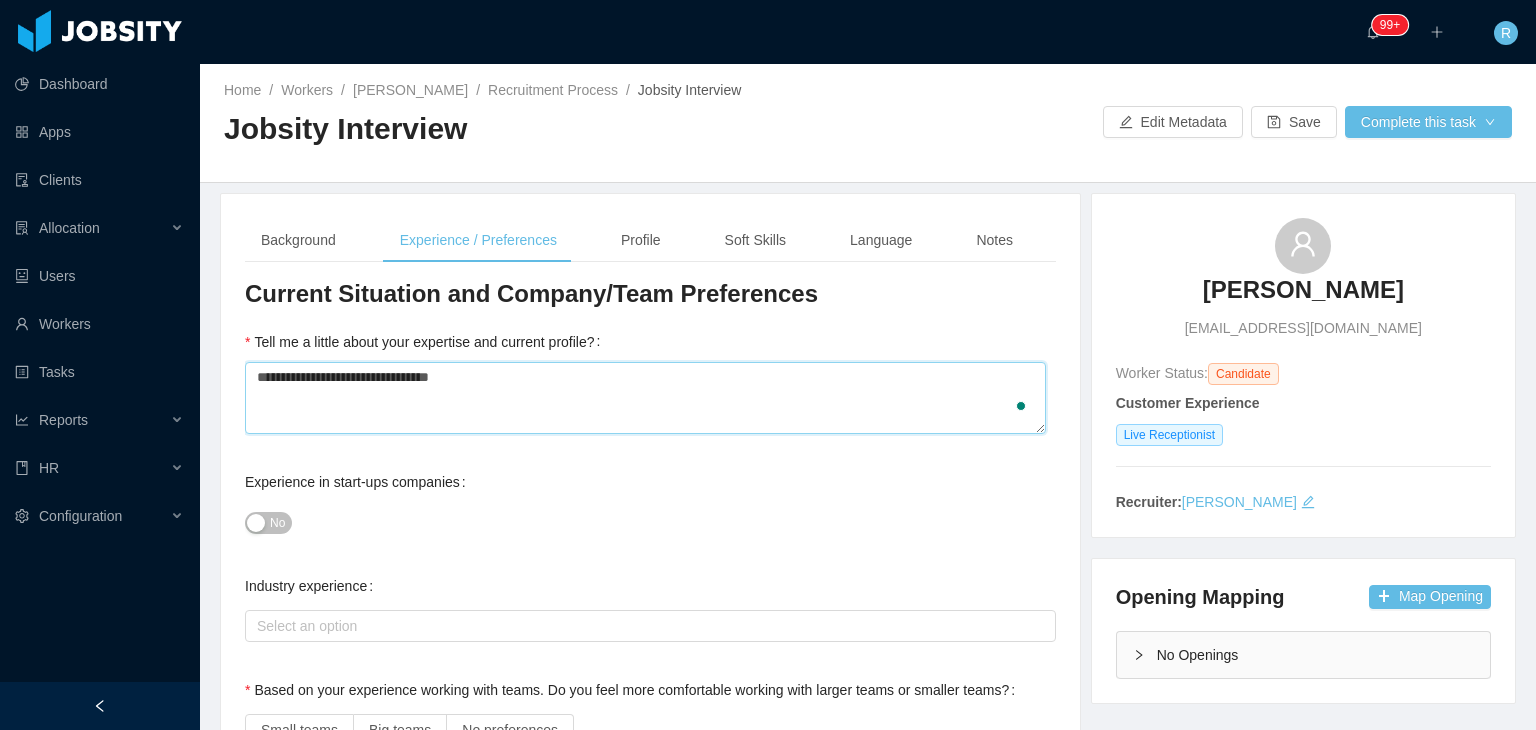 type 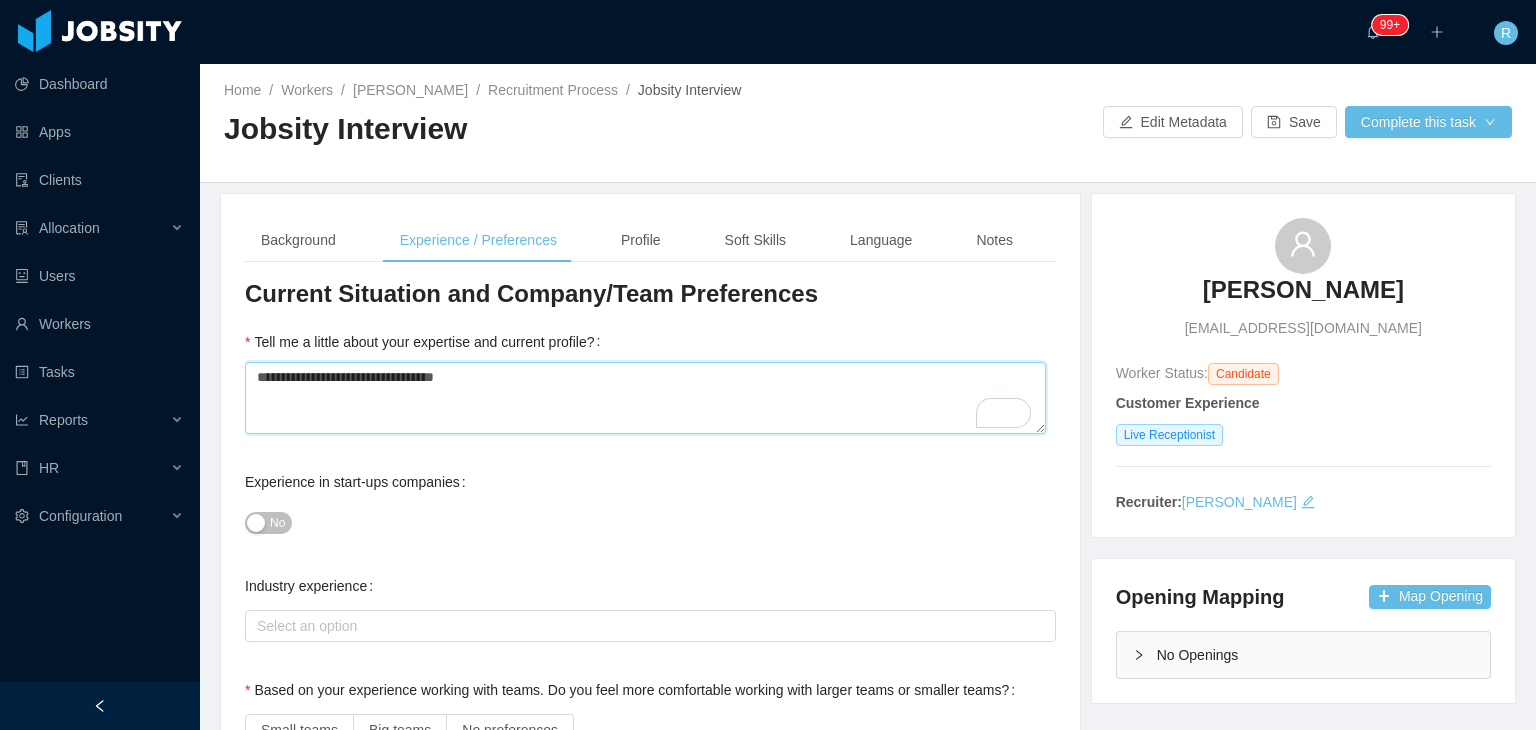 type on "**********" 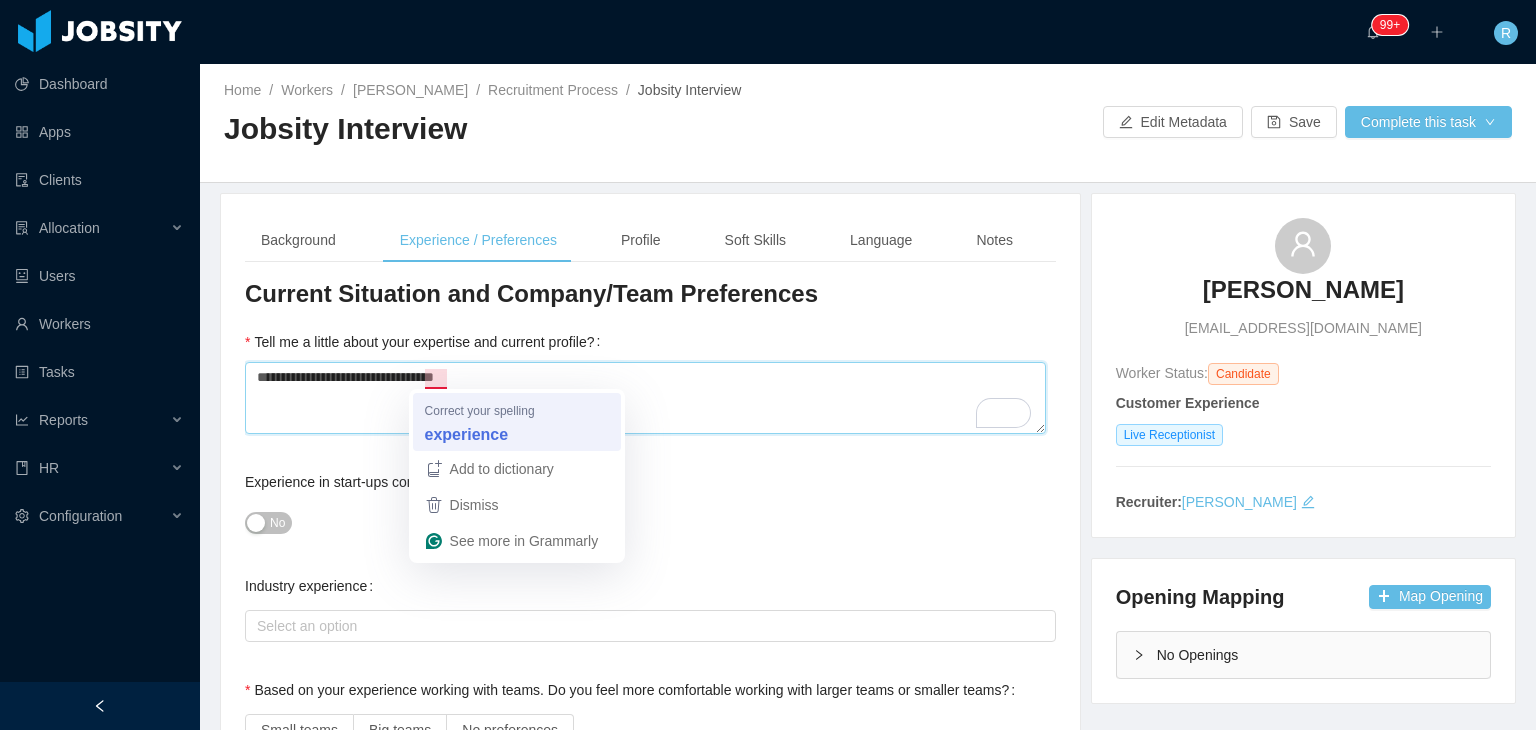 type 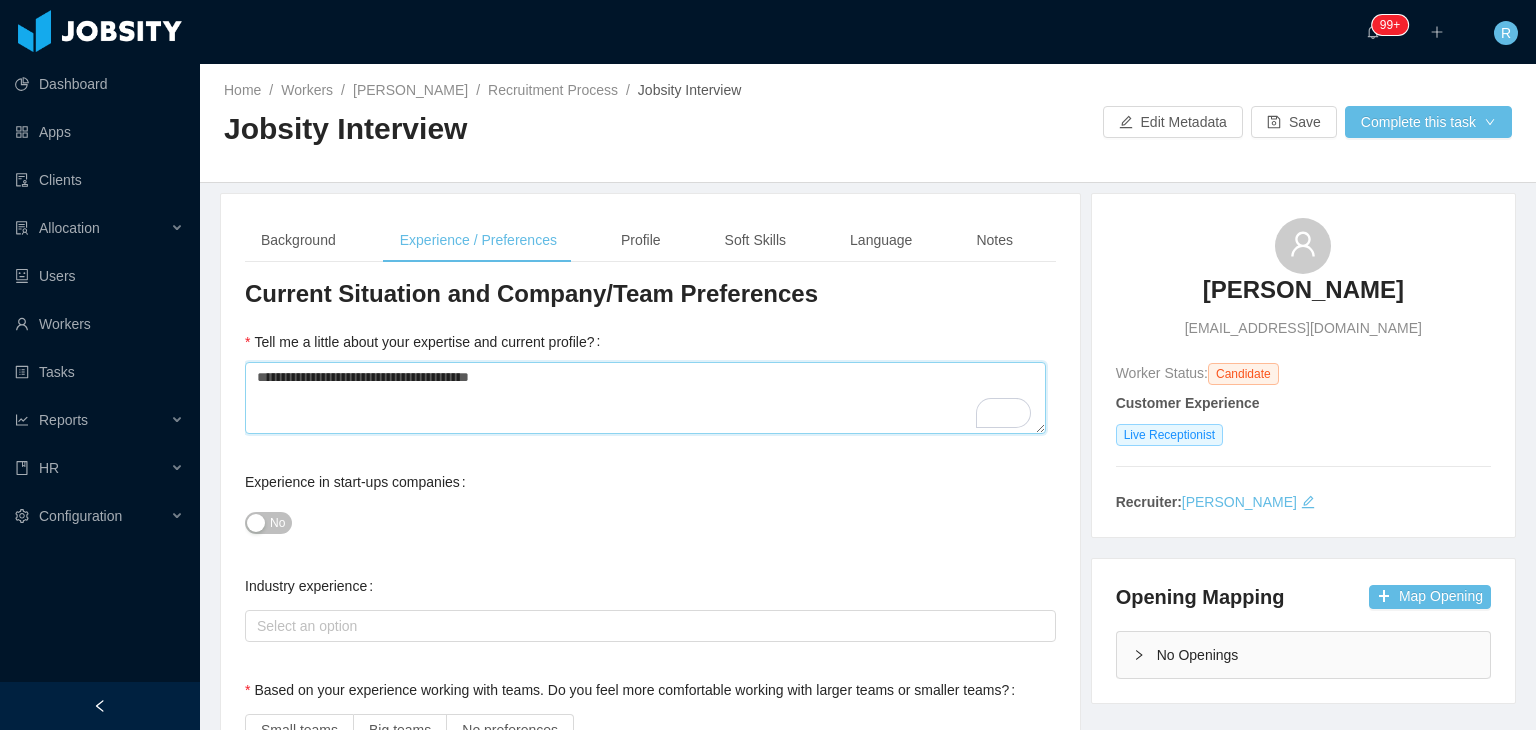 click on "**********" at bounding box center [645, 398] 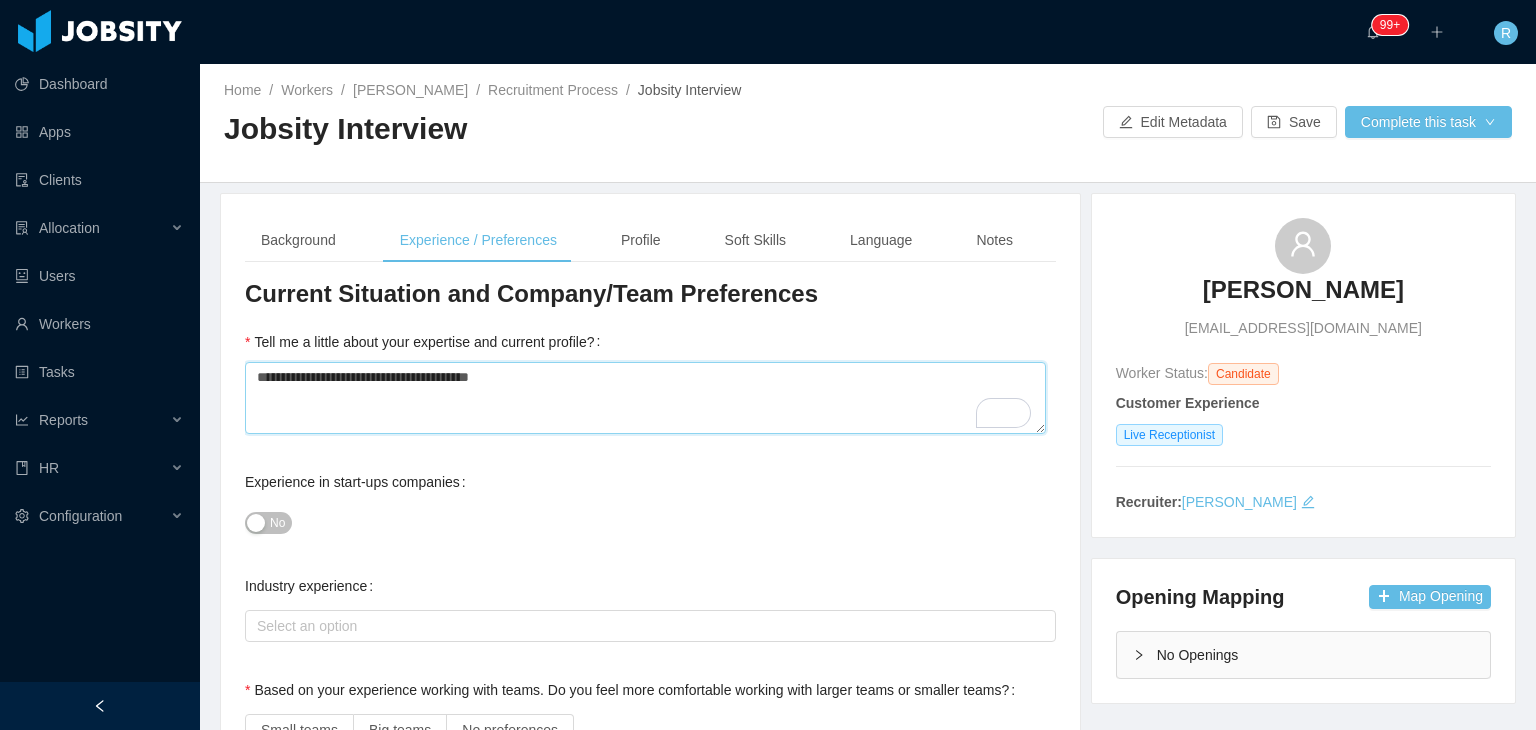 type 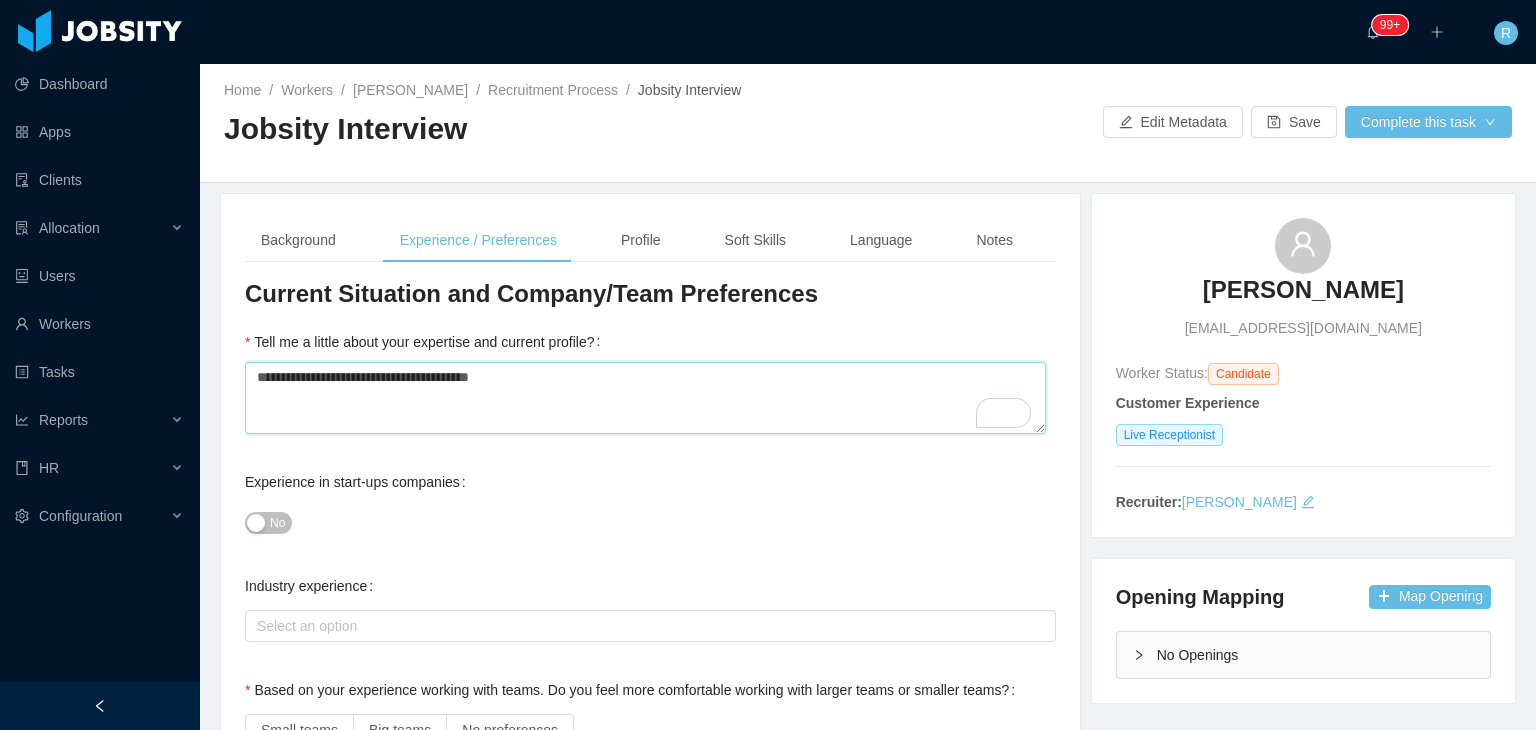 type on "**********" 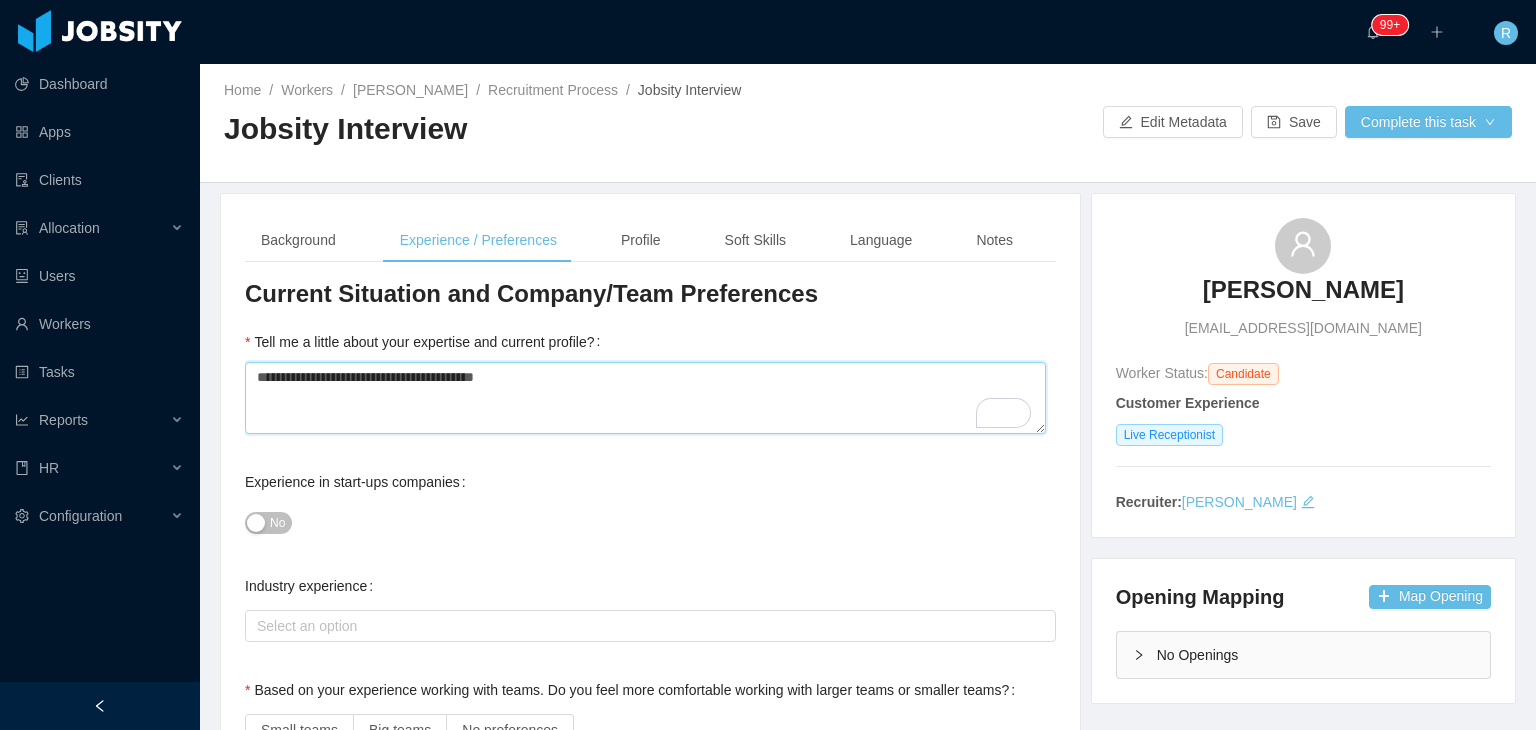type 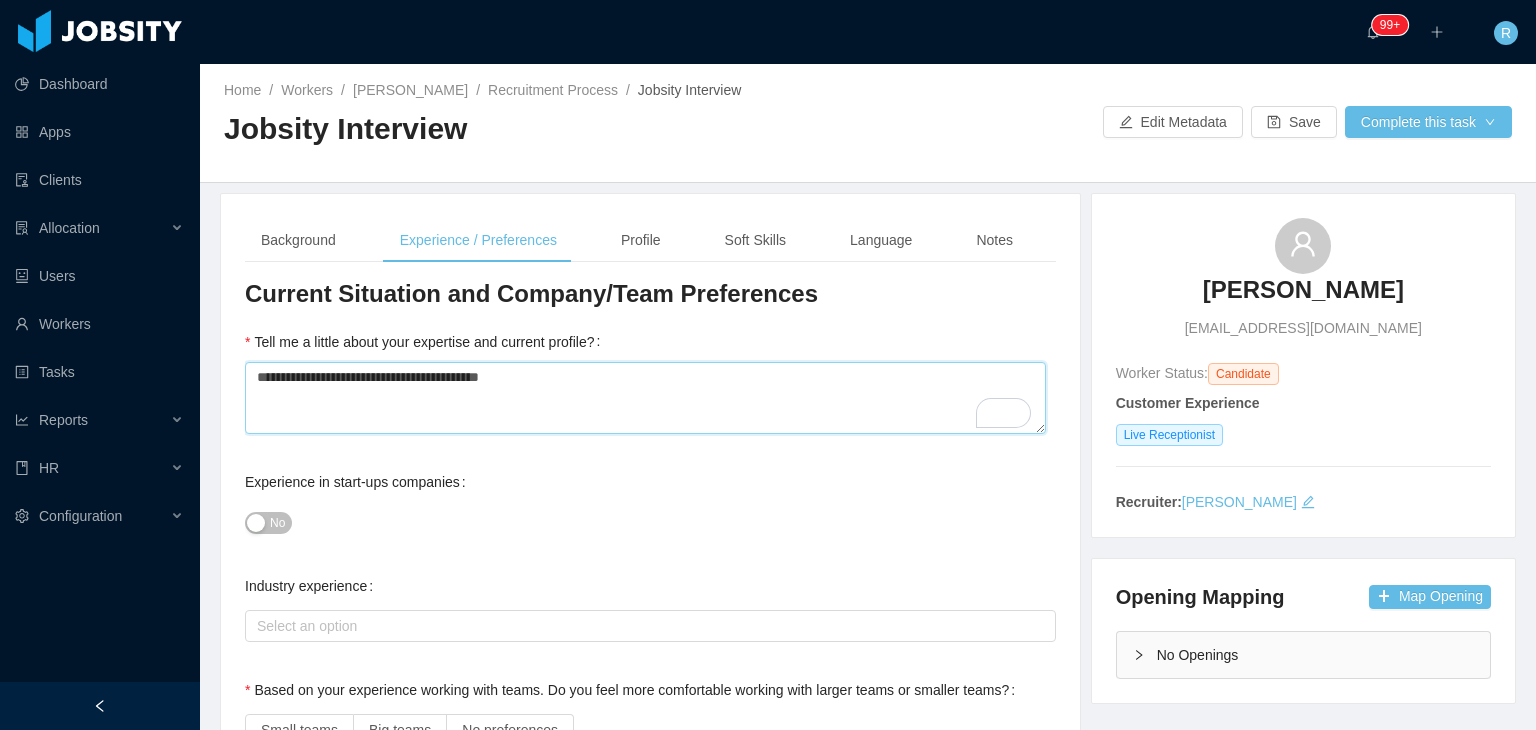 type 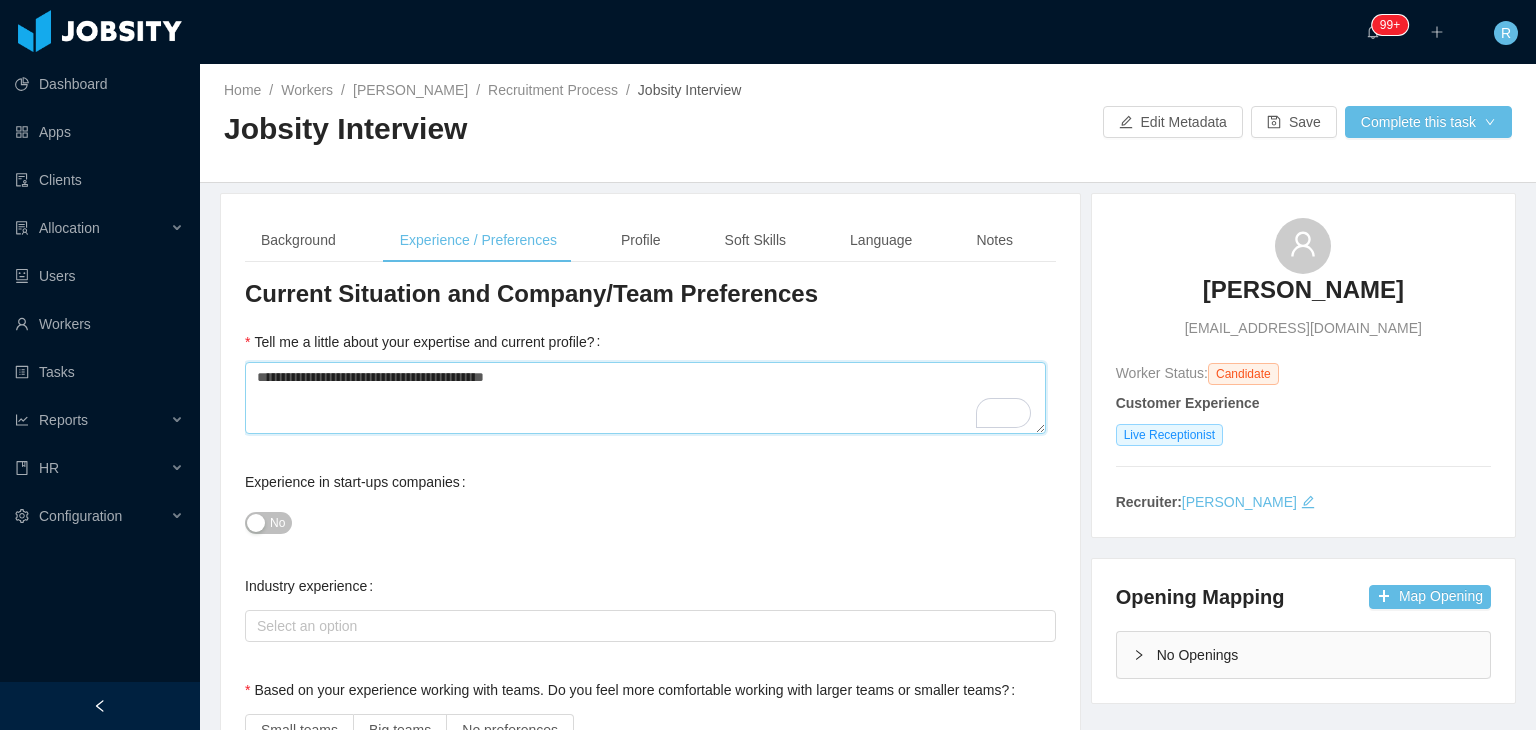 type 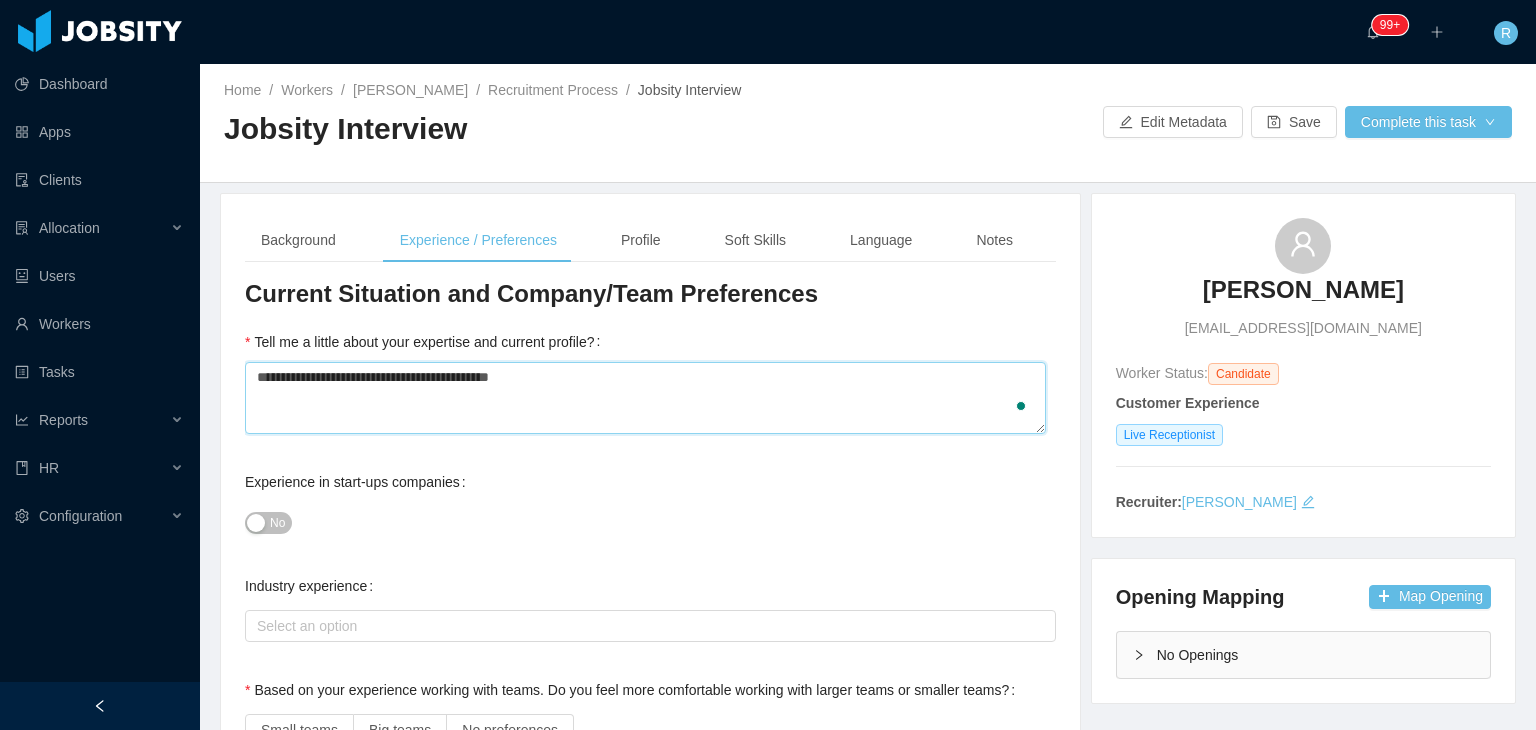 type 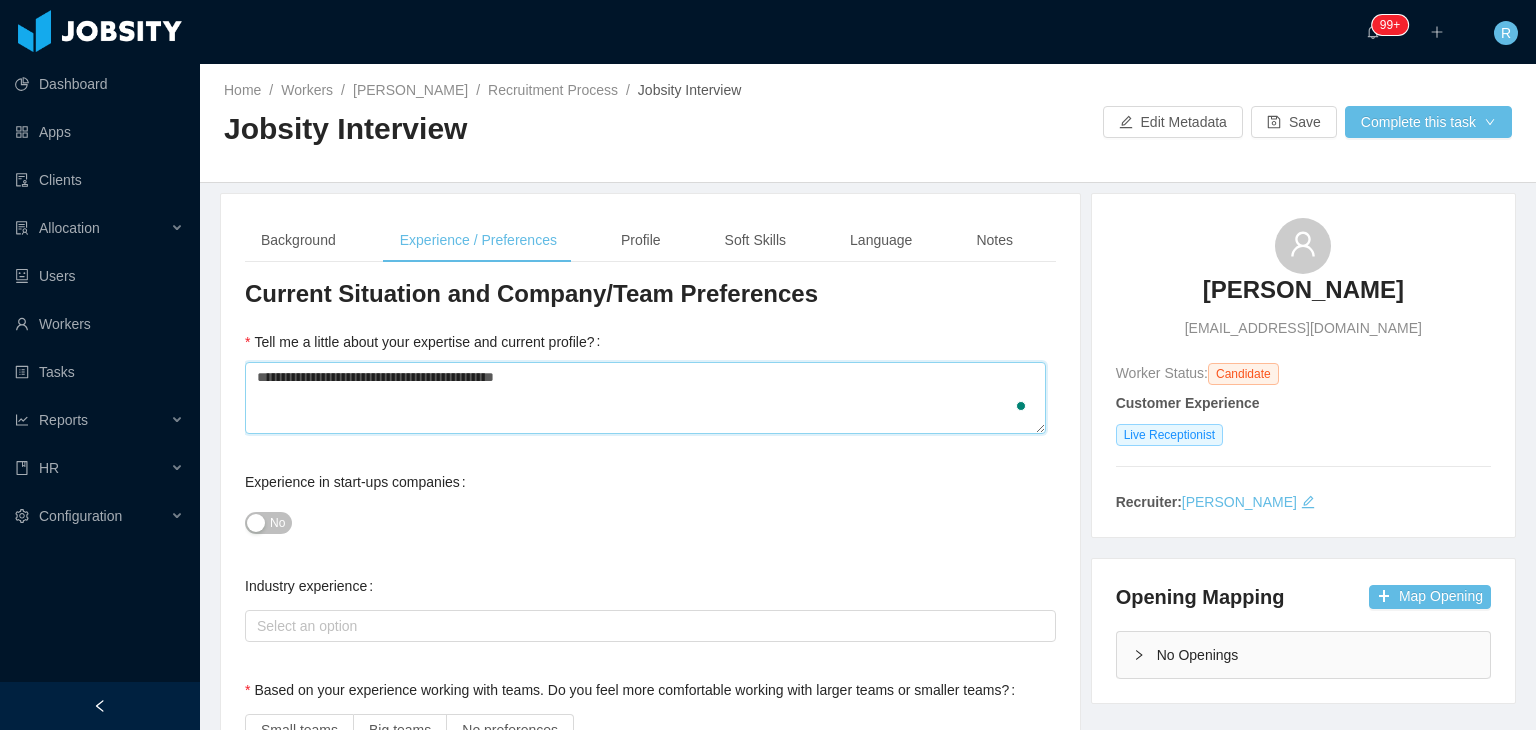 type 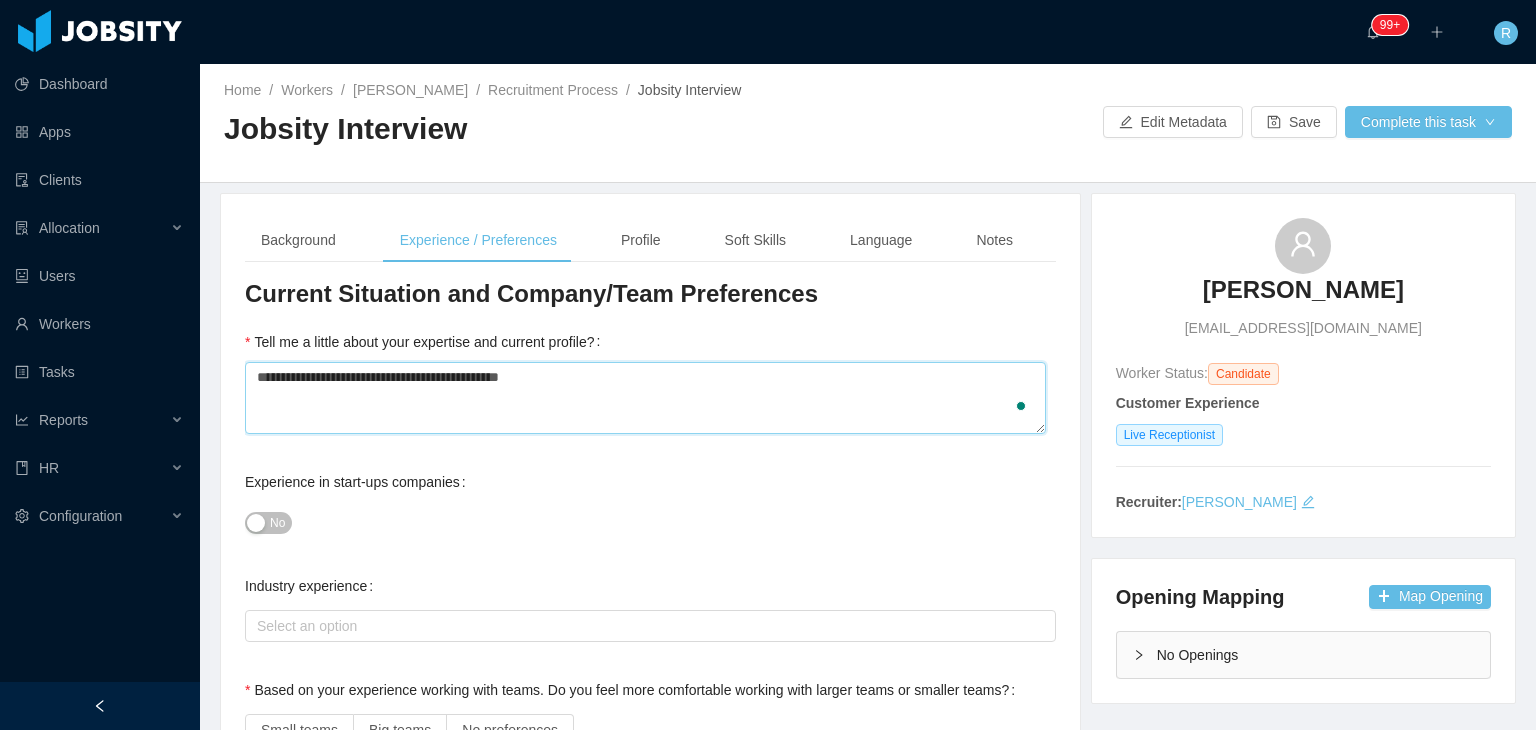 type 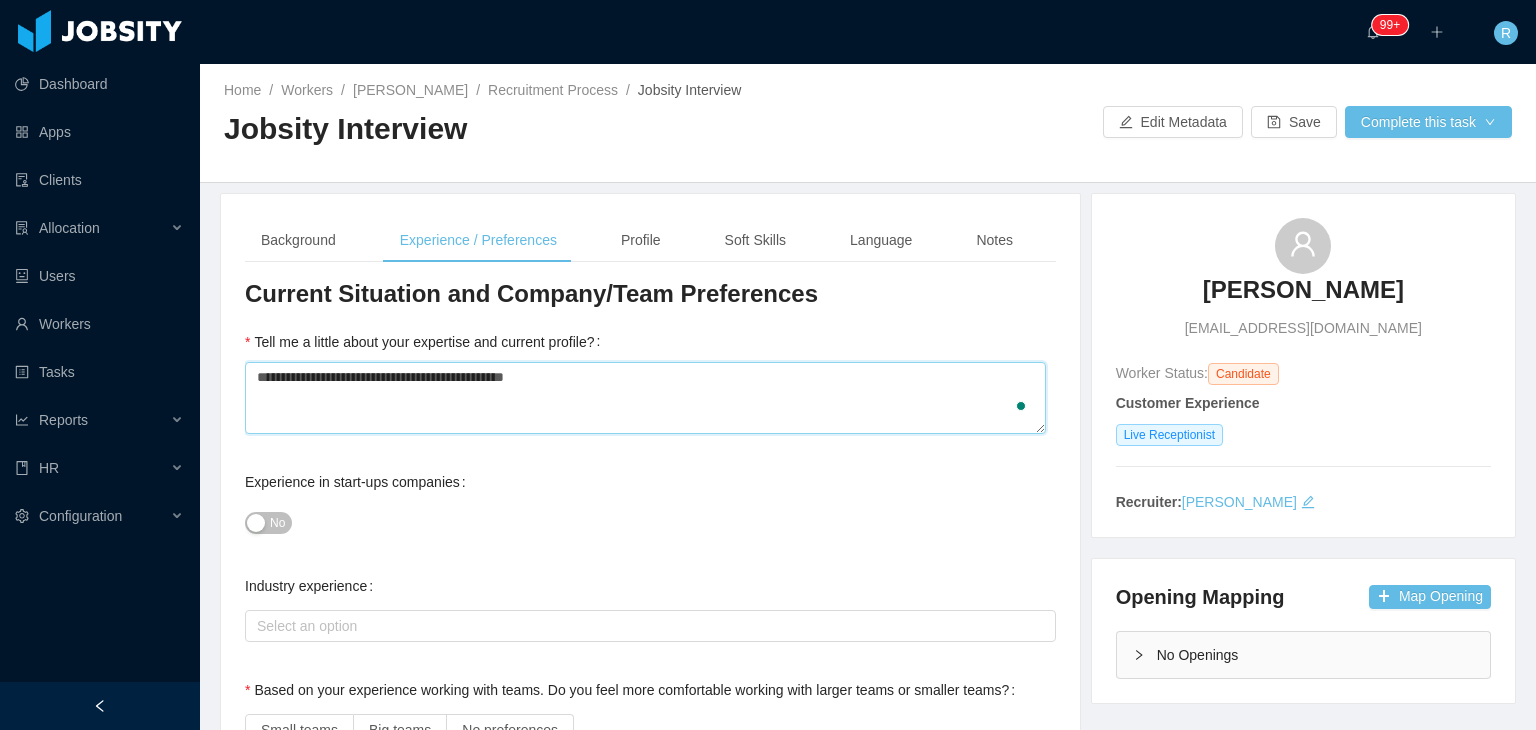 type 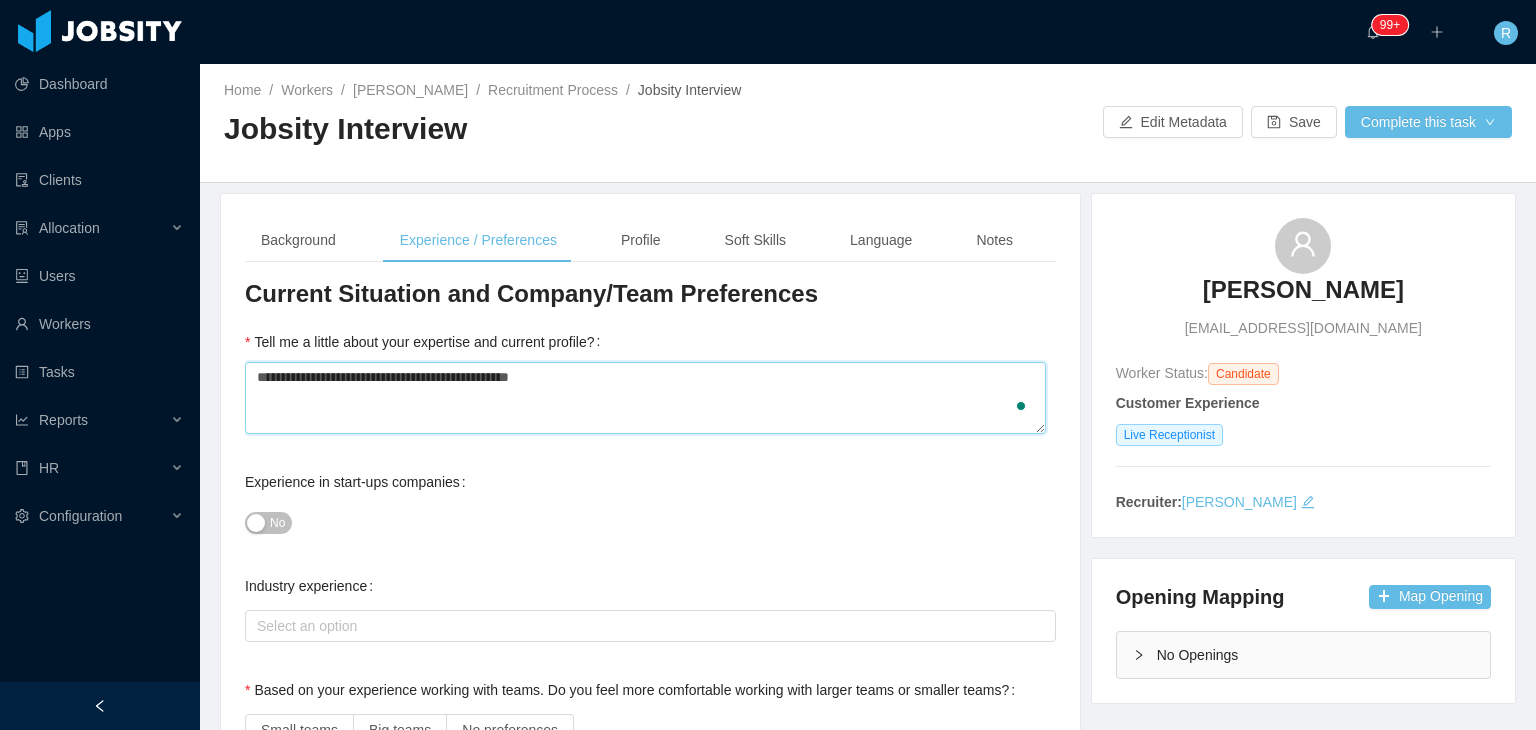 type 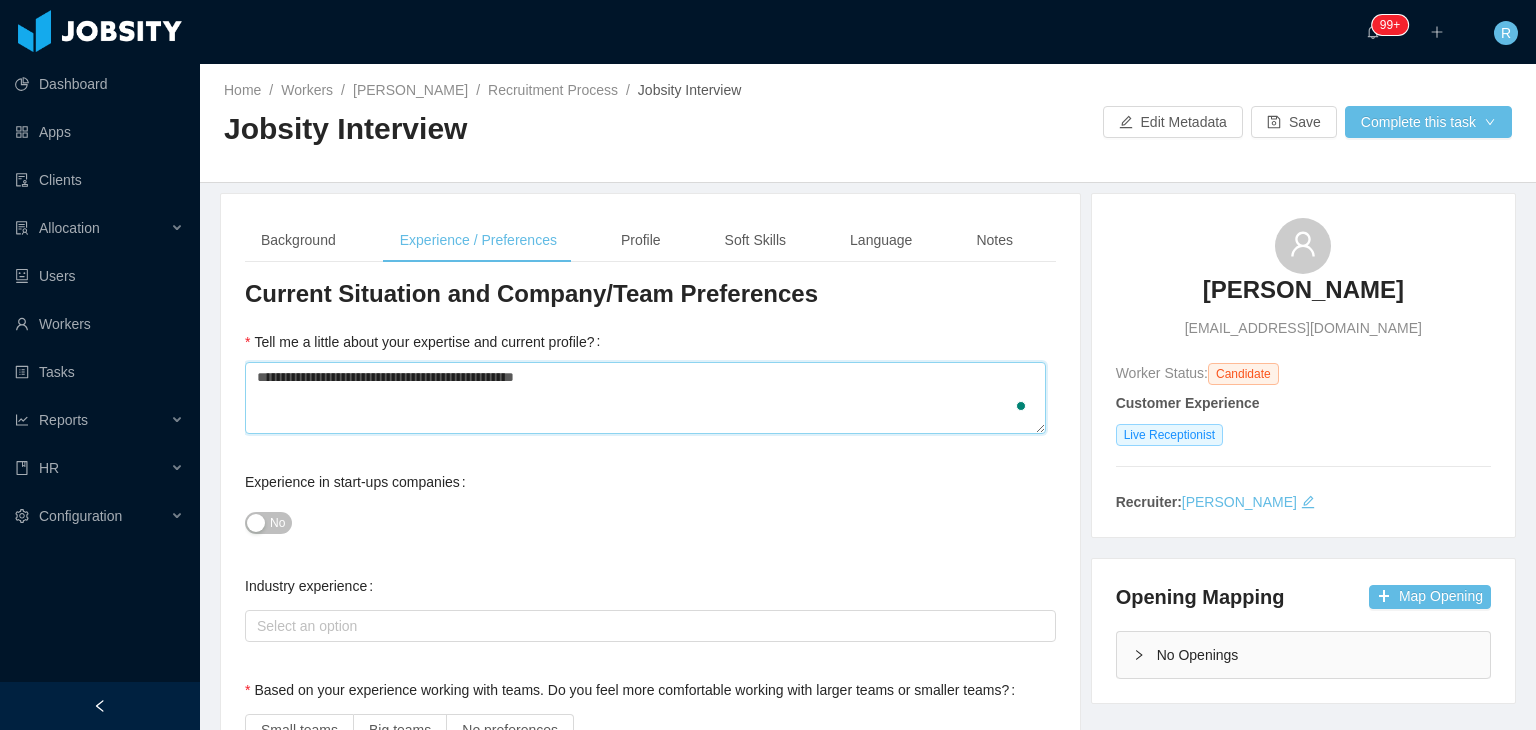 type 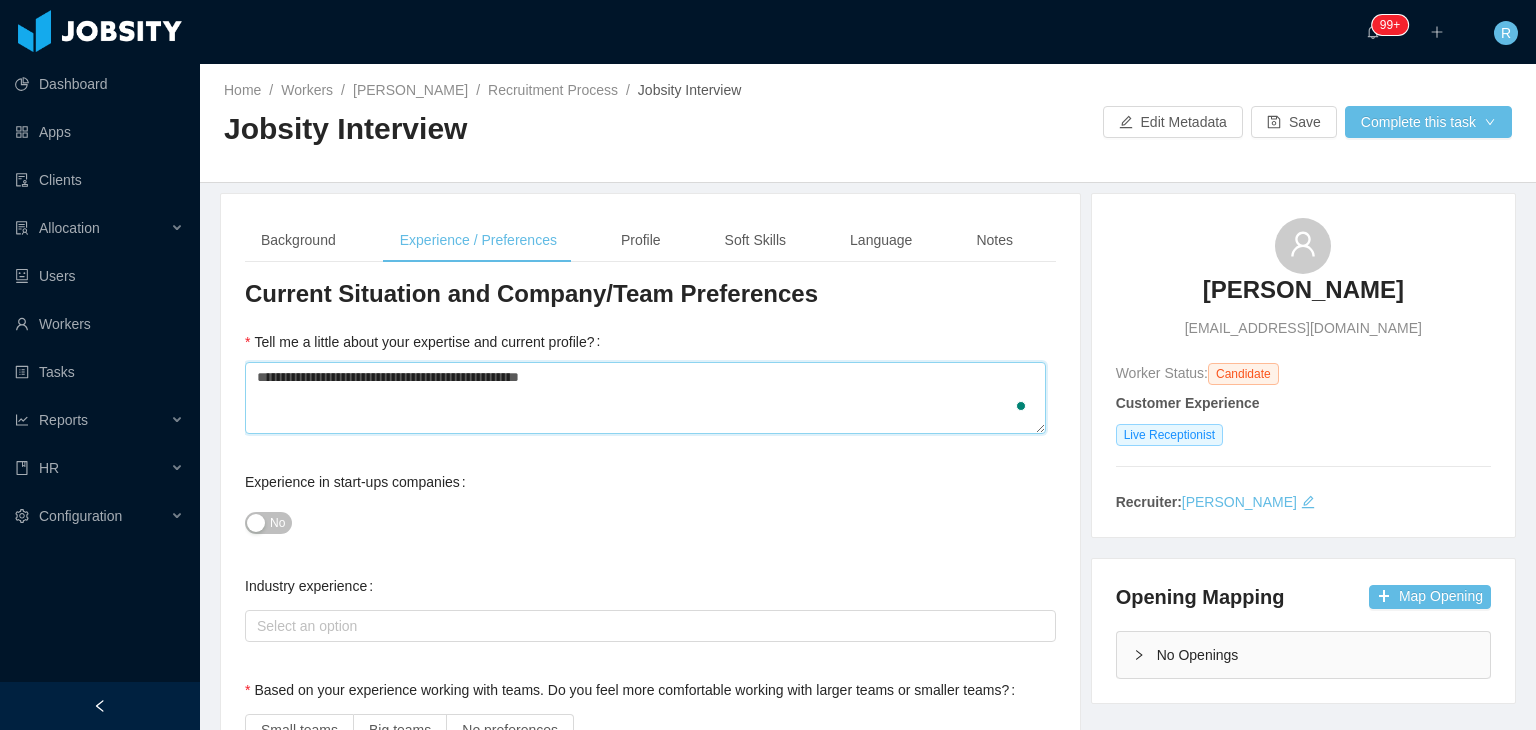 type 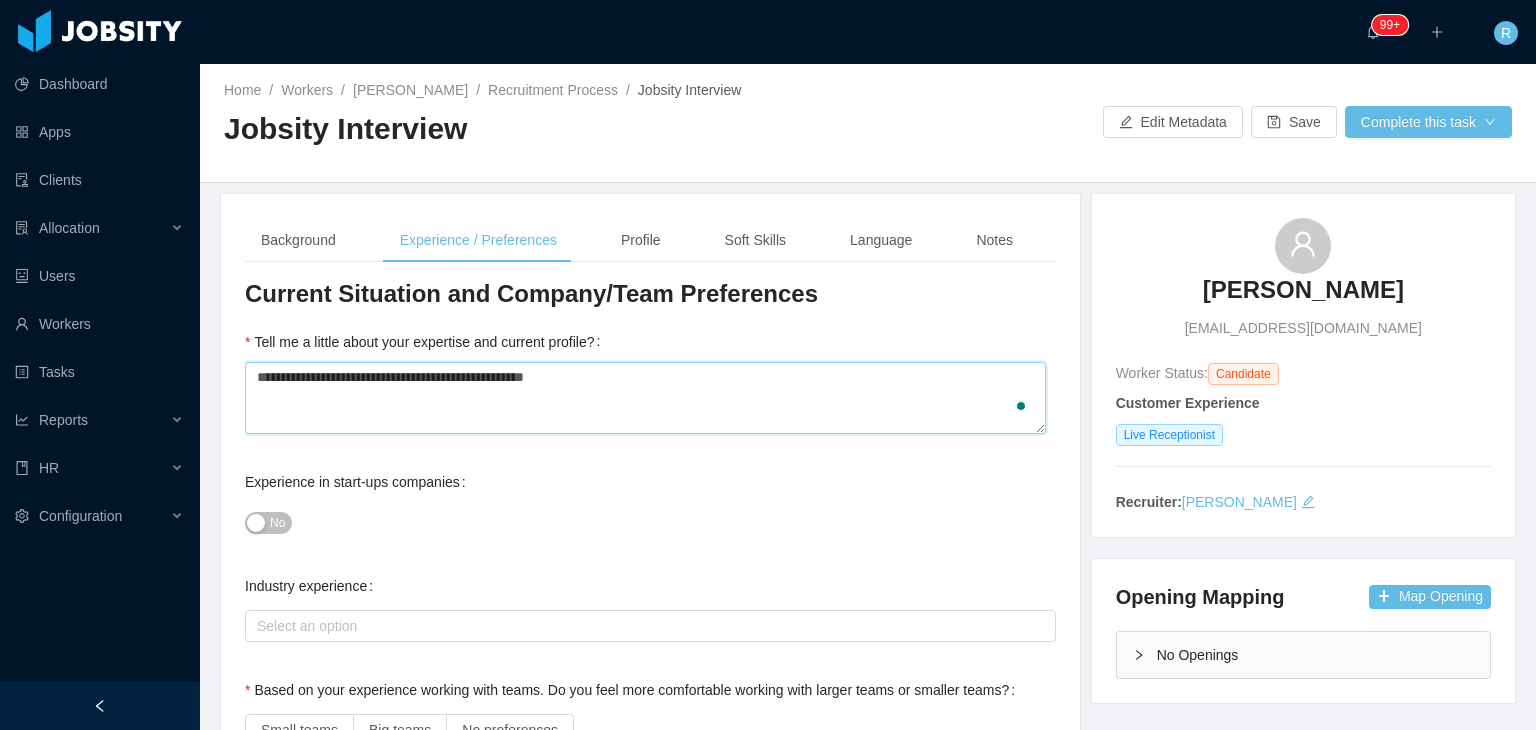 type 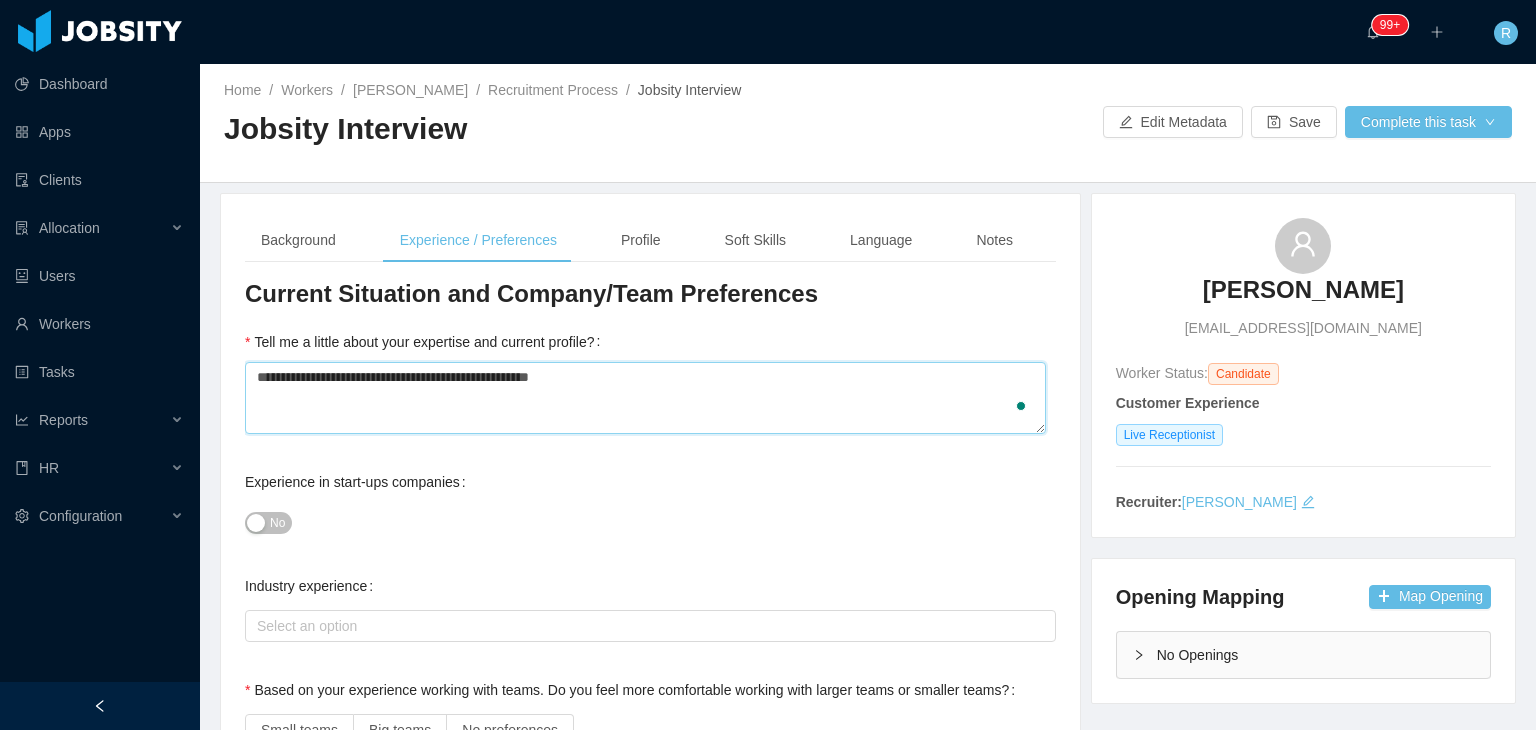 type 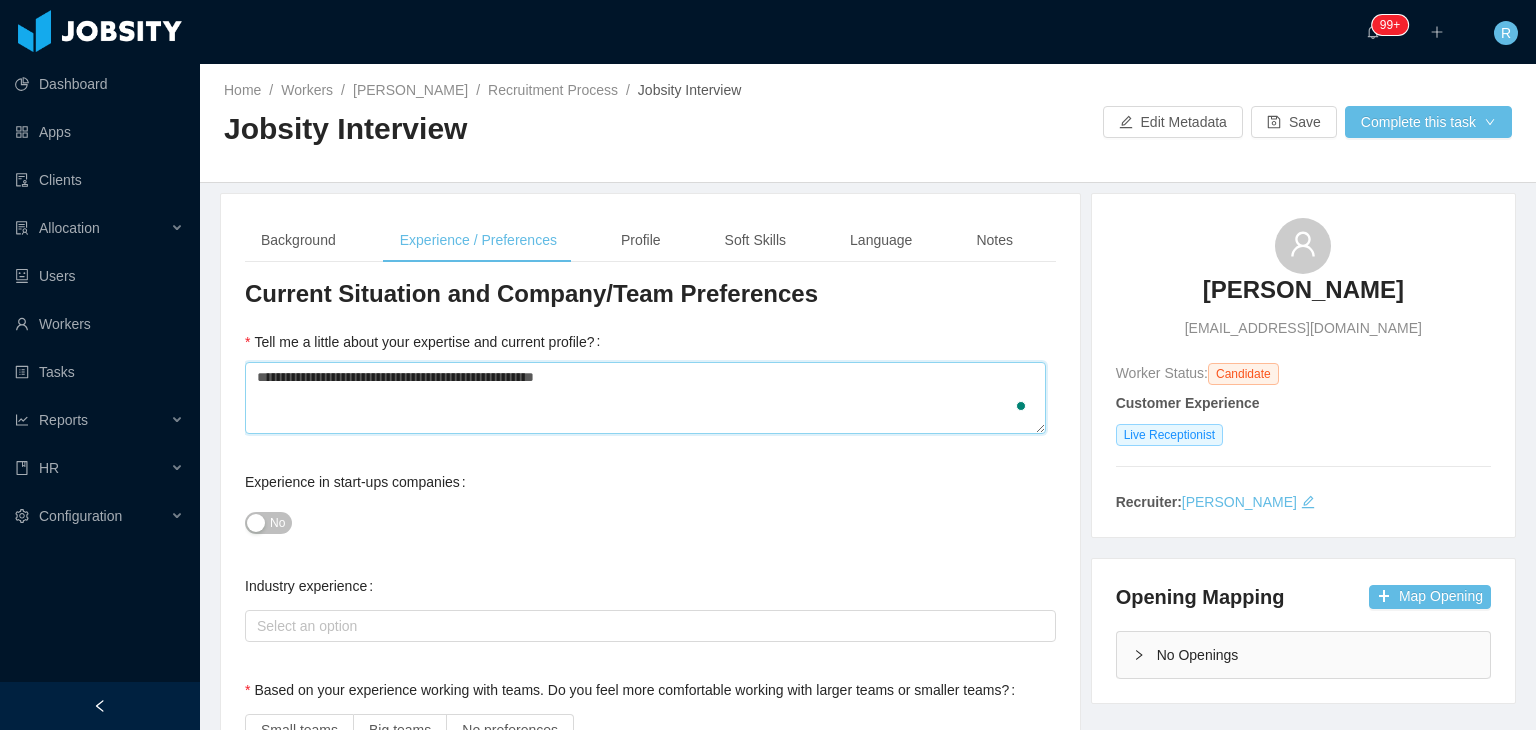 type 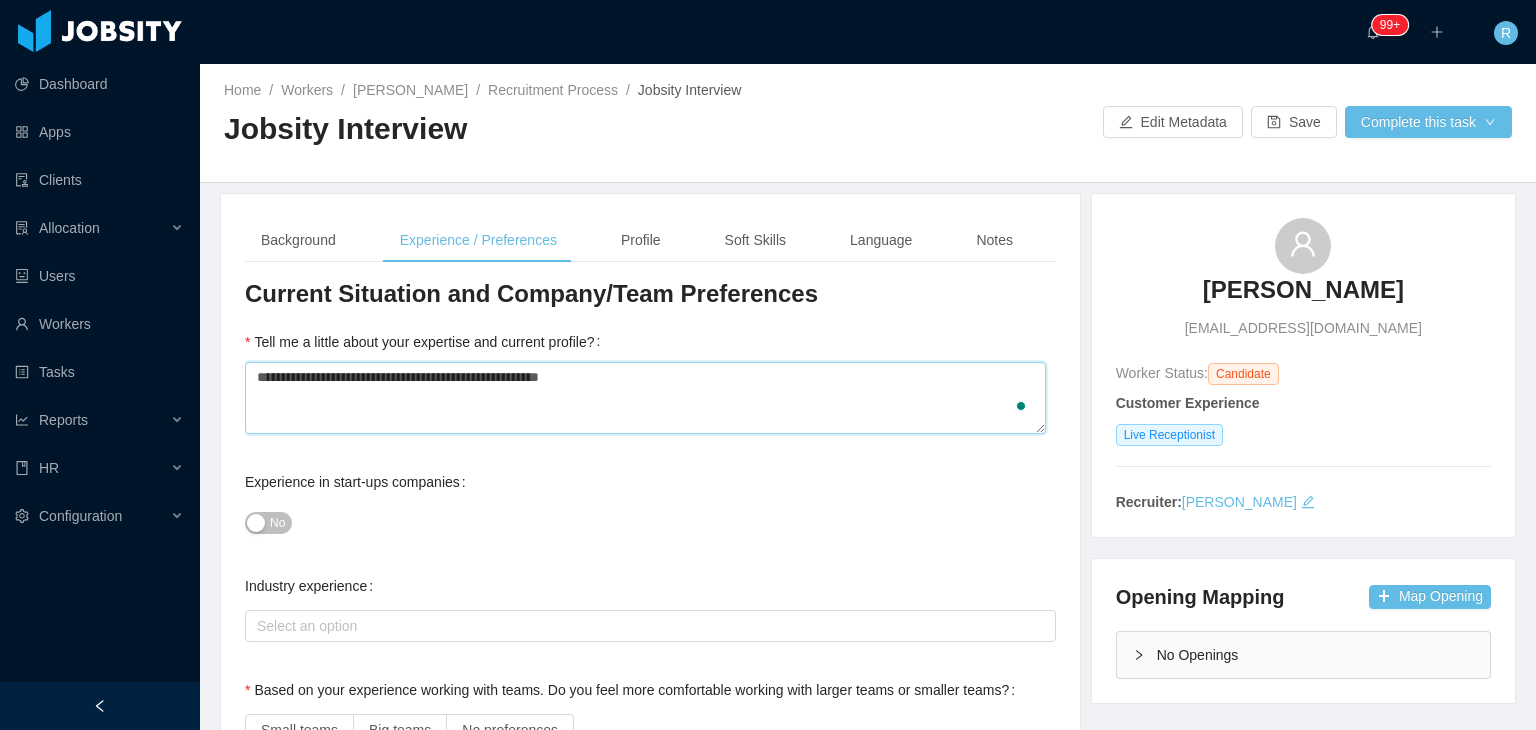 type 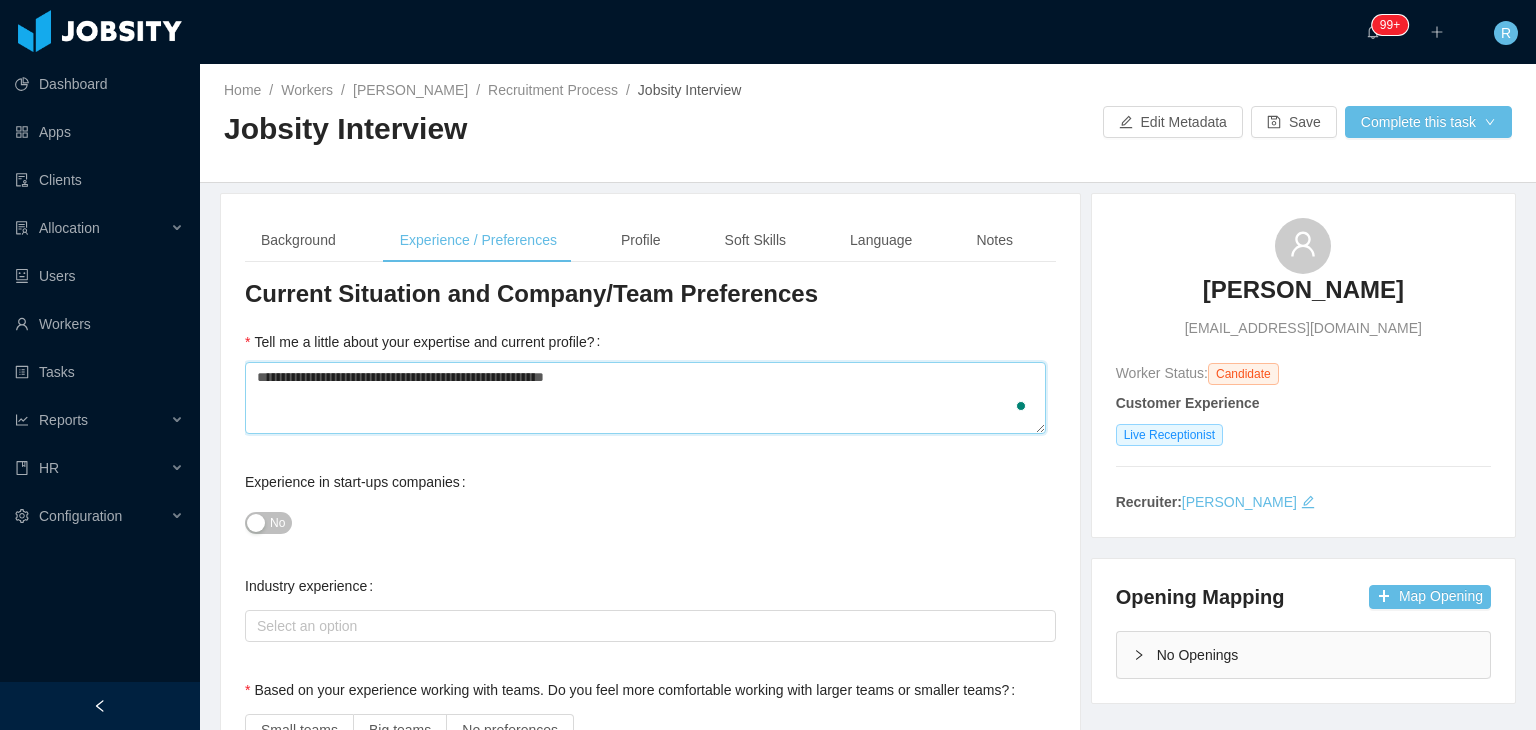 type 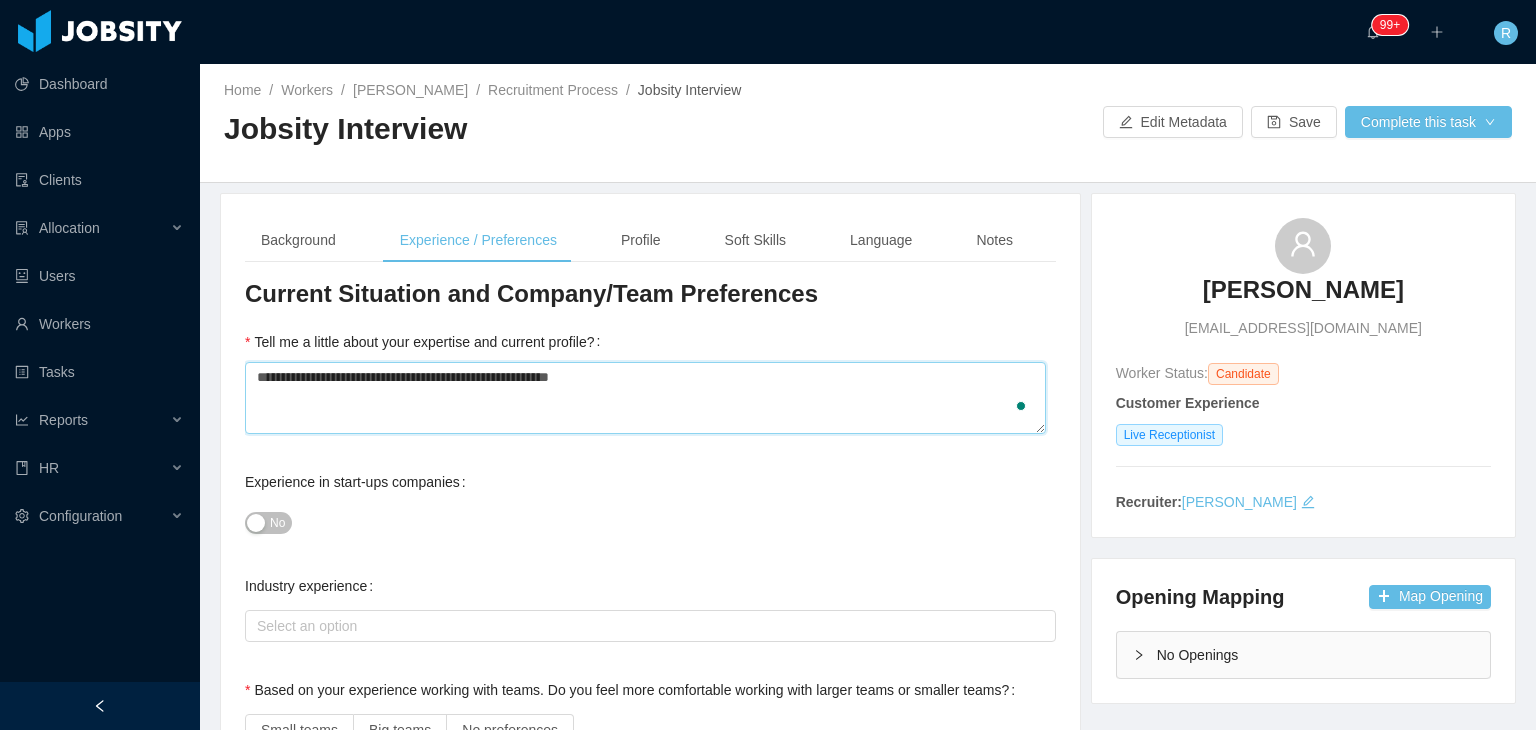 type 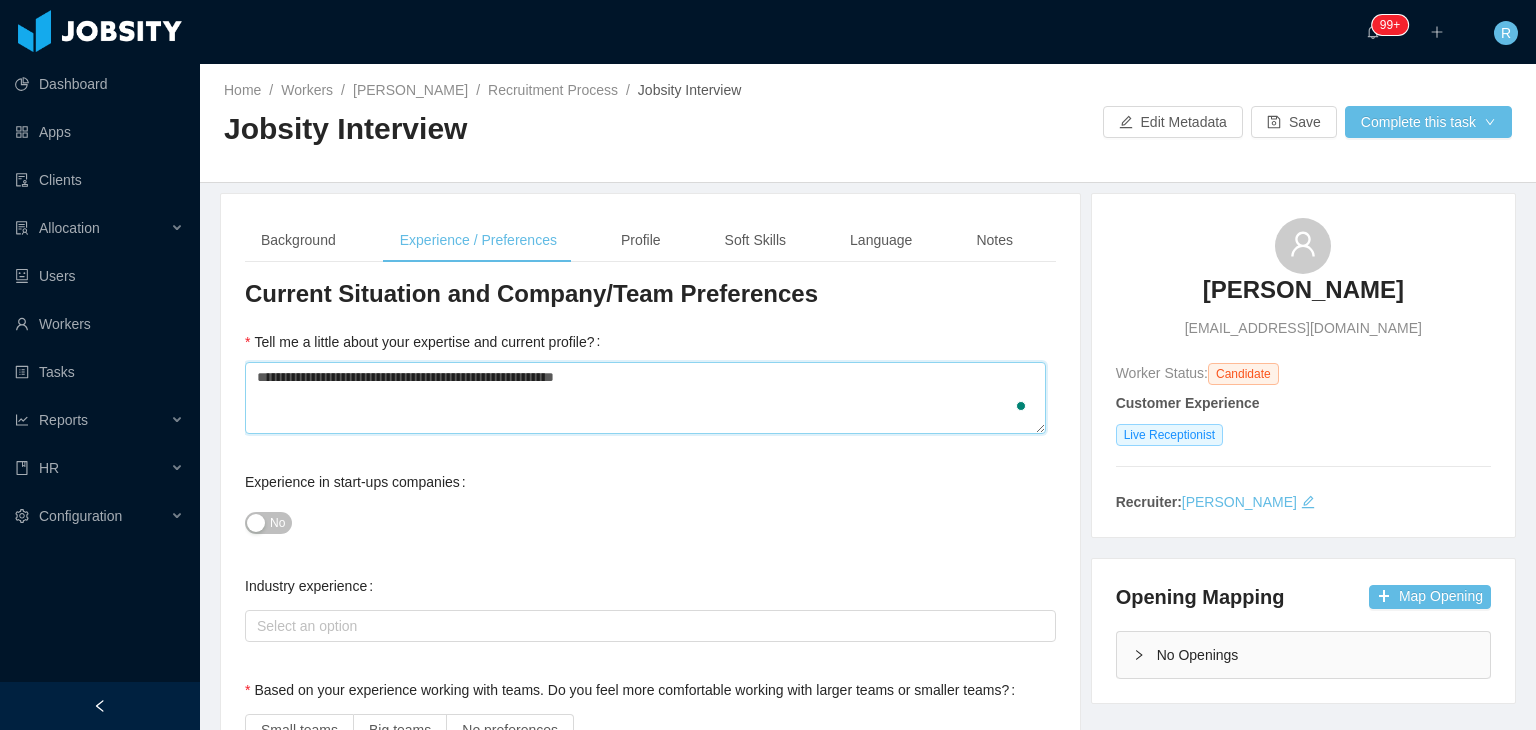 type 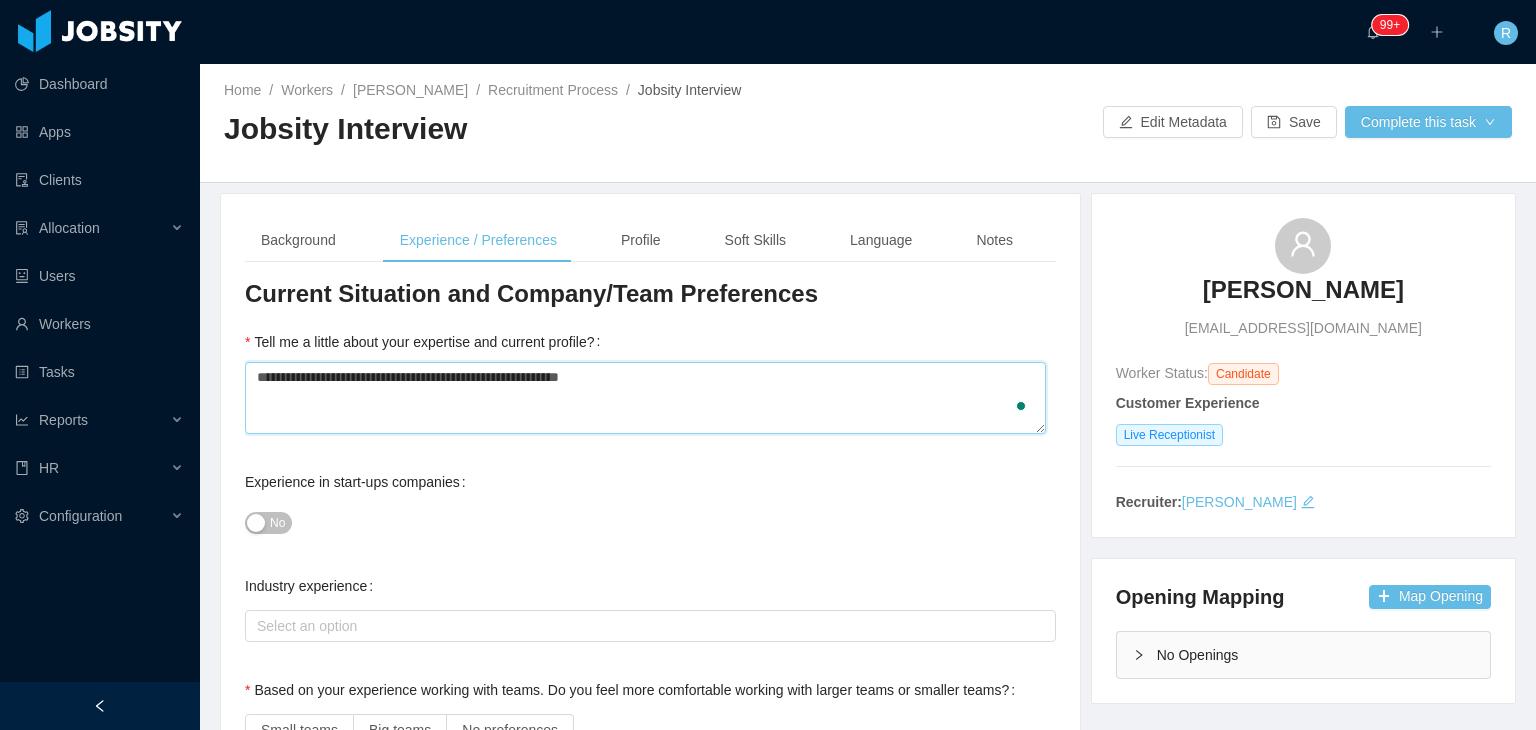 type 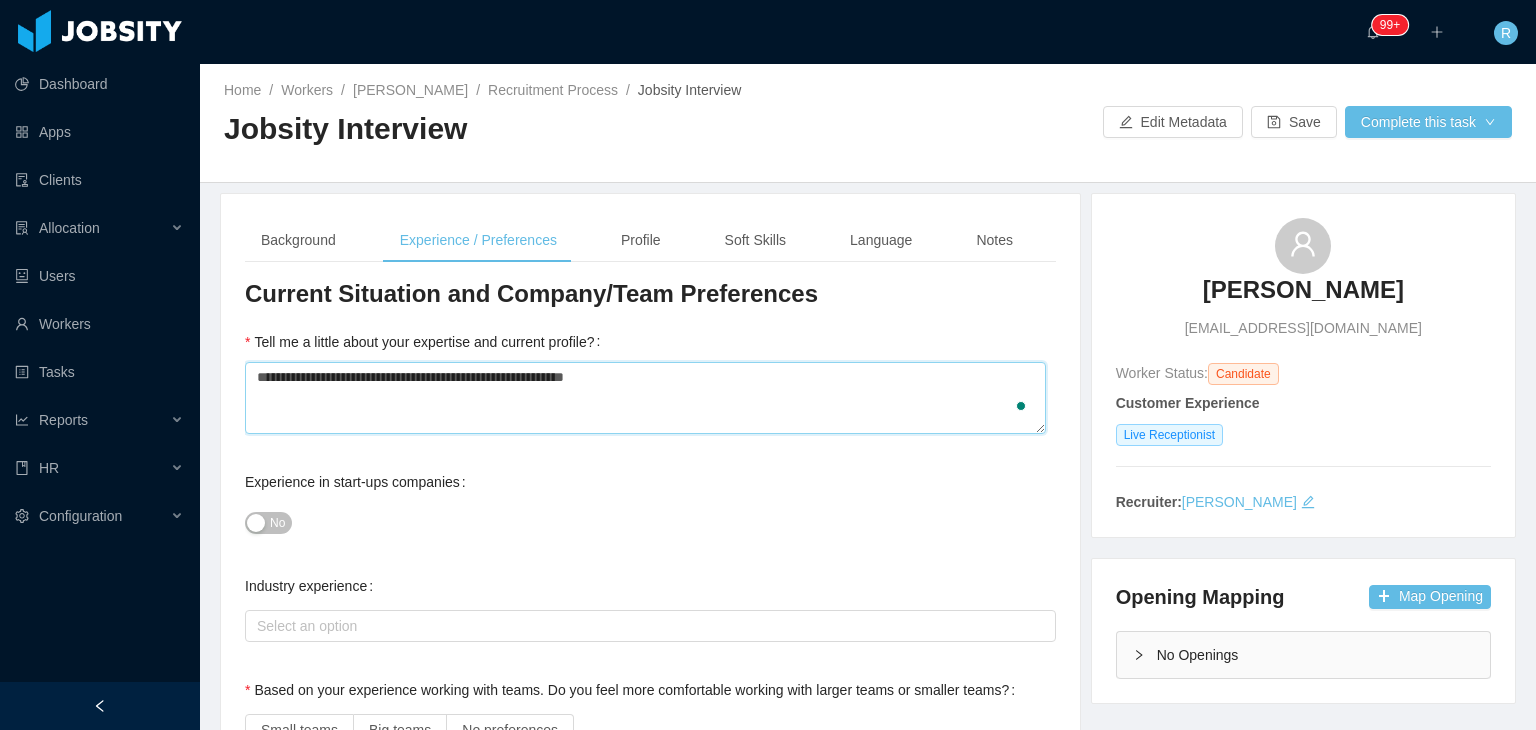 type 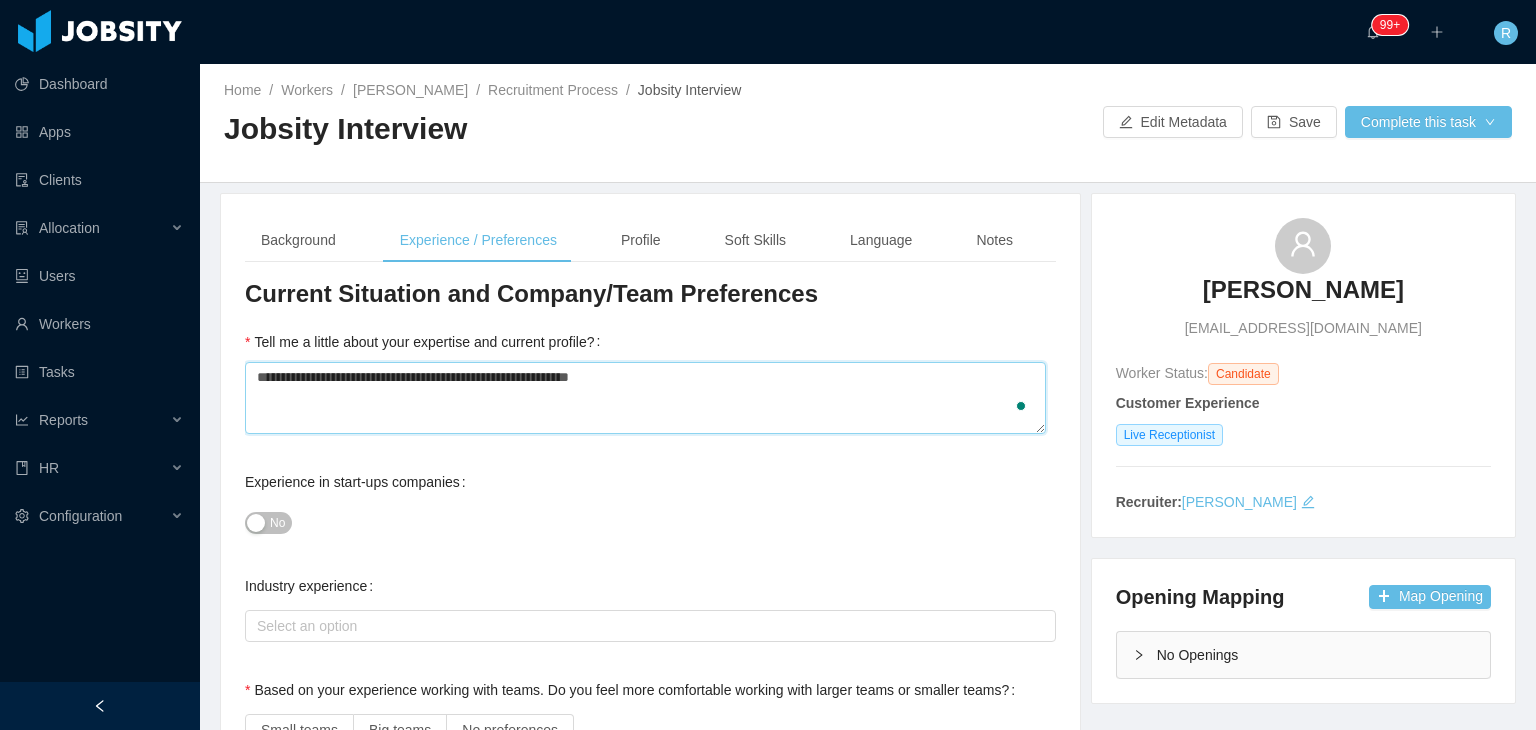 type 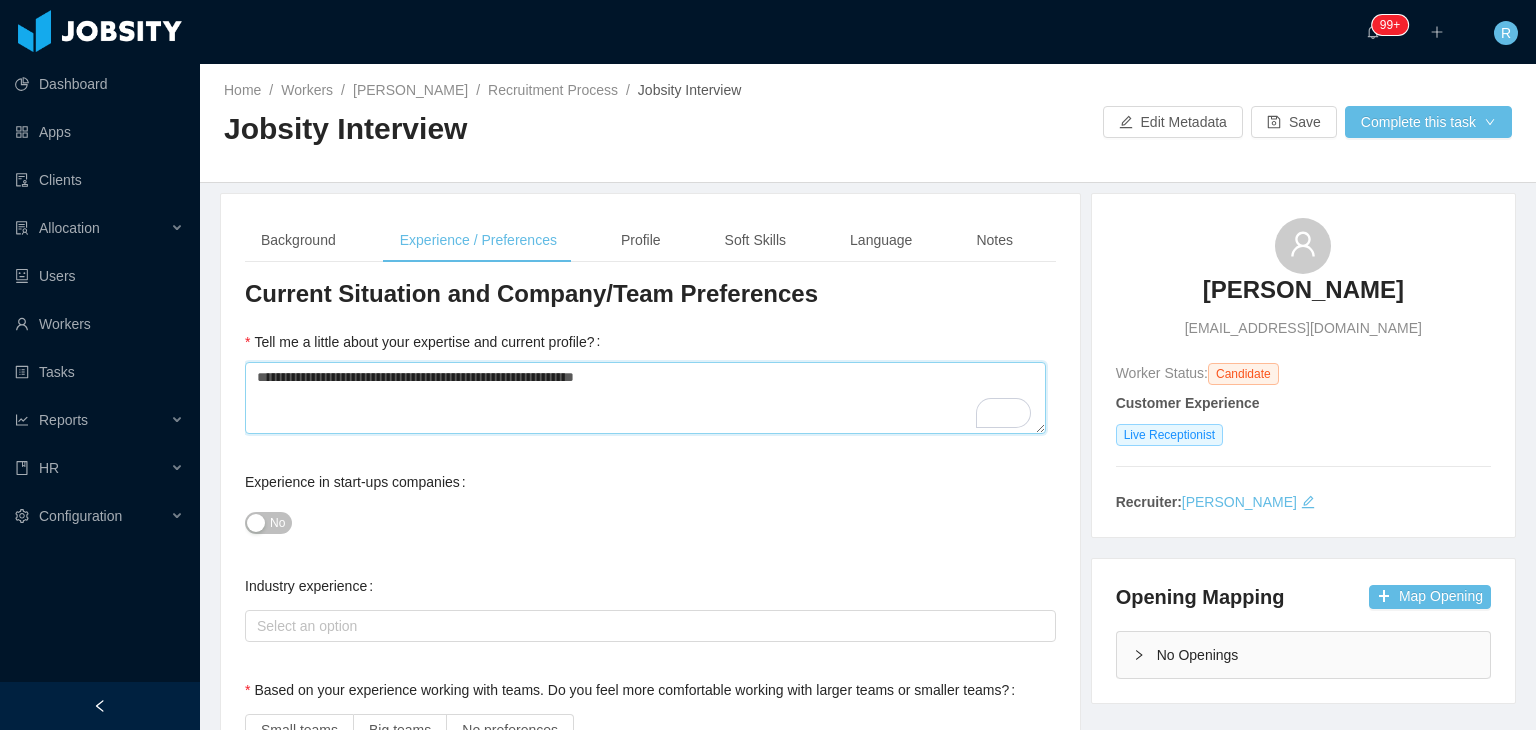 type 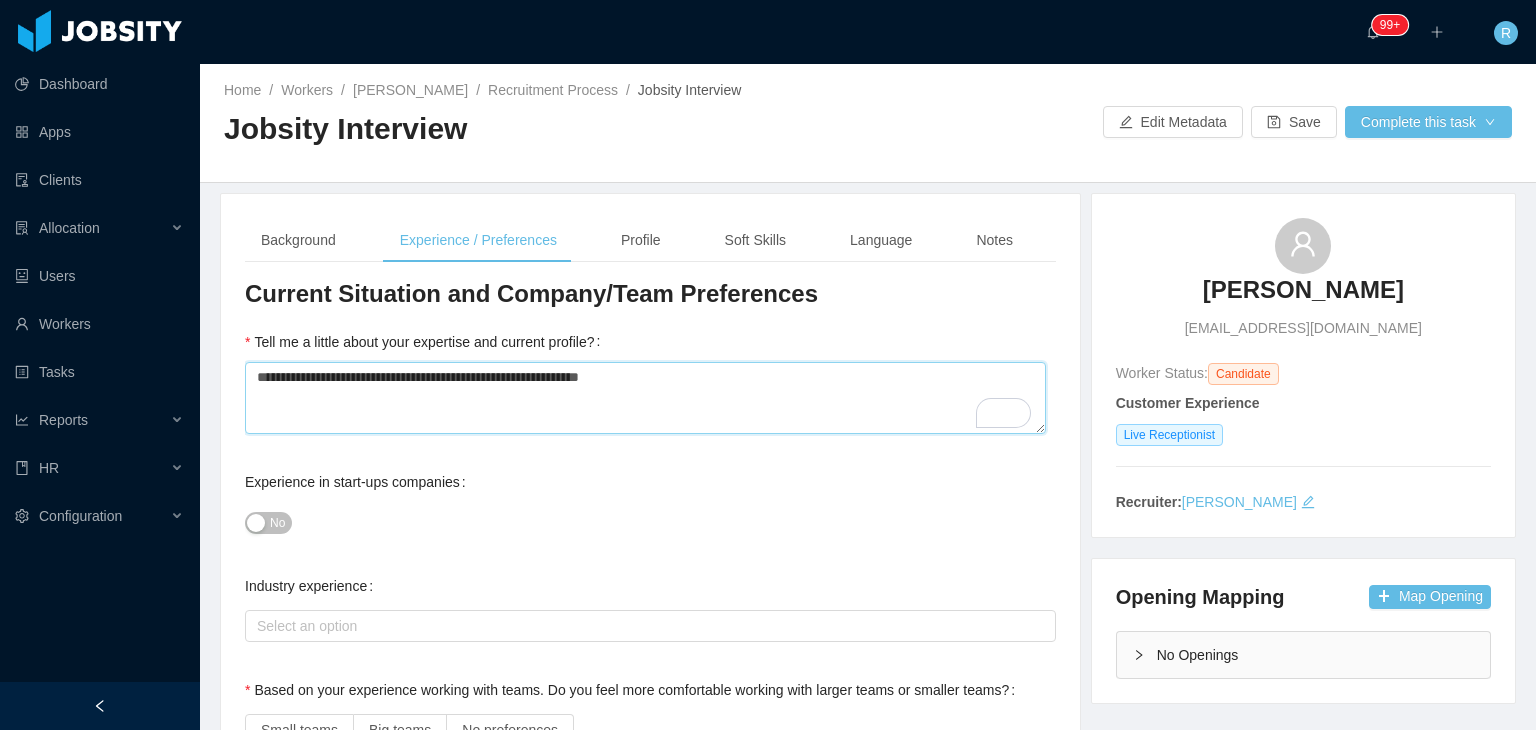 type 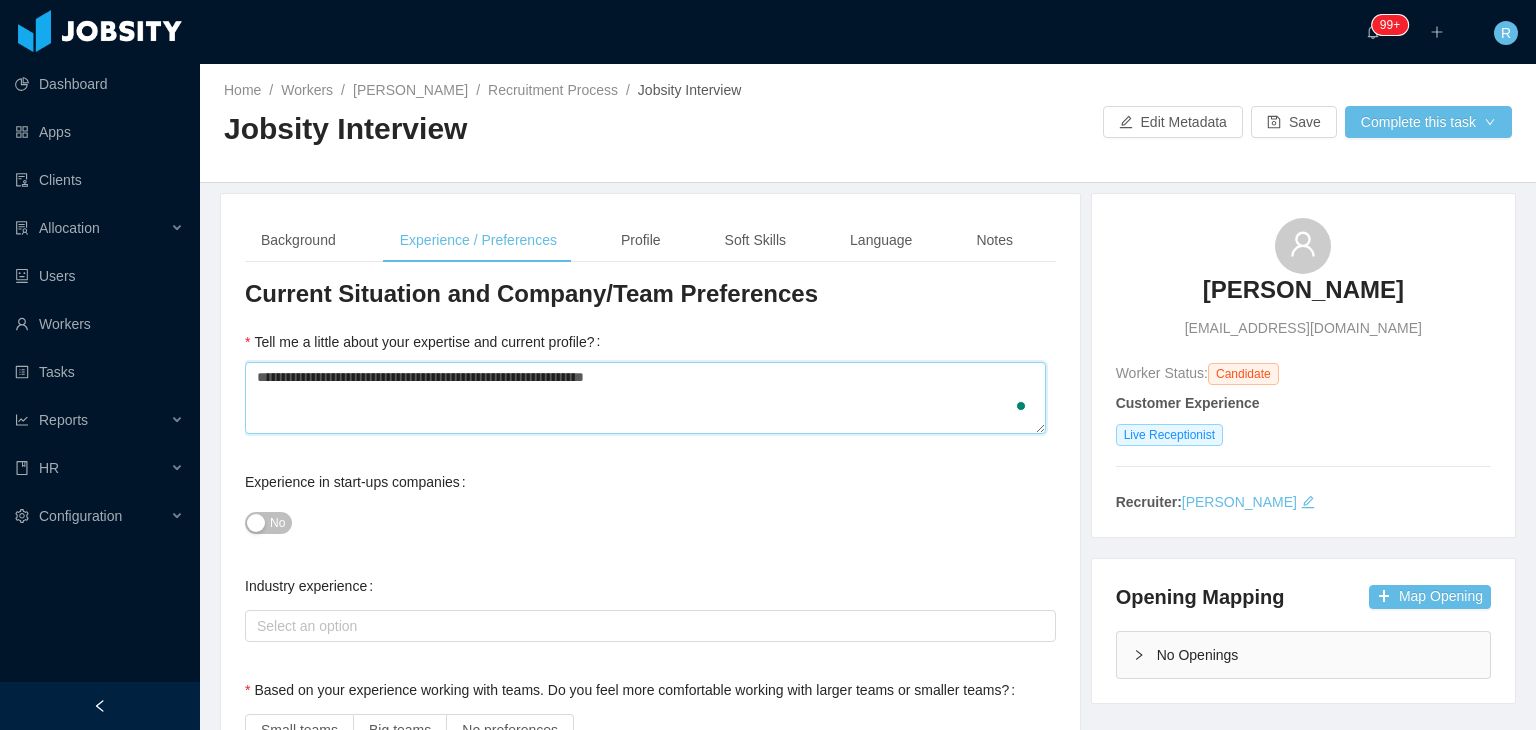 type 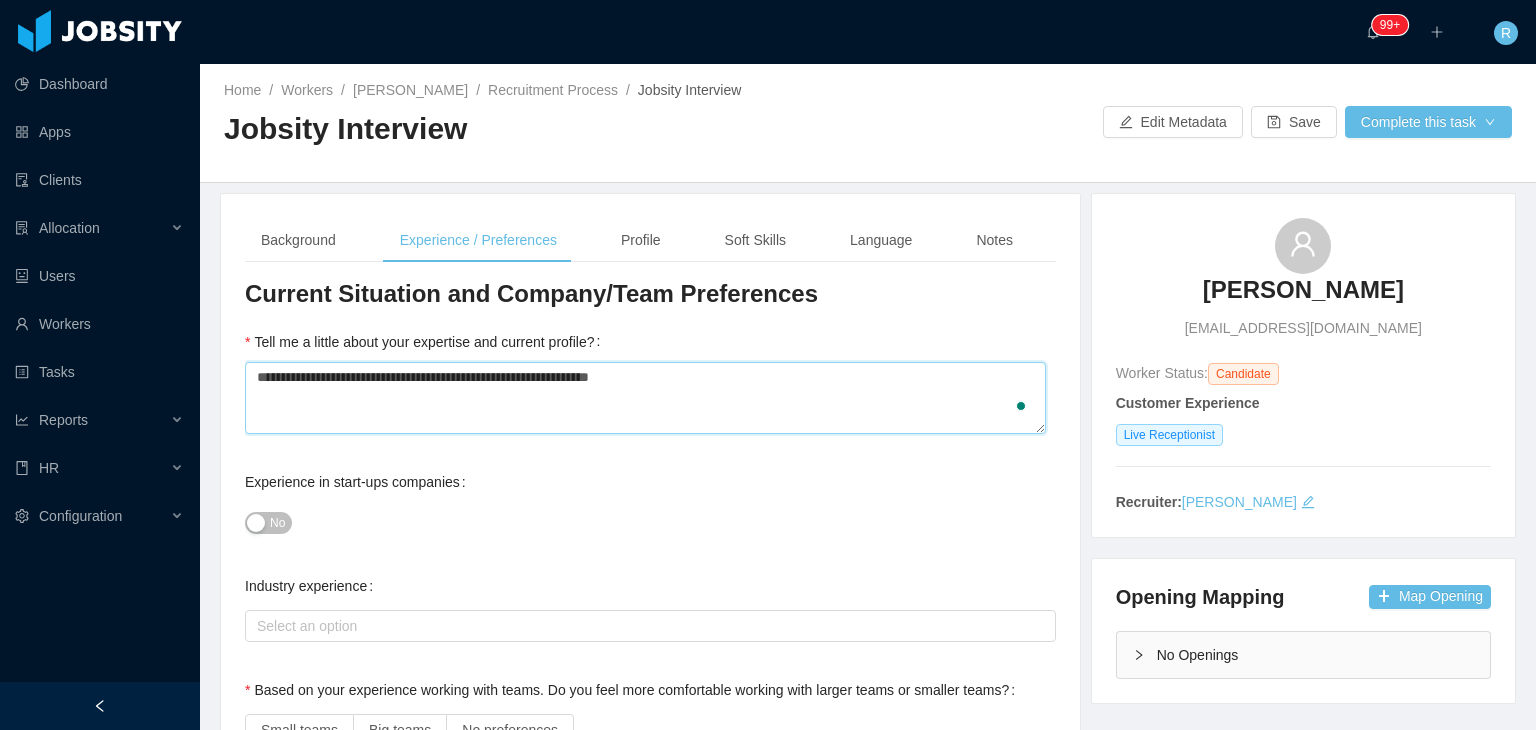 type 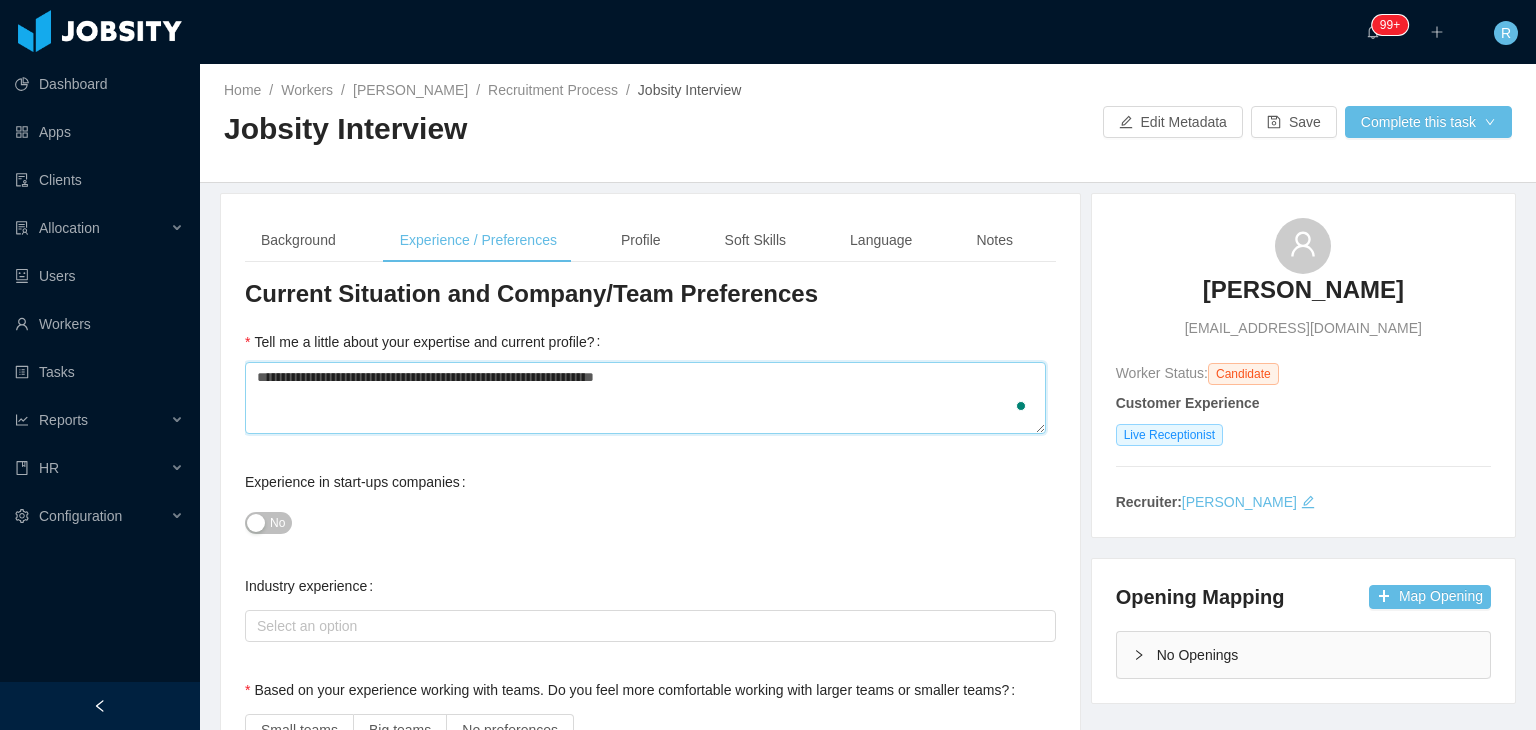 type 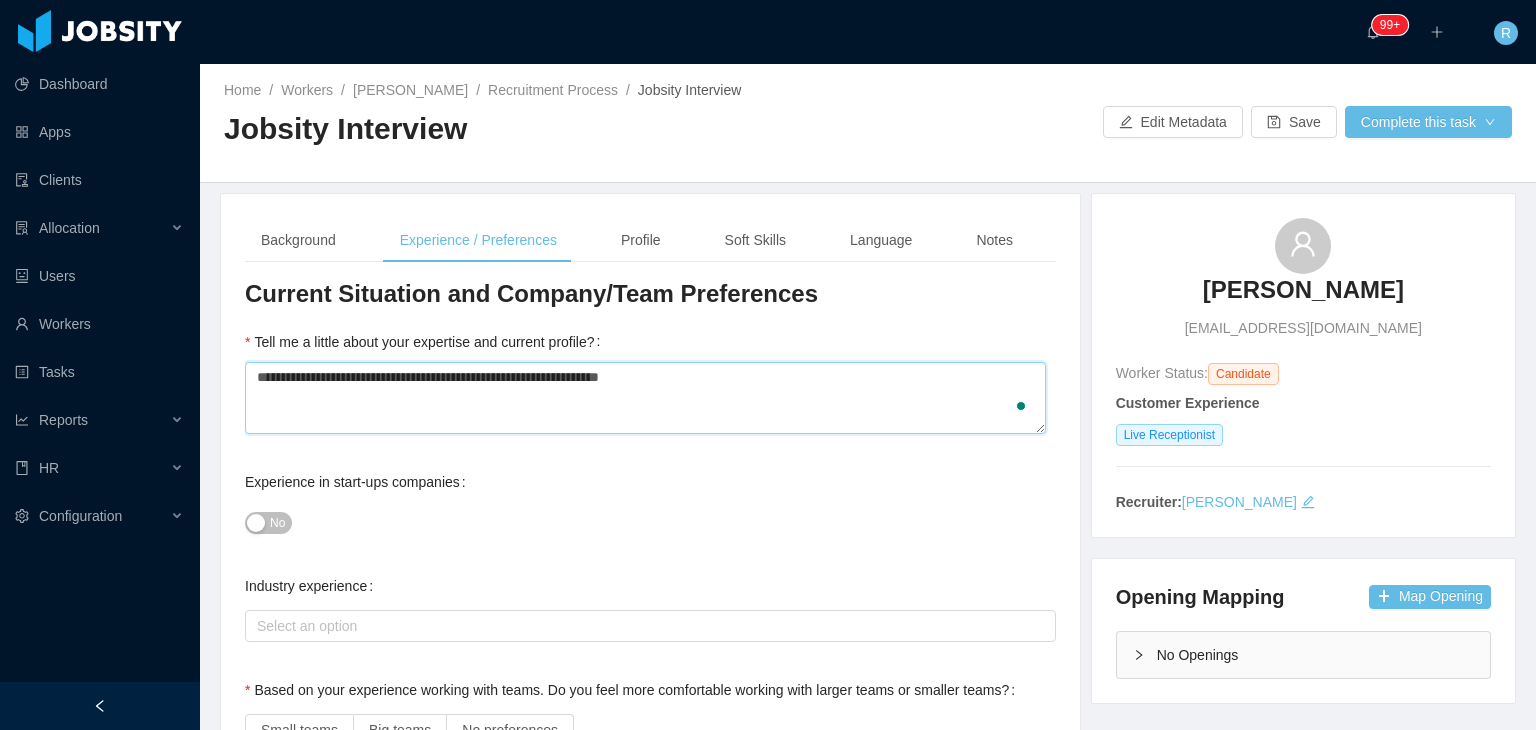 type 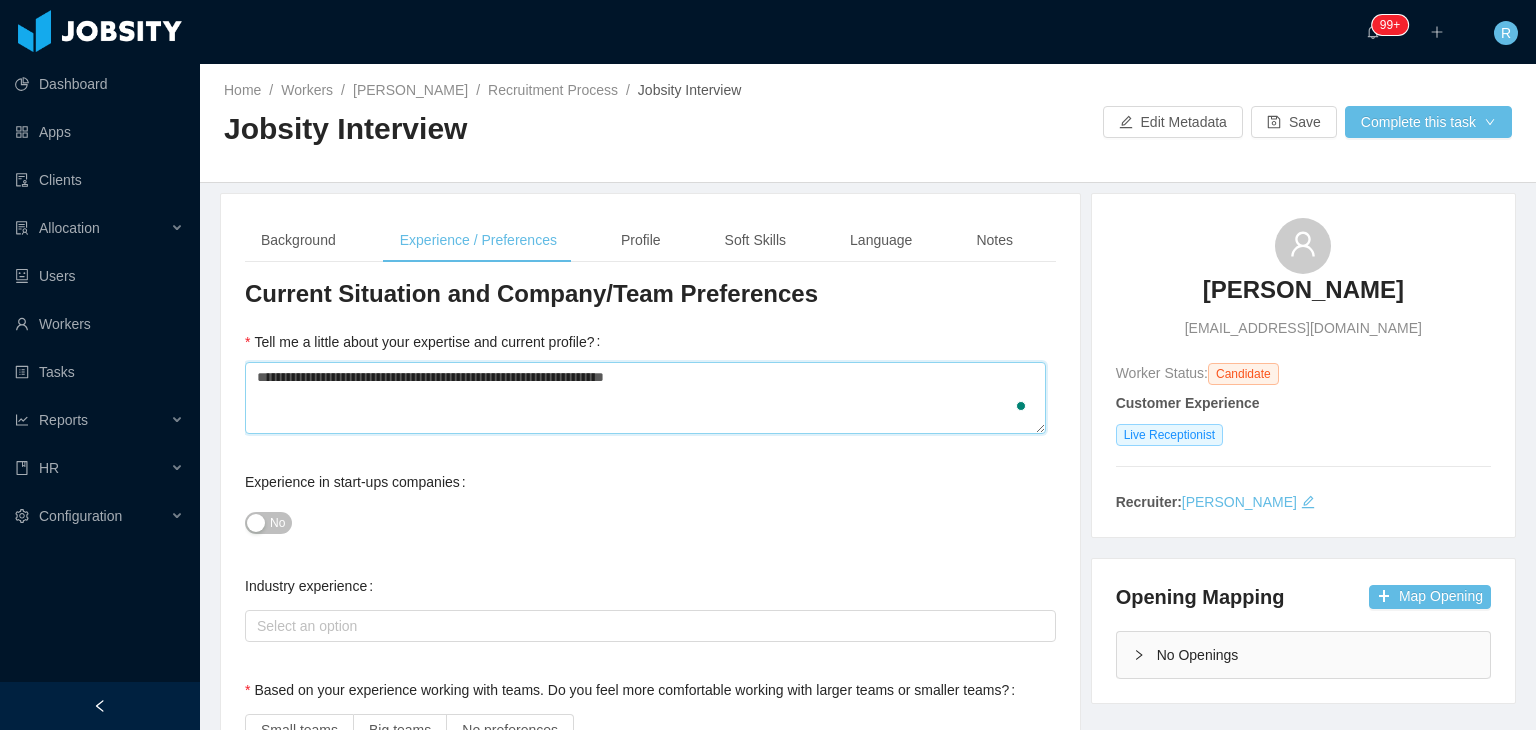 type 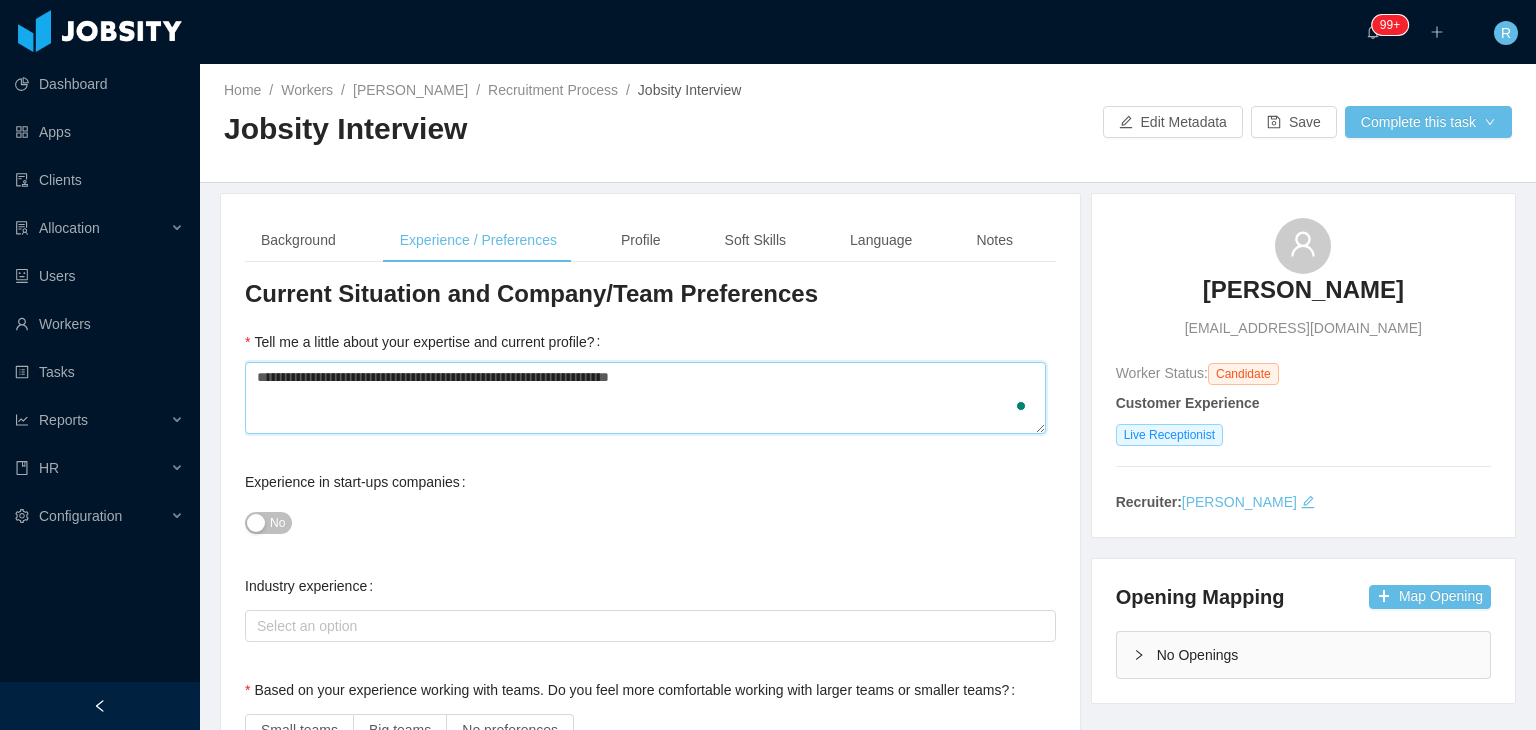type 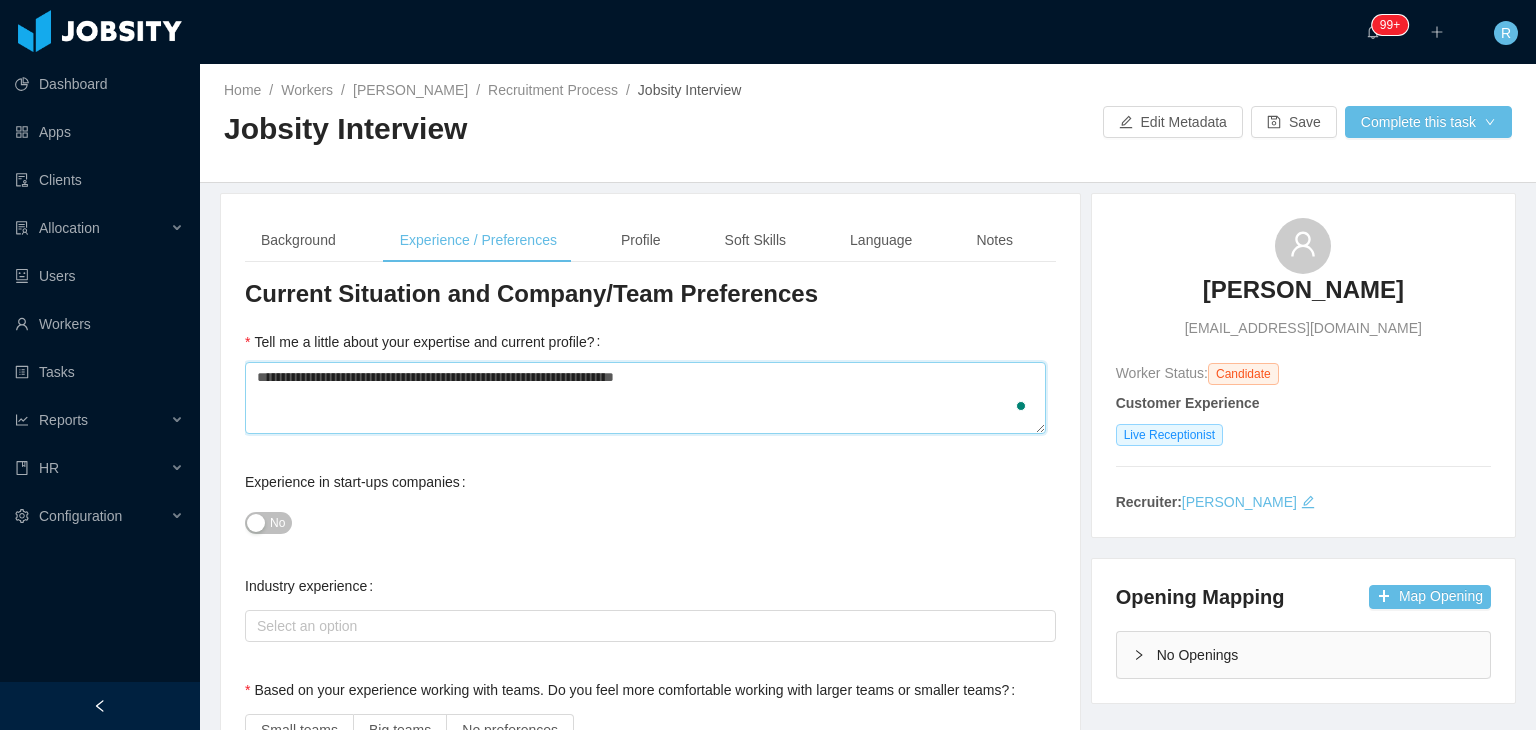 type 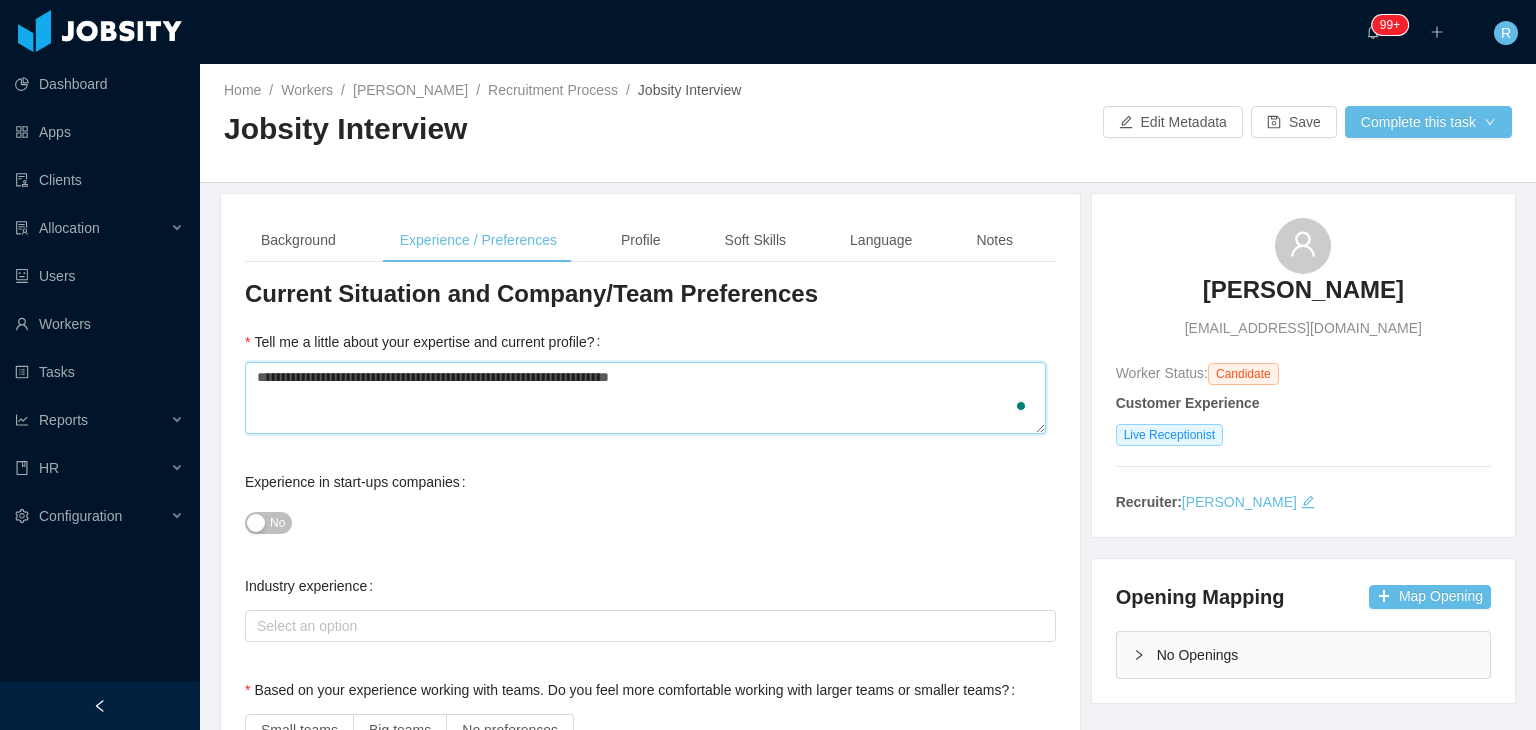 type 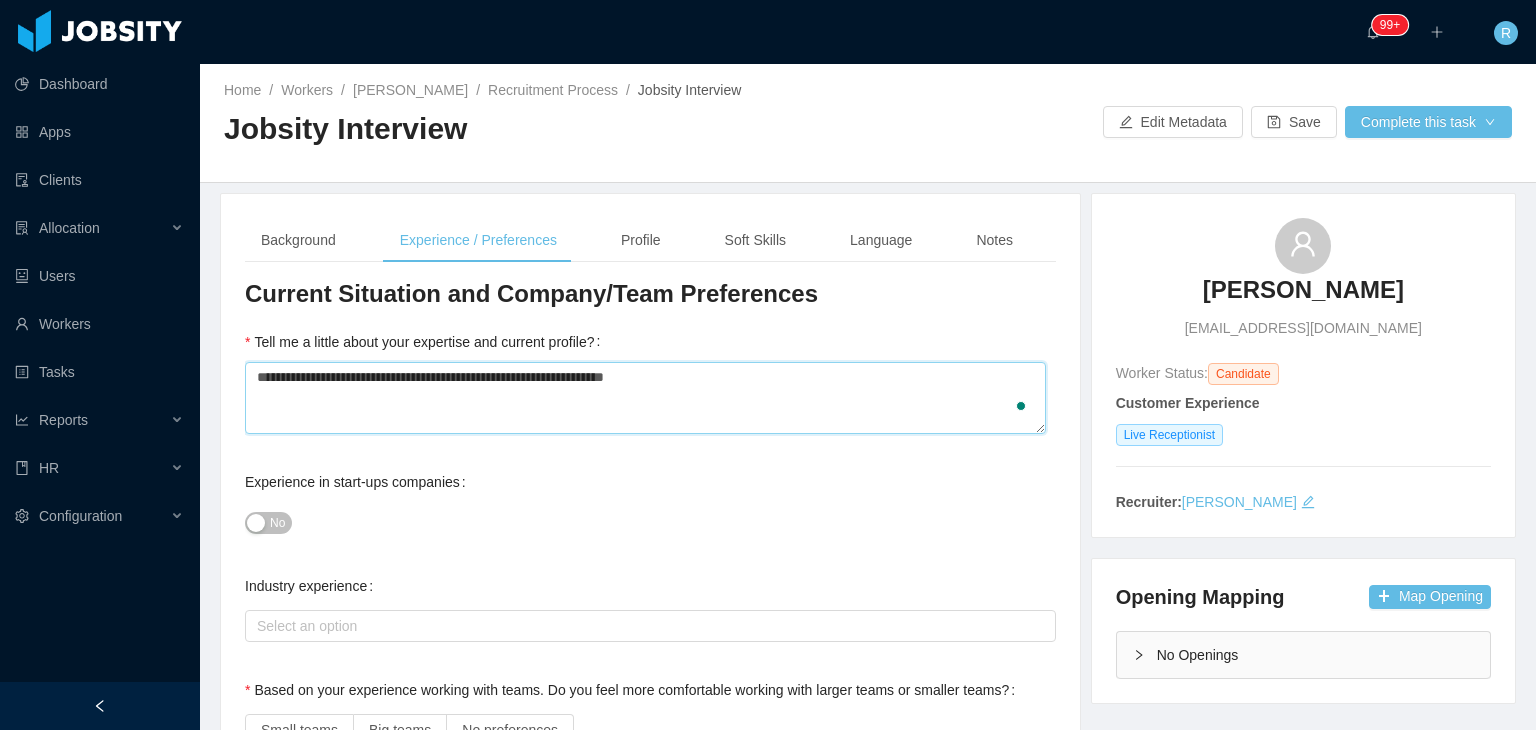 type 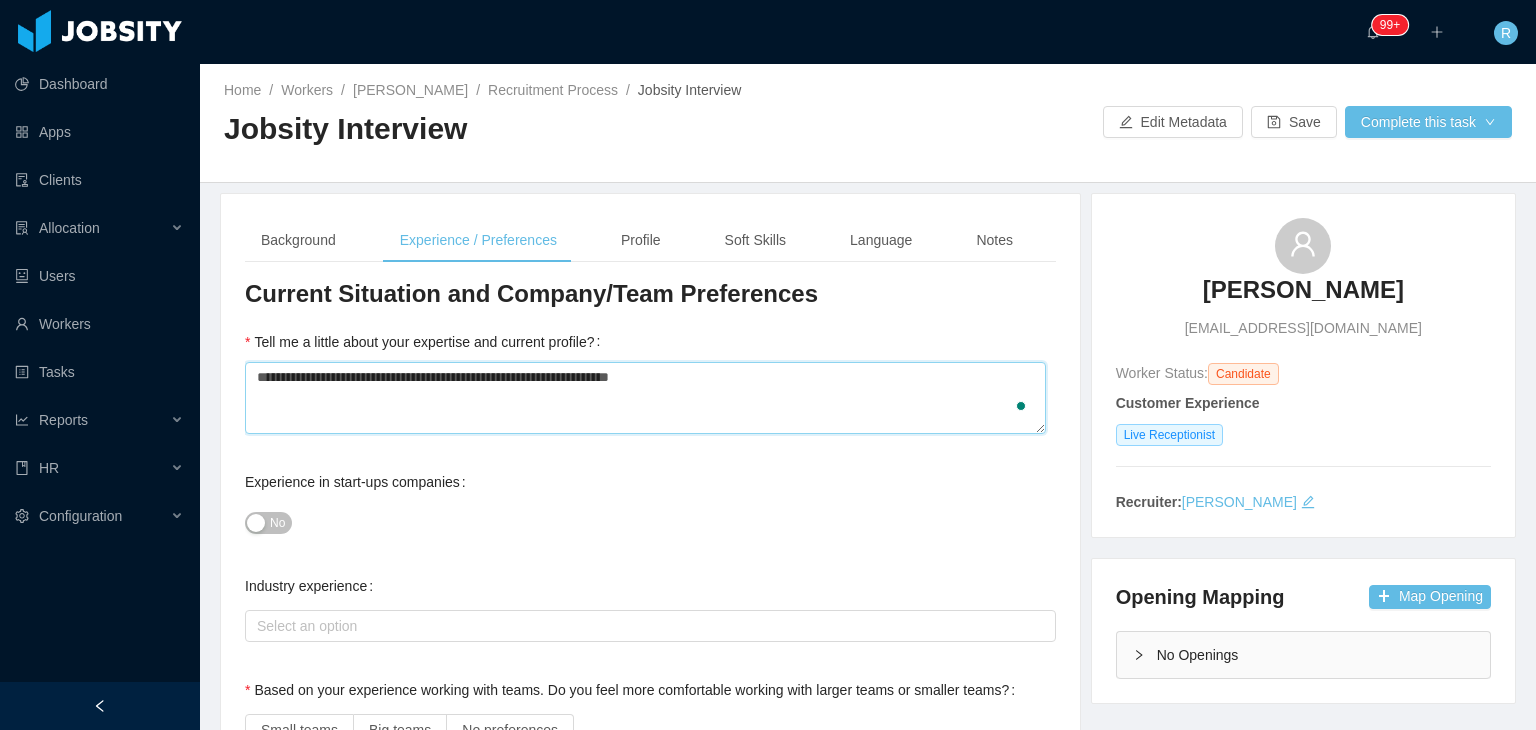 type 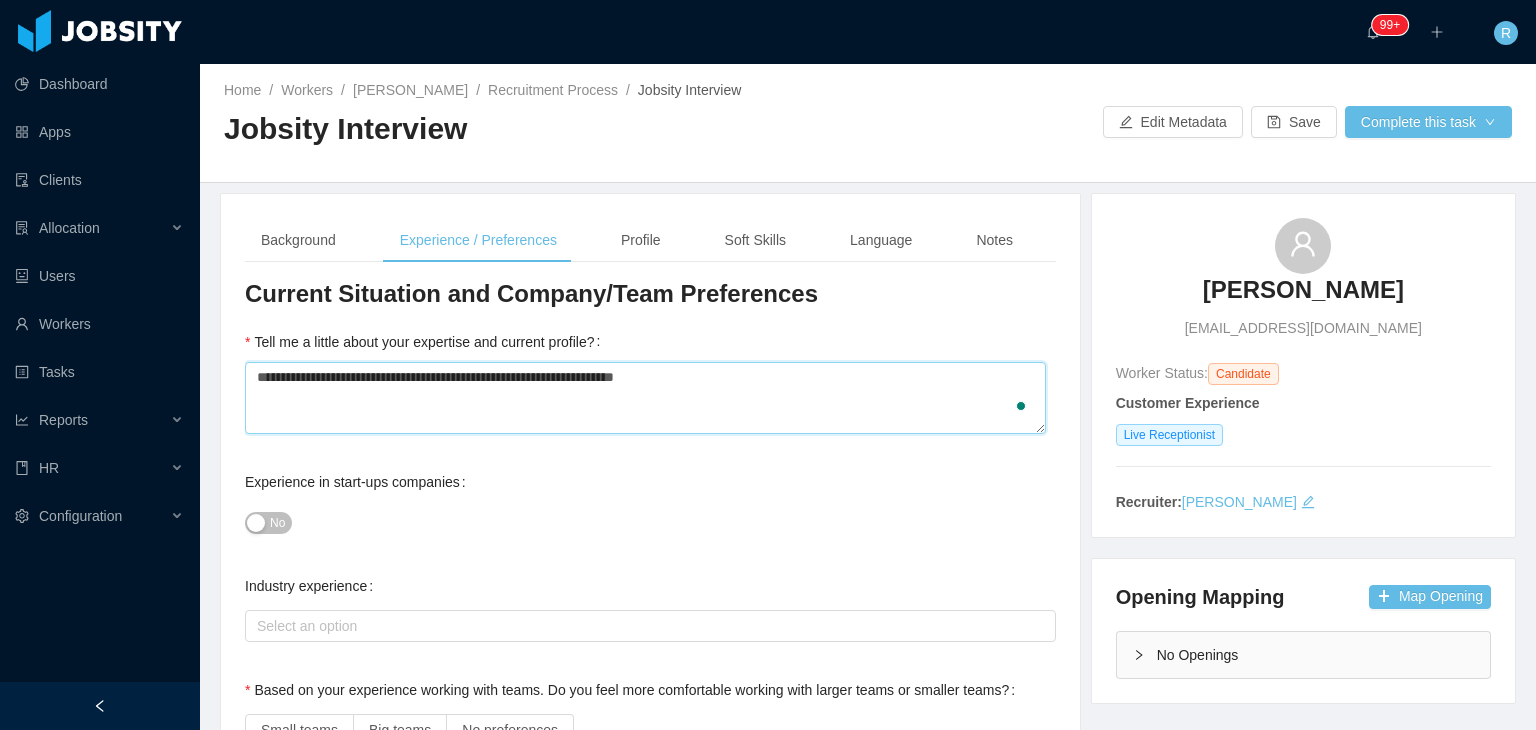 type 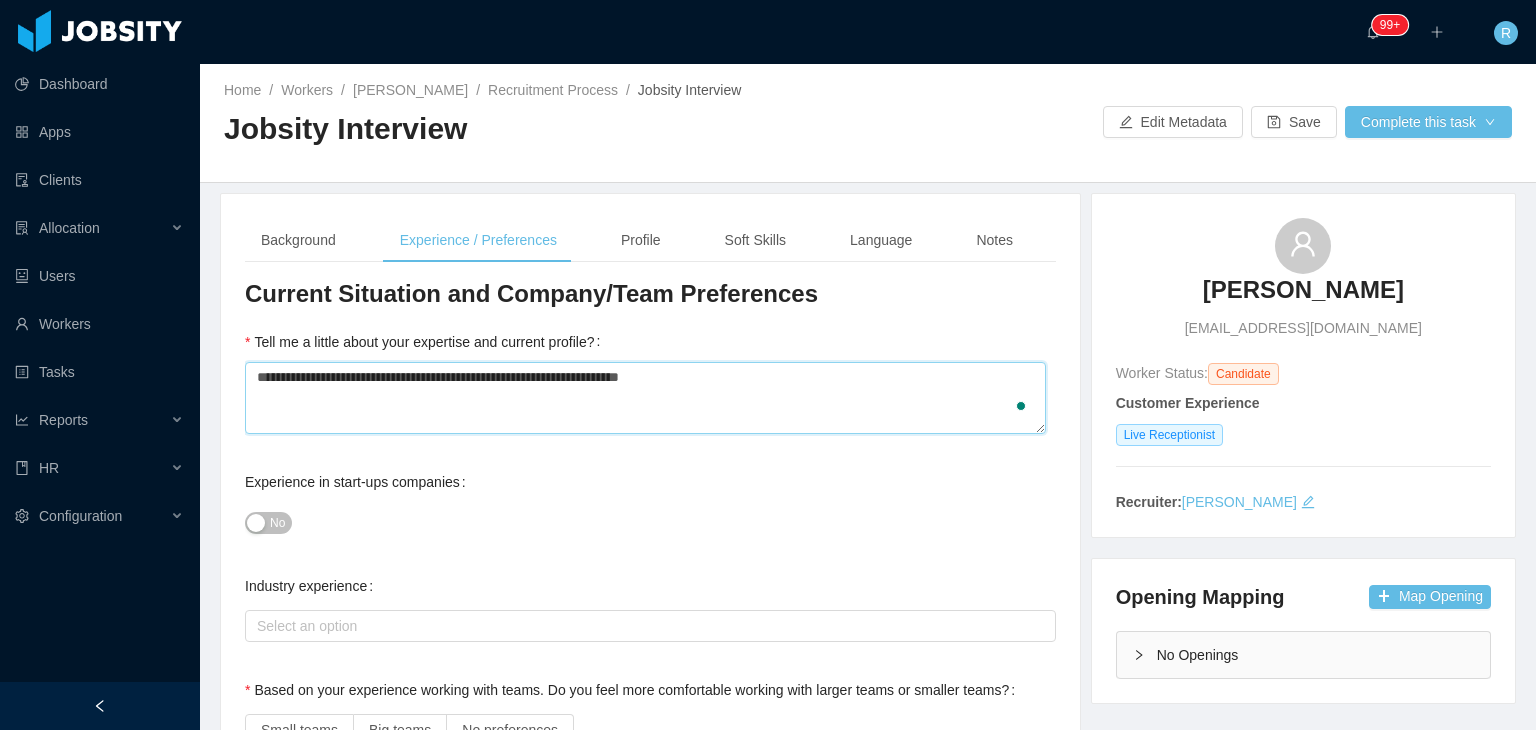 type 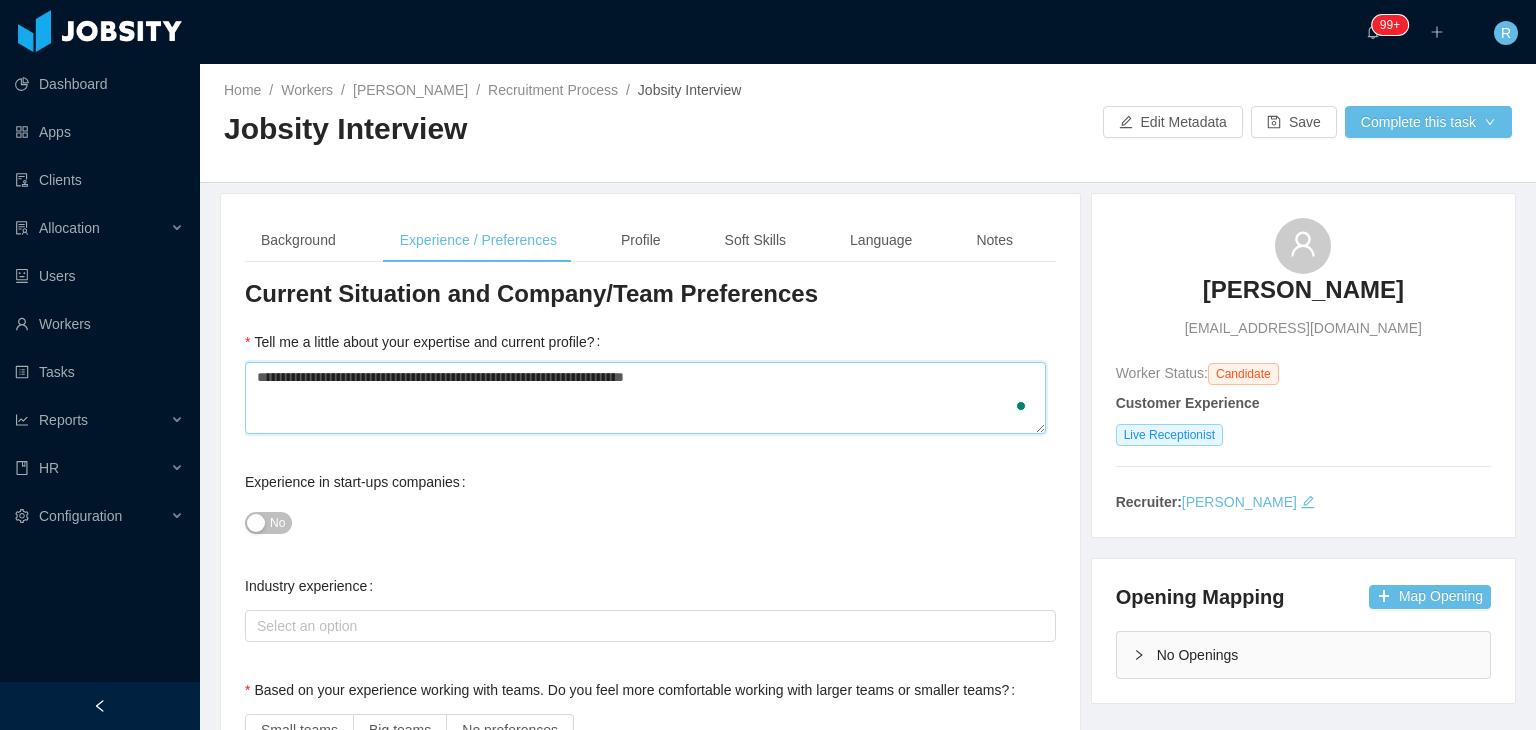 type 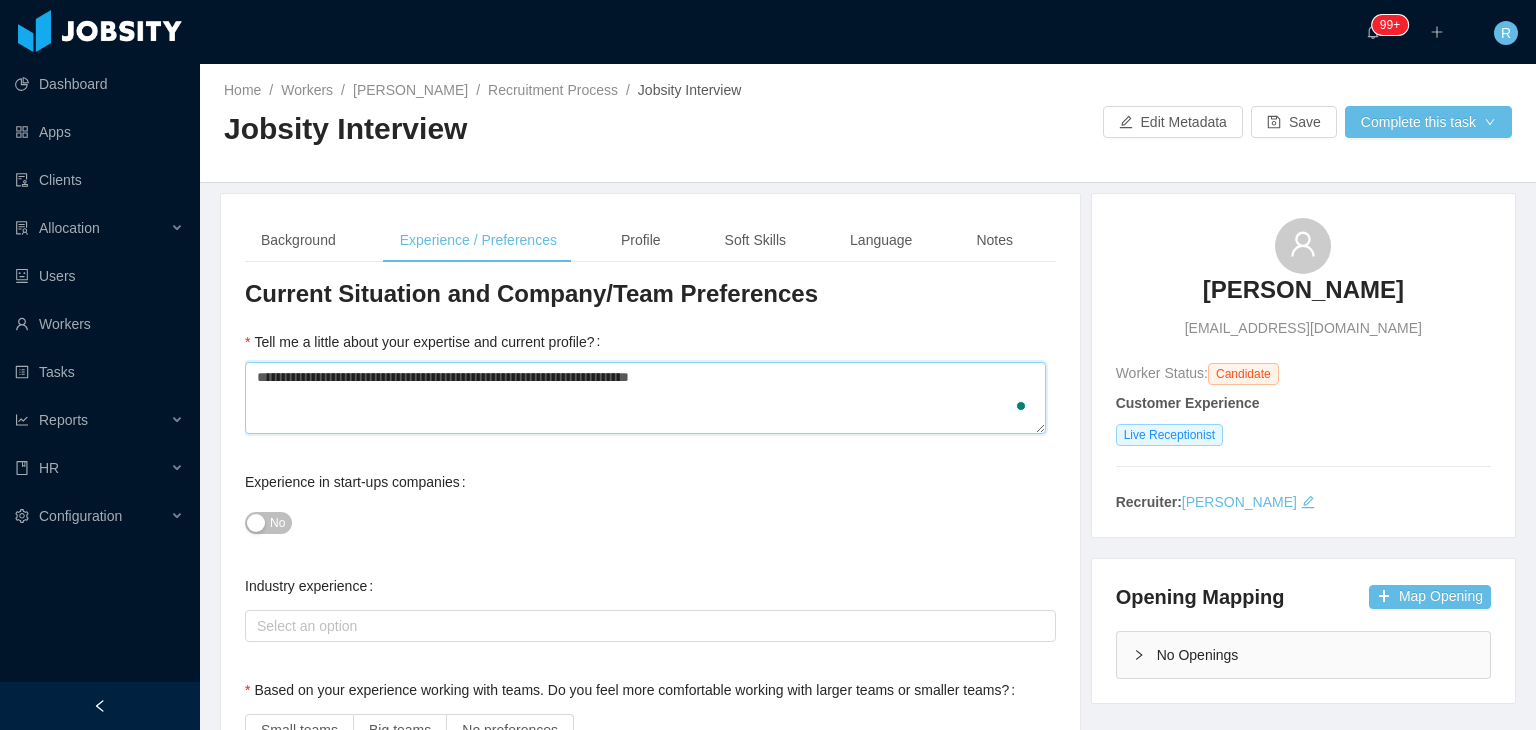 type 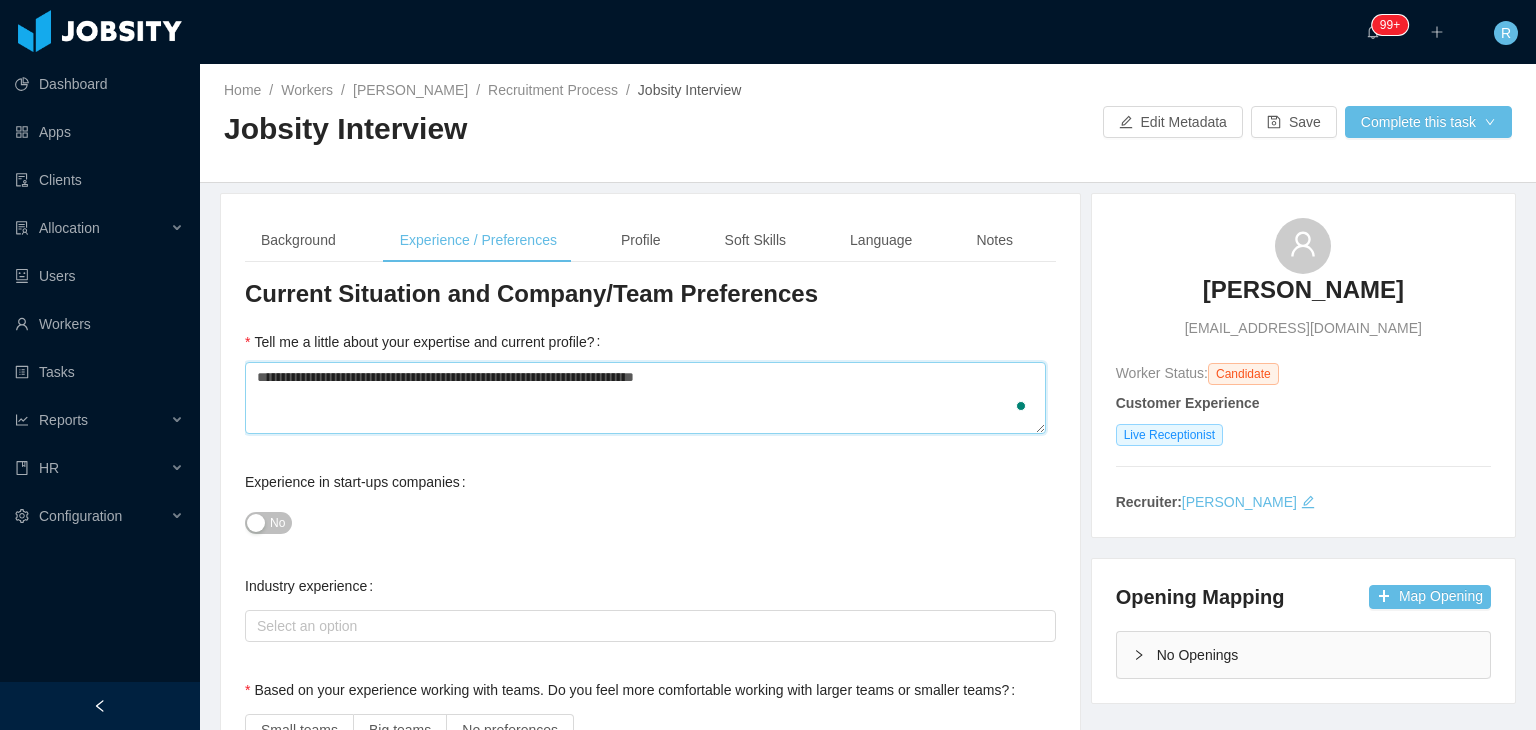 type 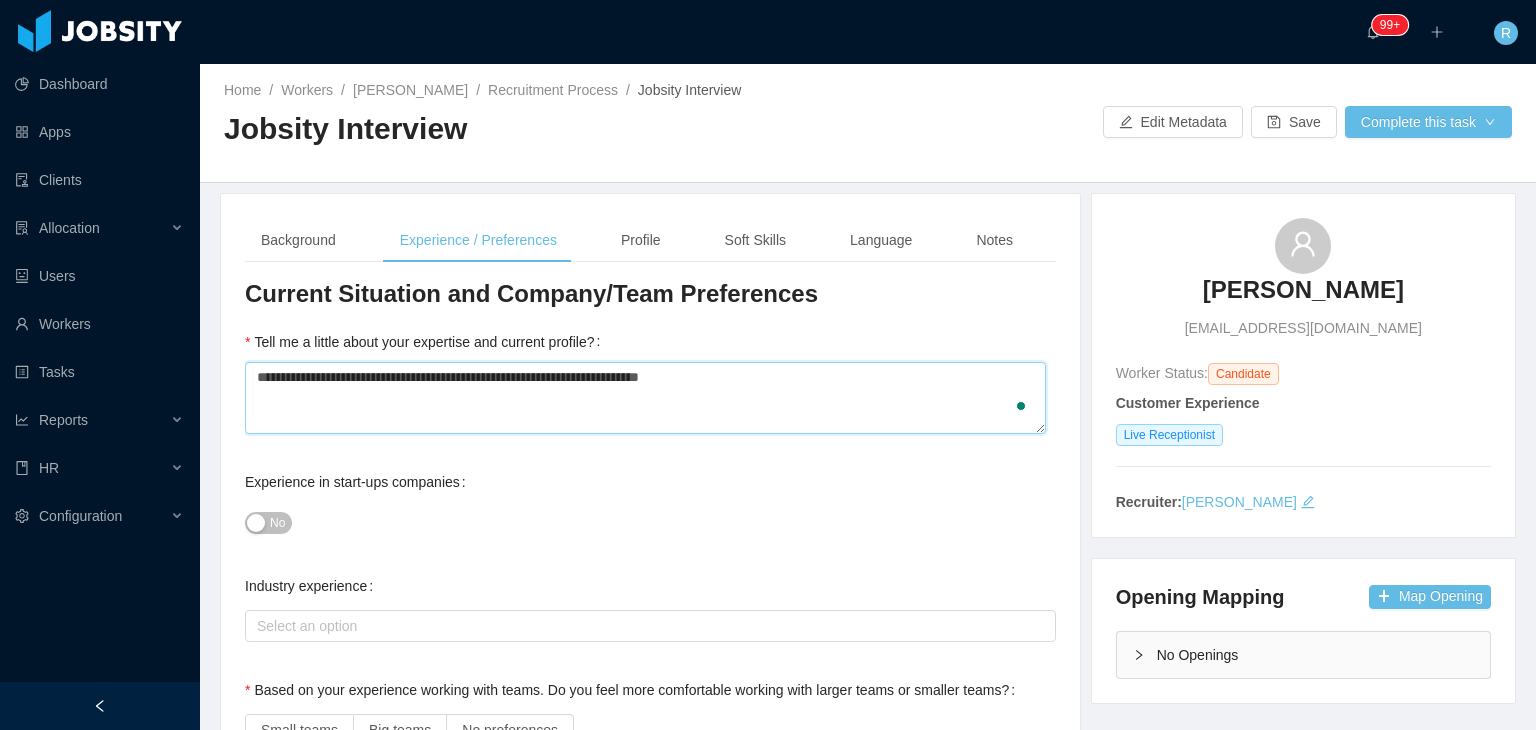 type 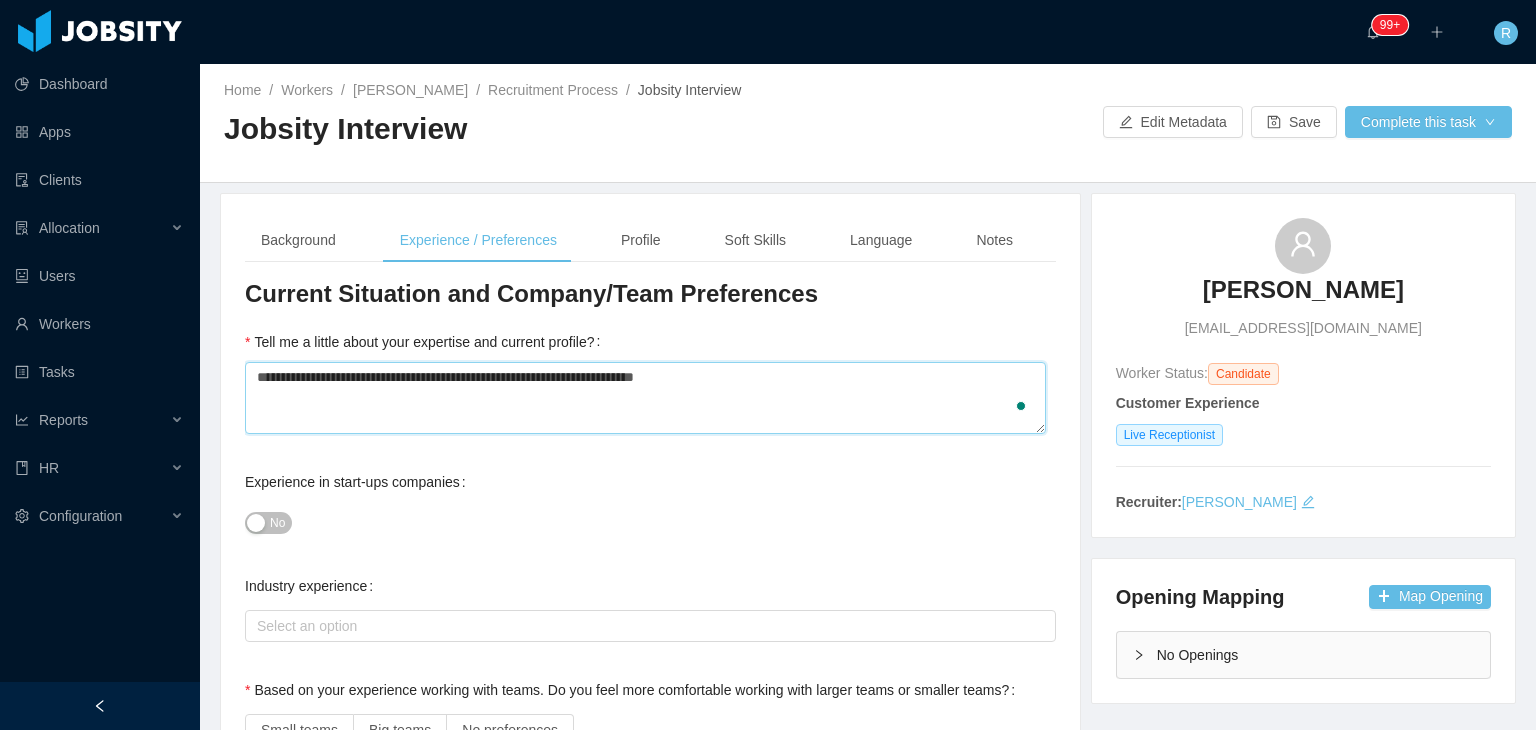 type 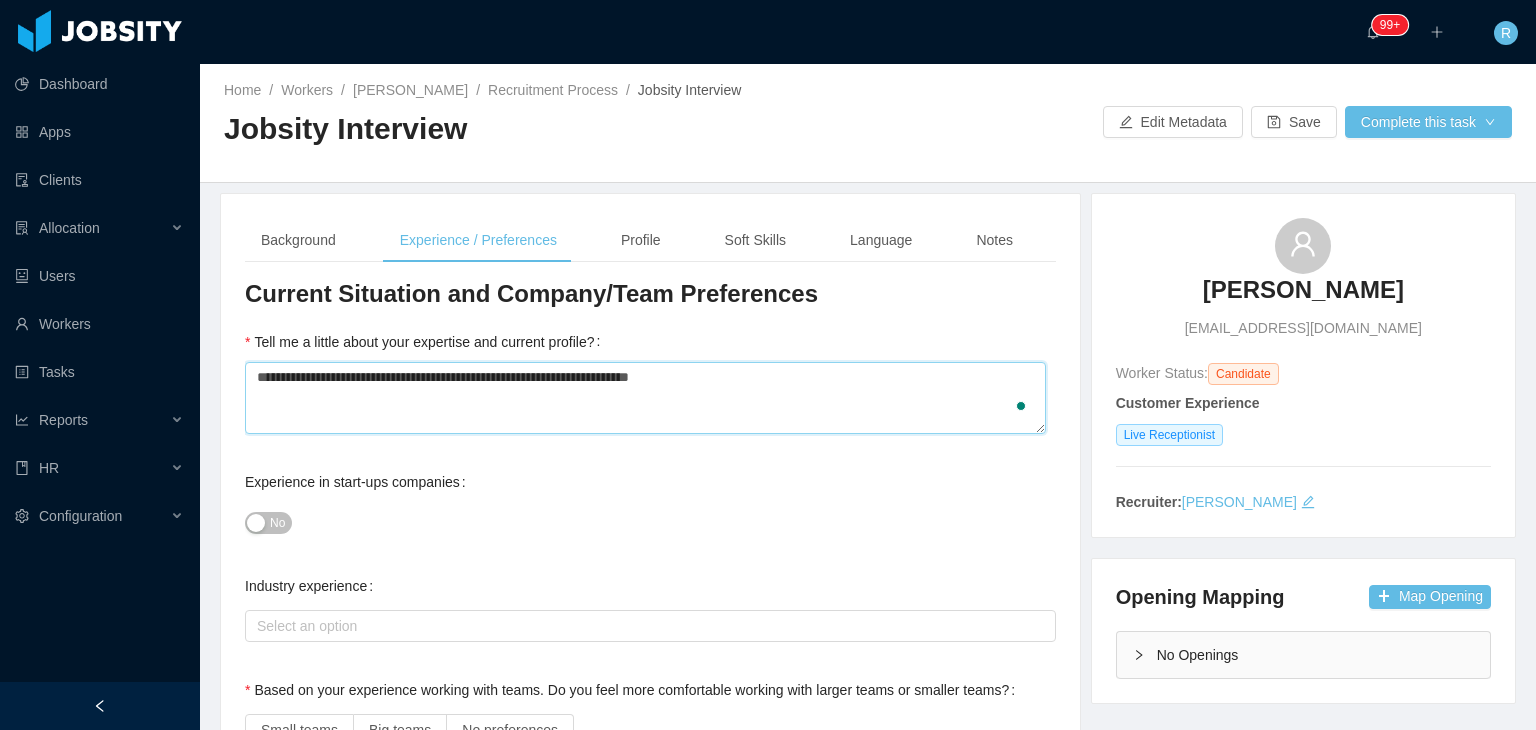type 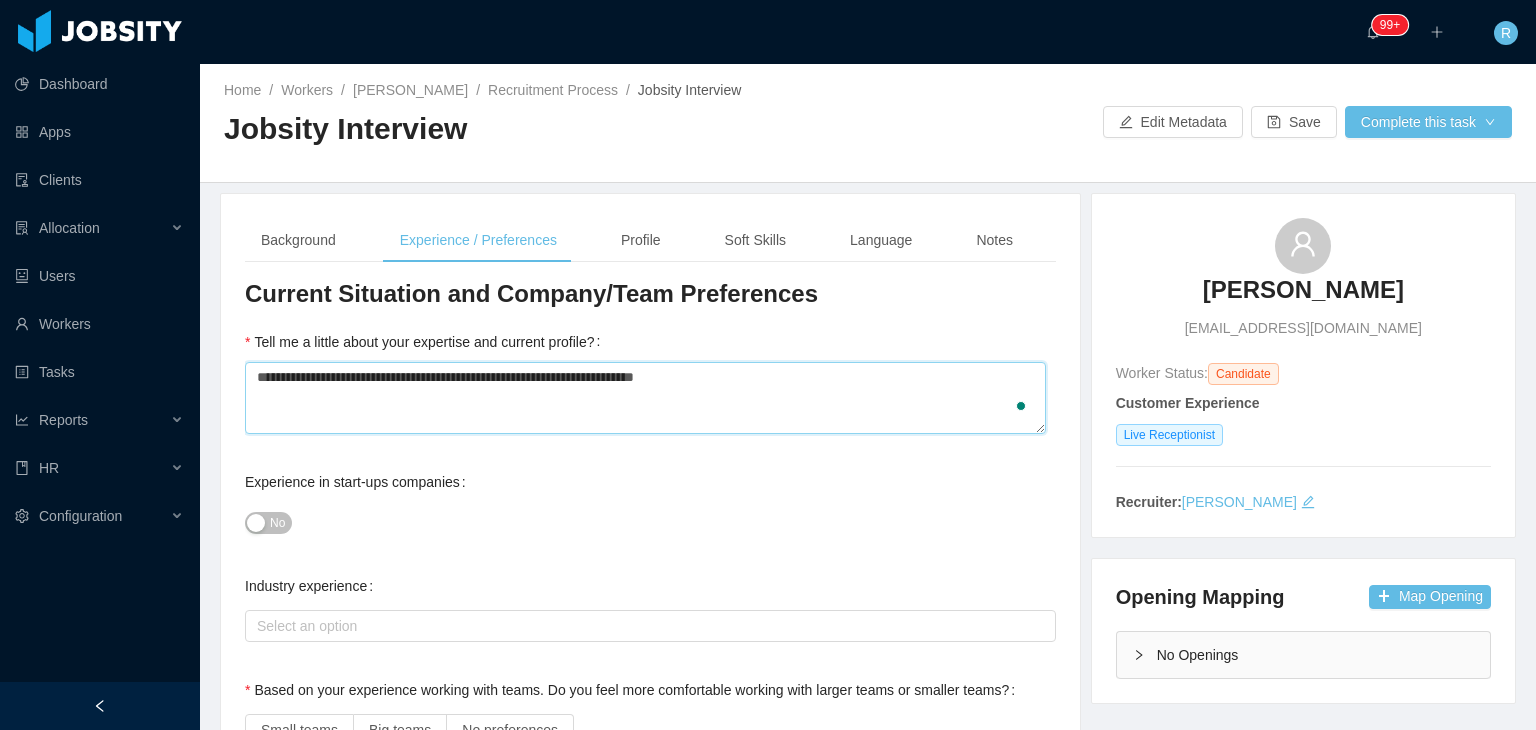 type 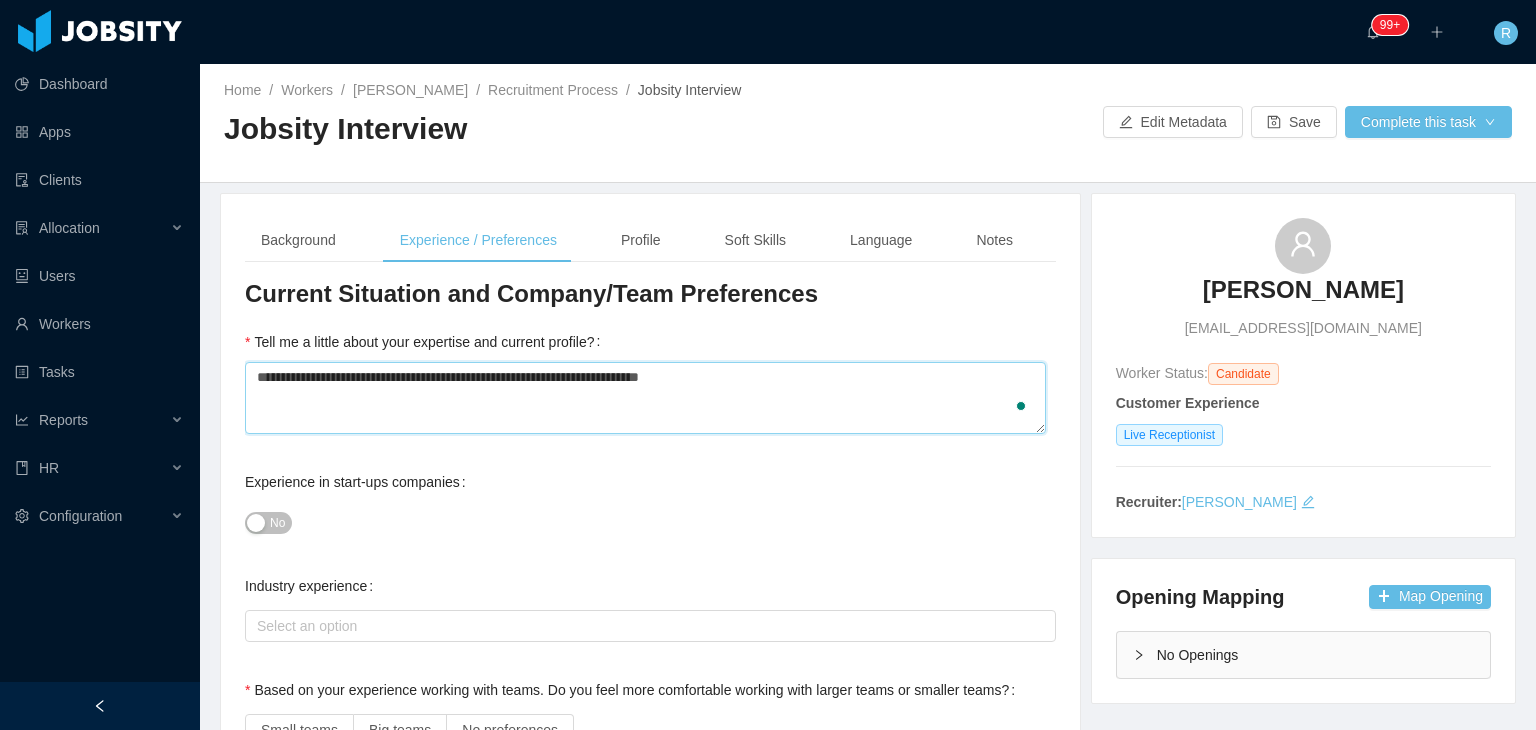 type 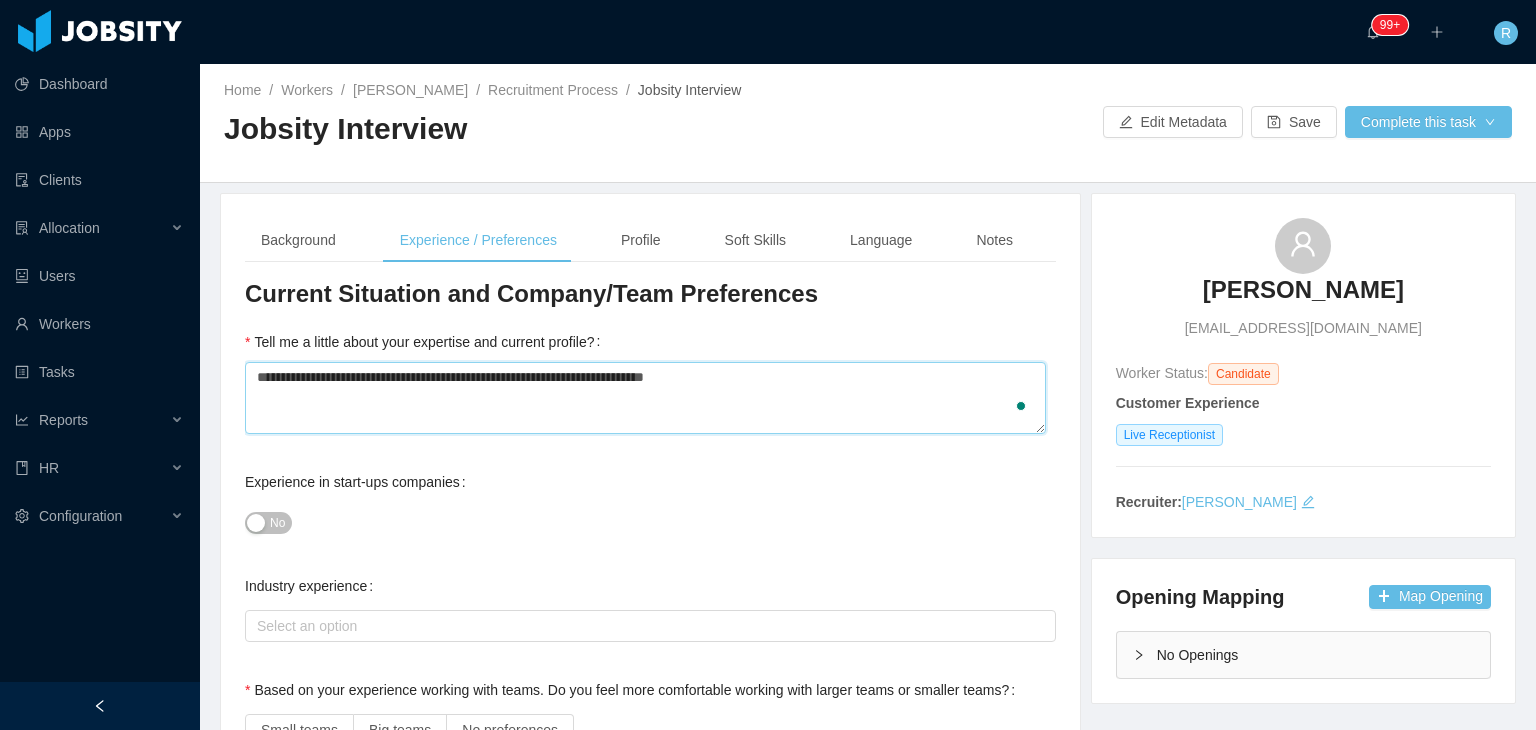 type on "**********" 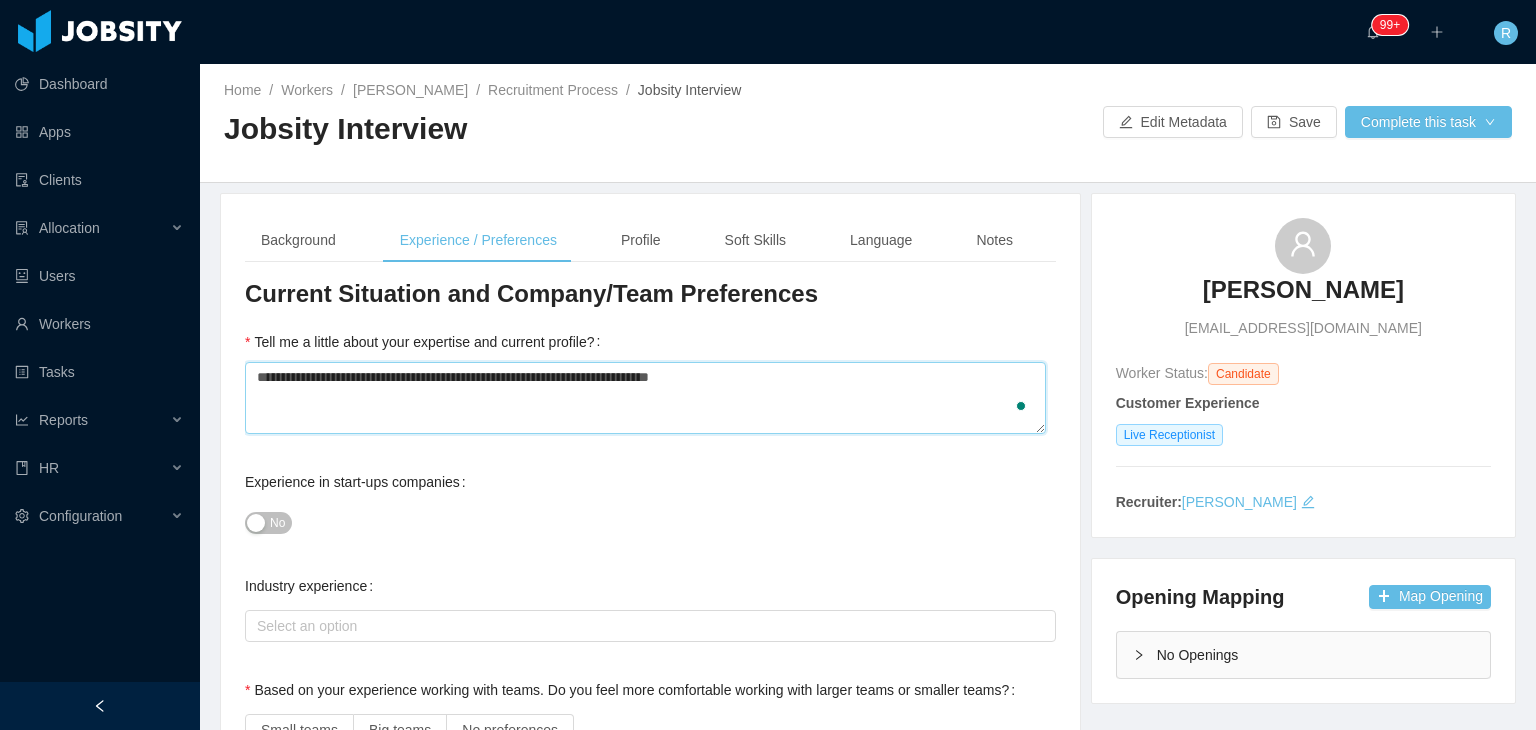type 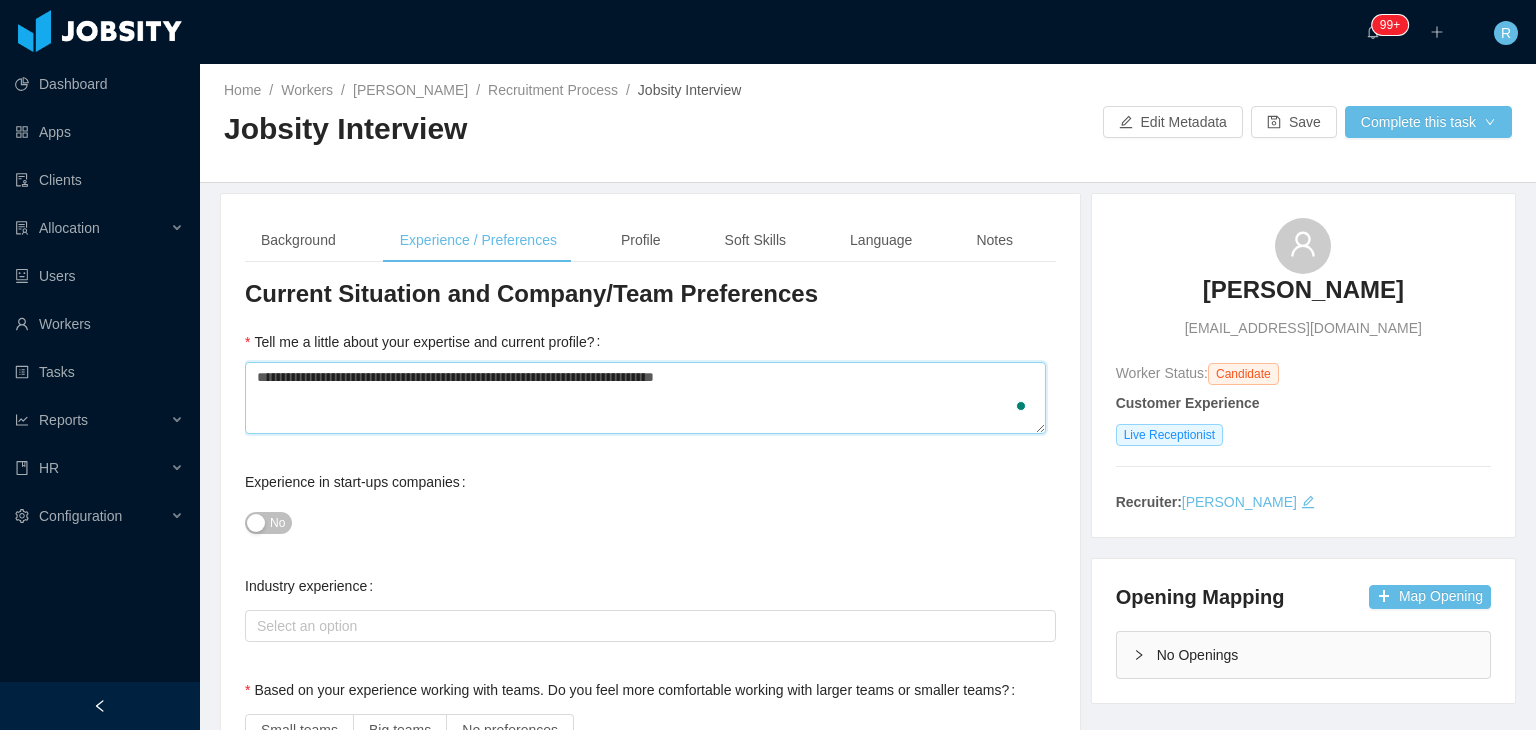 type 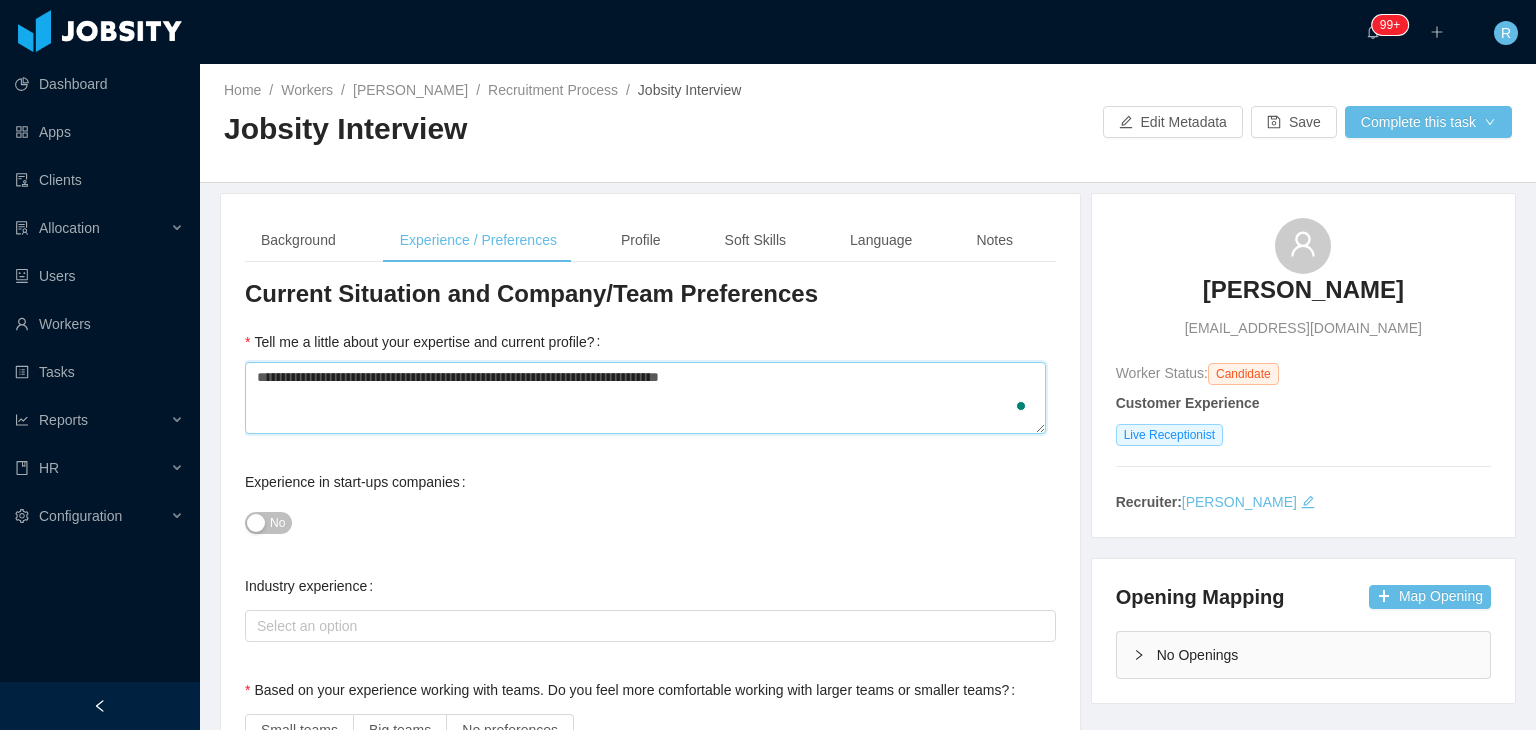 type 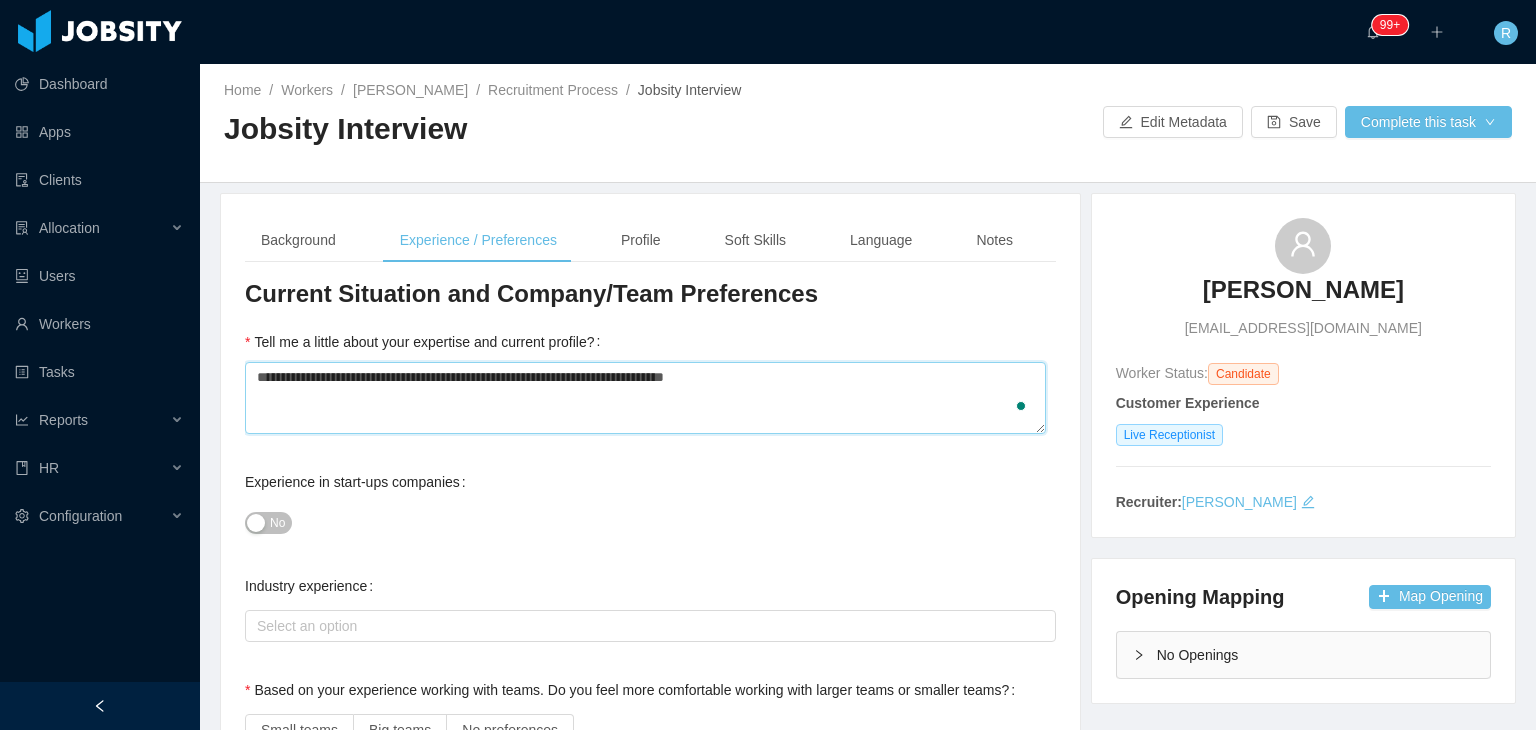 type 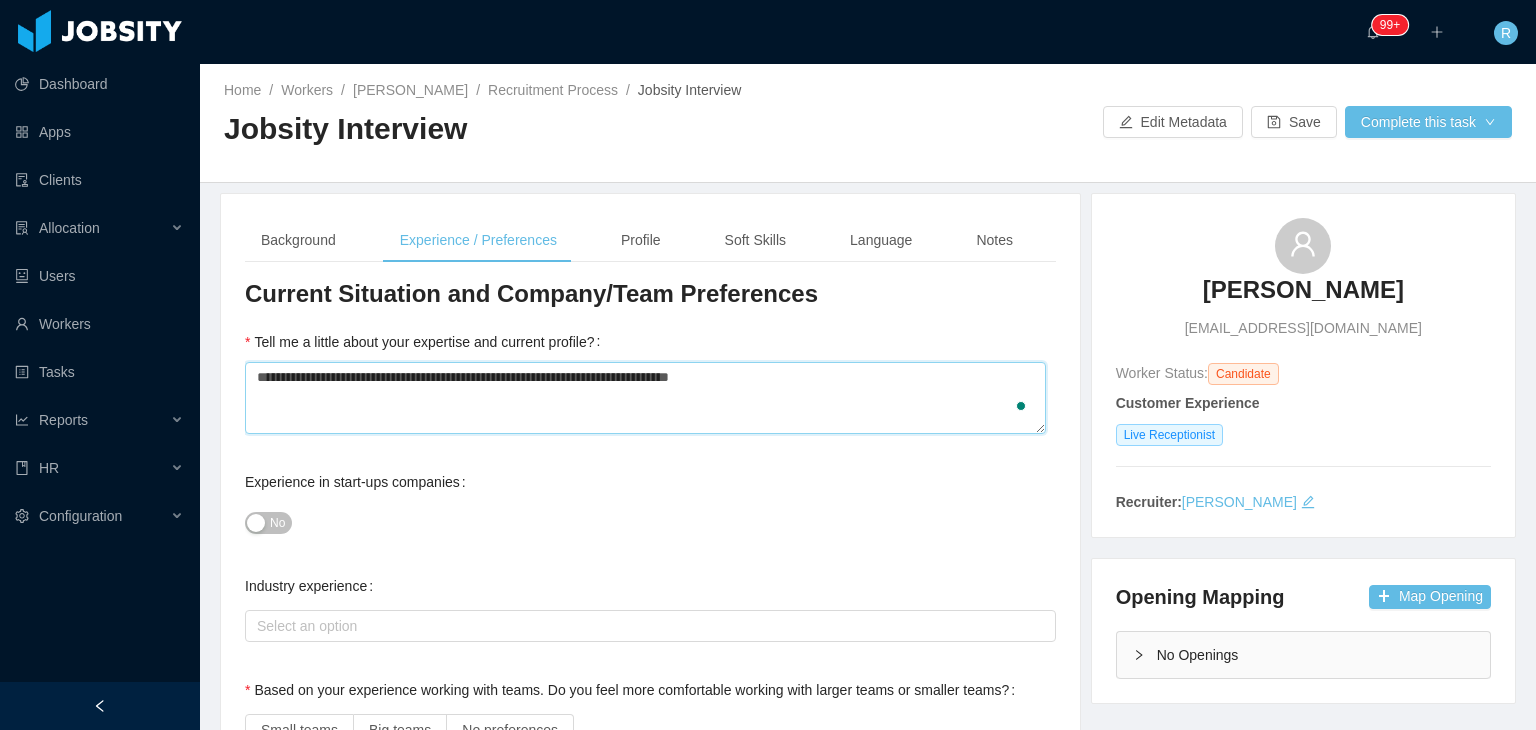 type 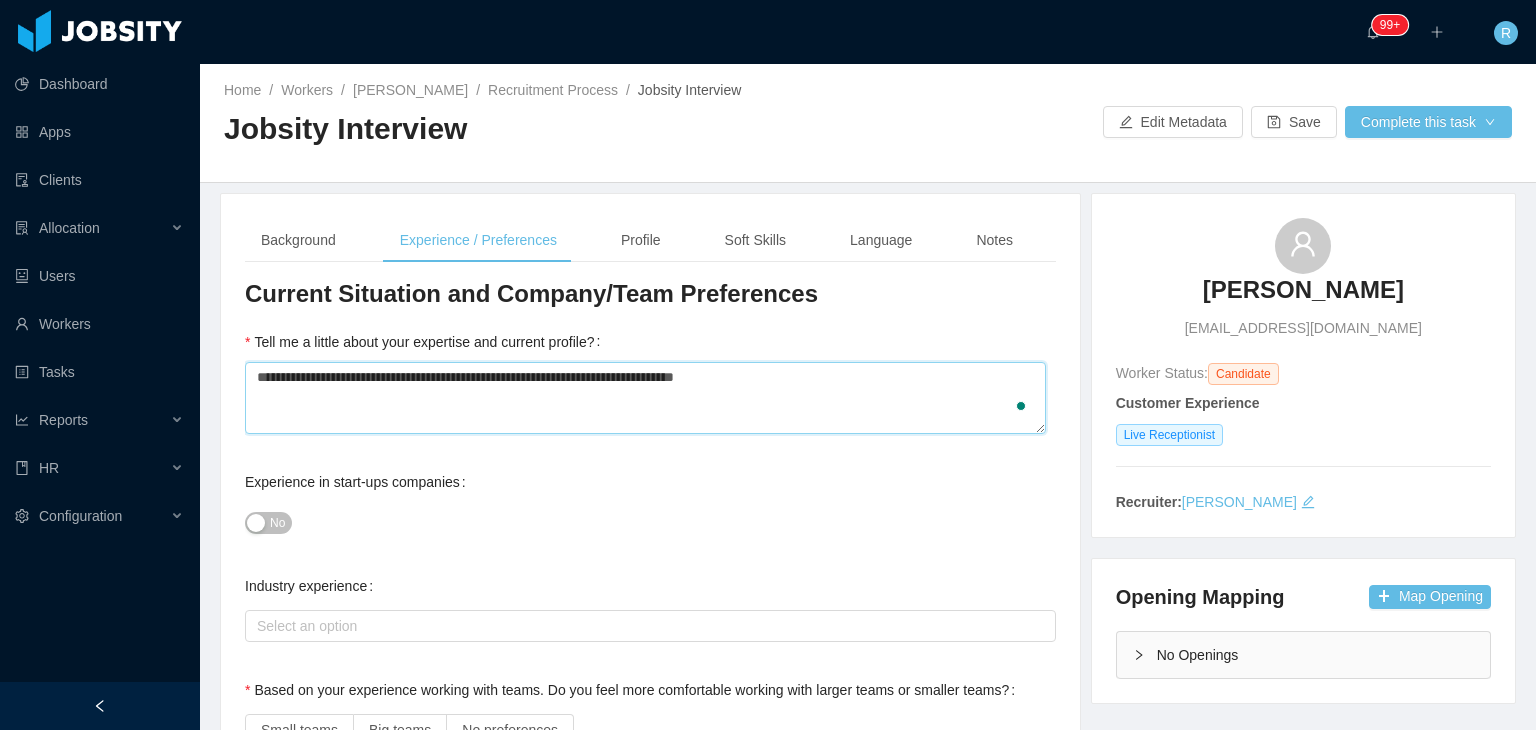 type 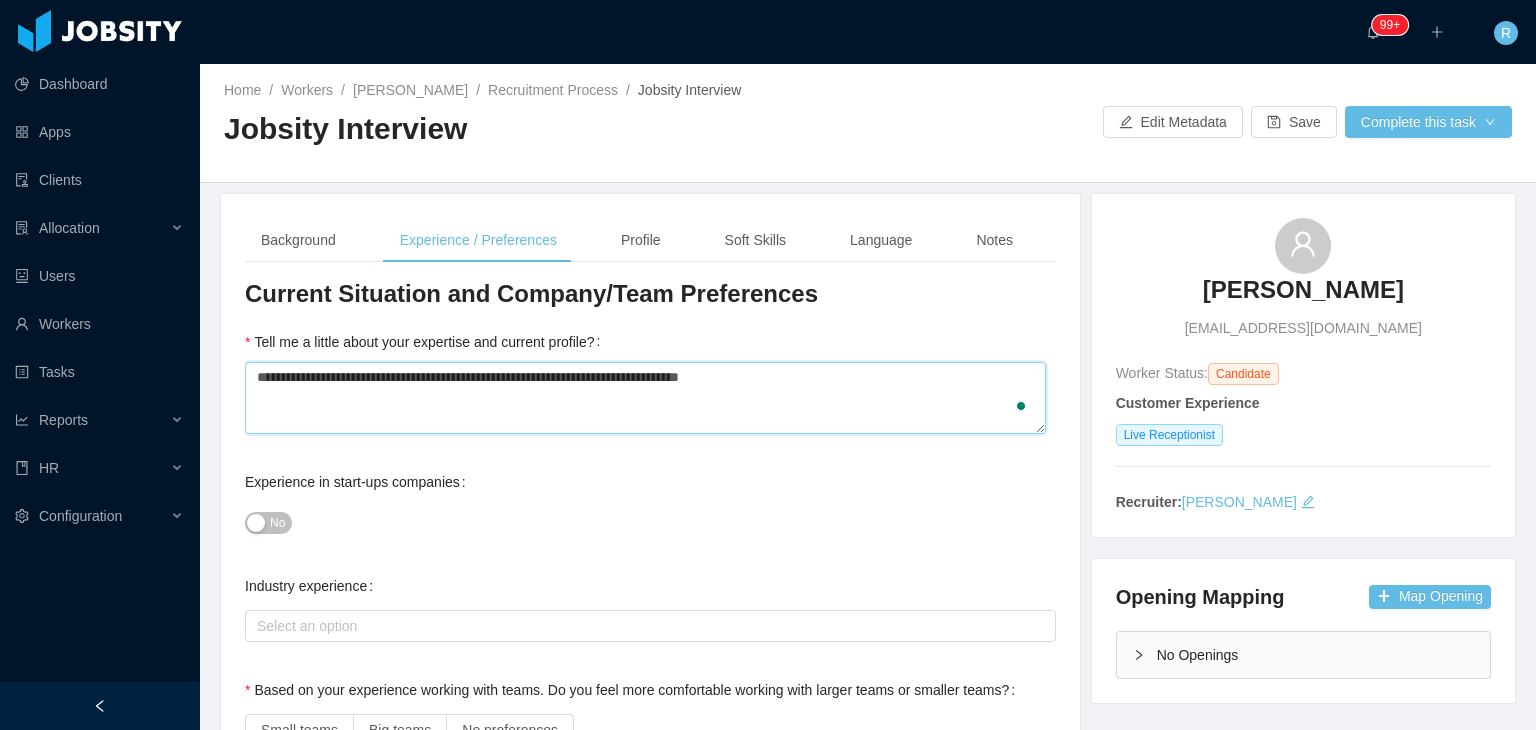 type 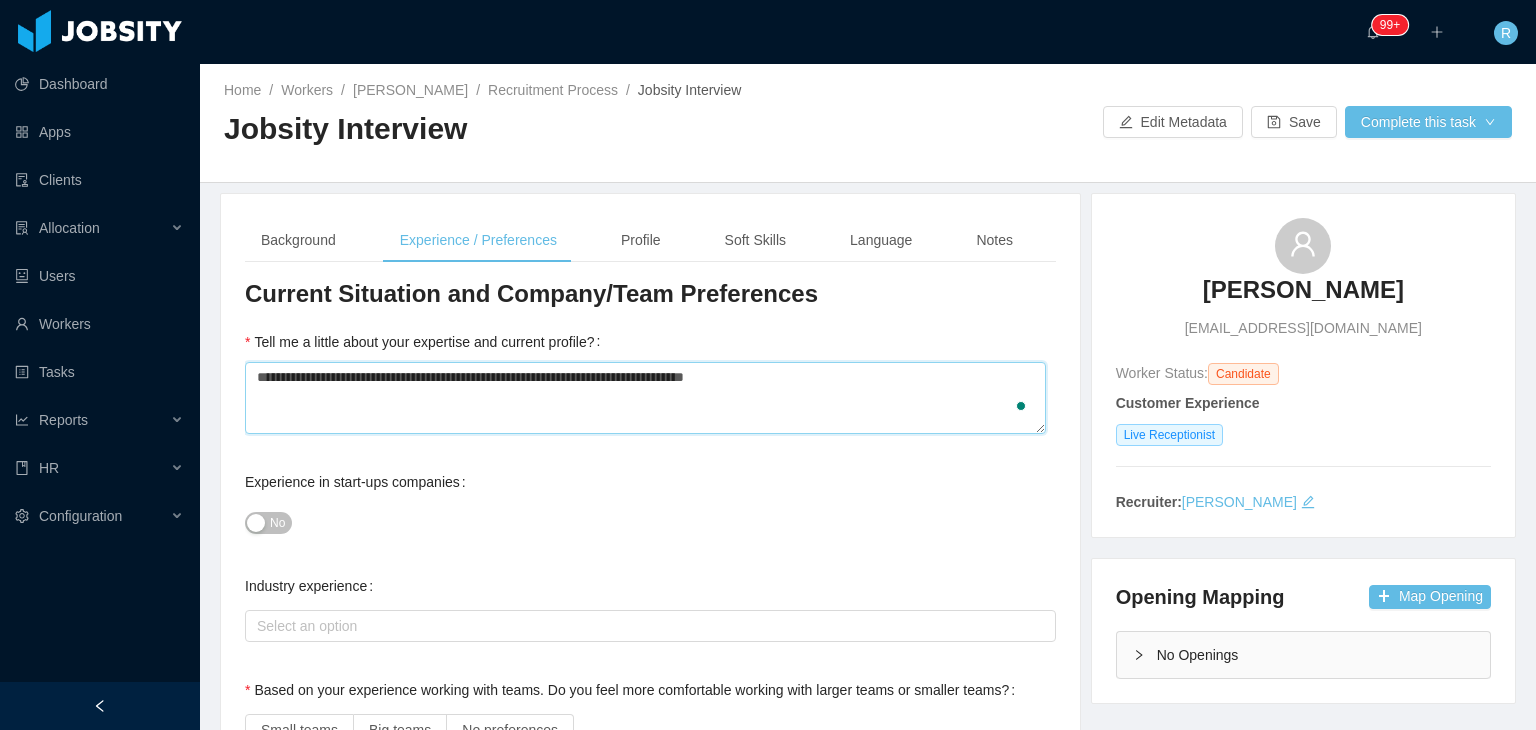 type 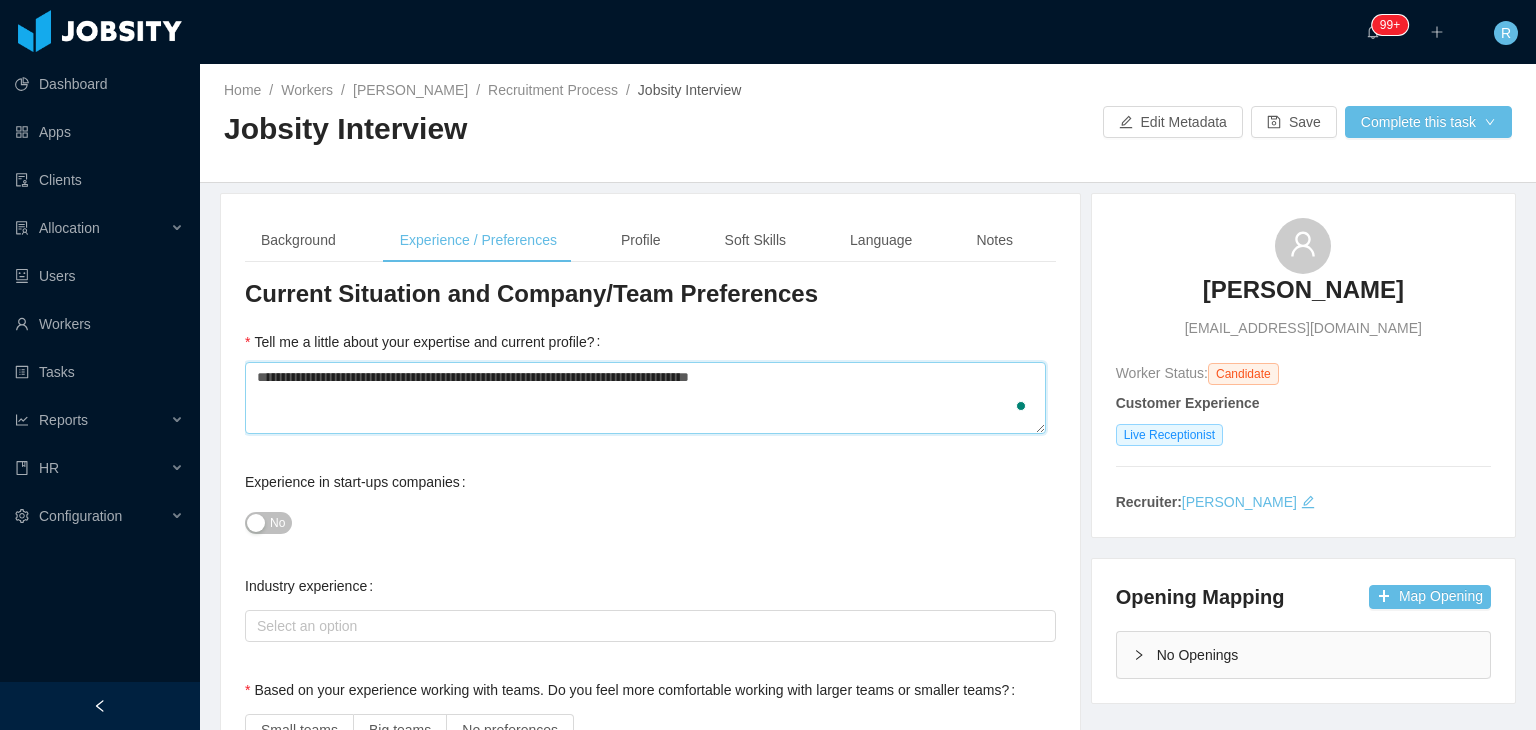 type 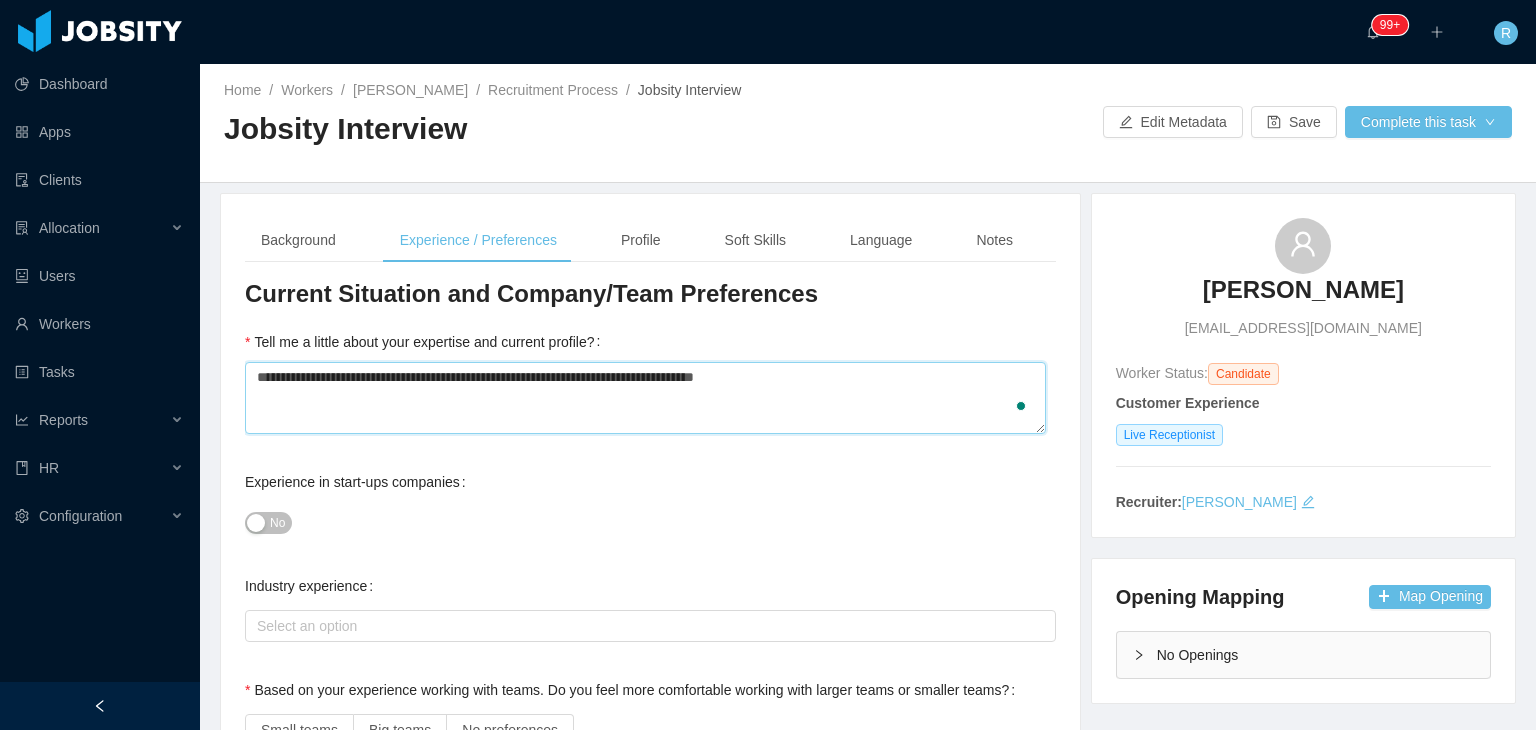 type 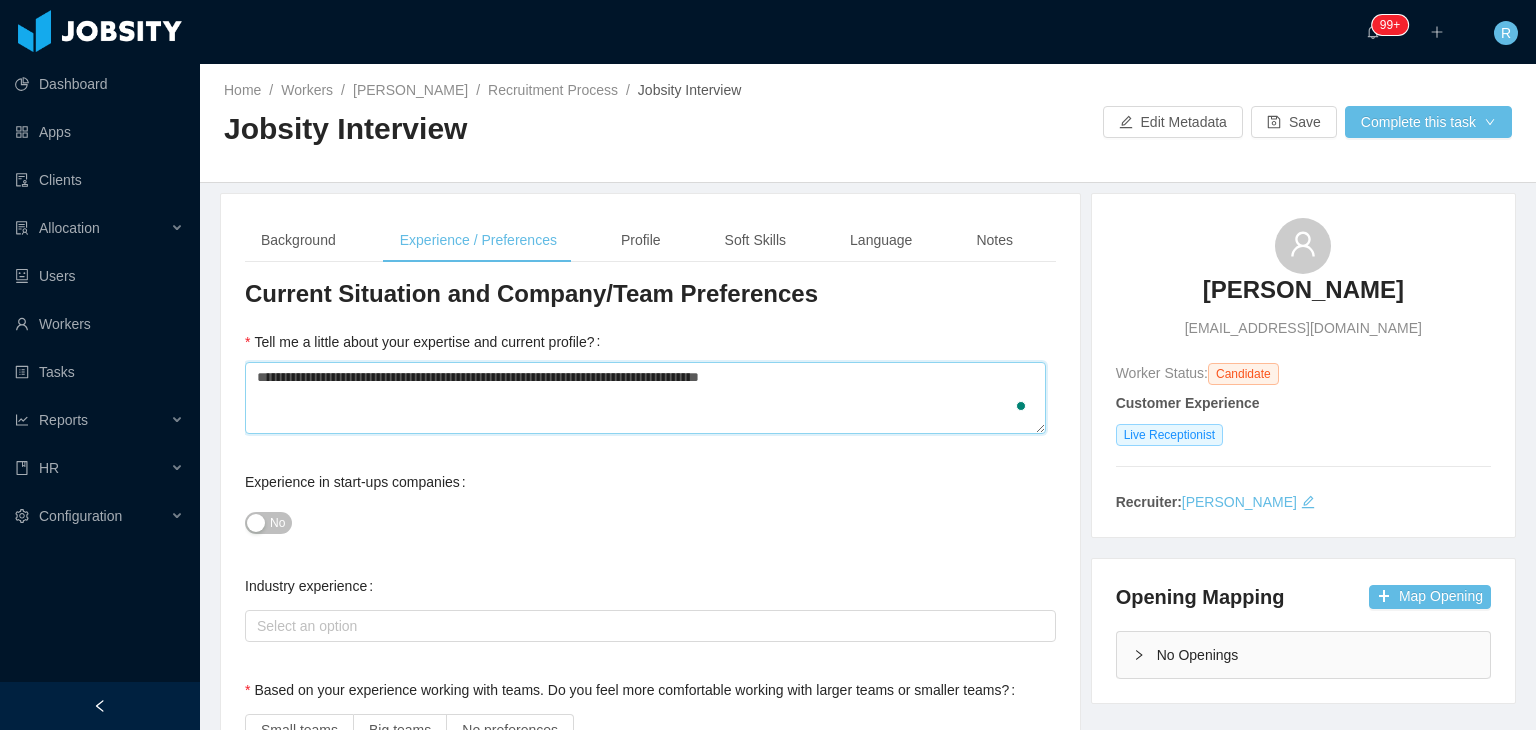 type 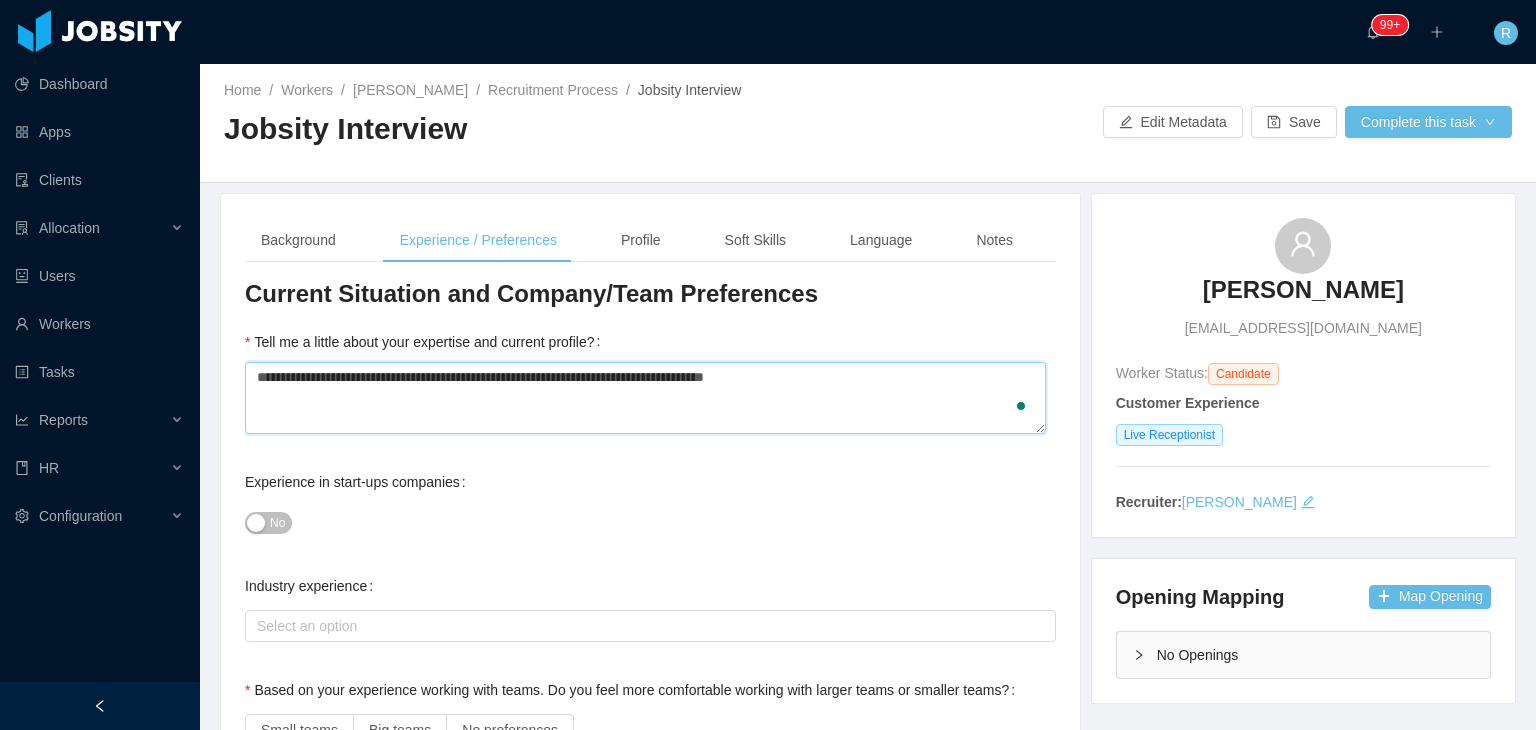 type 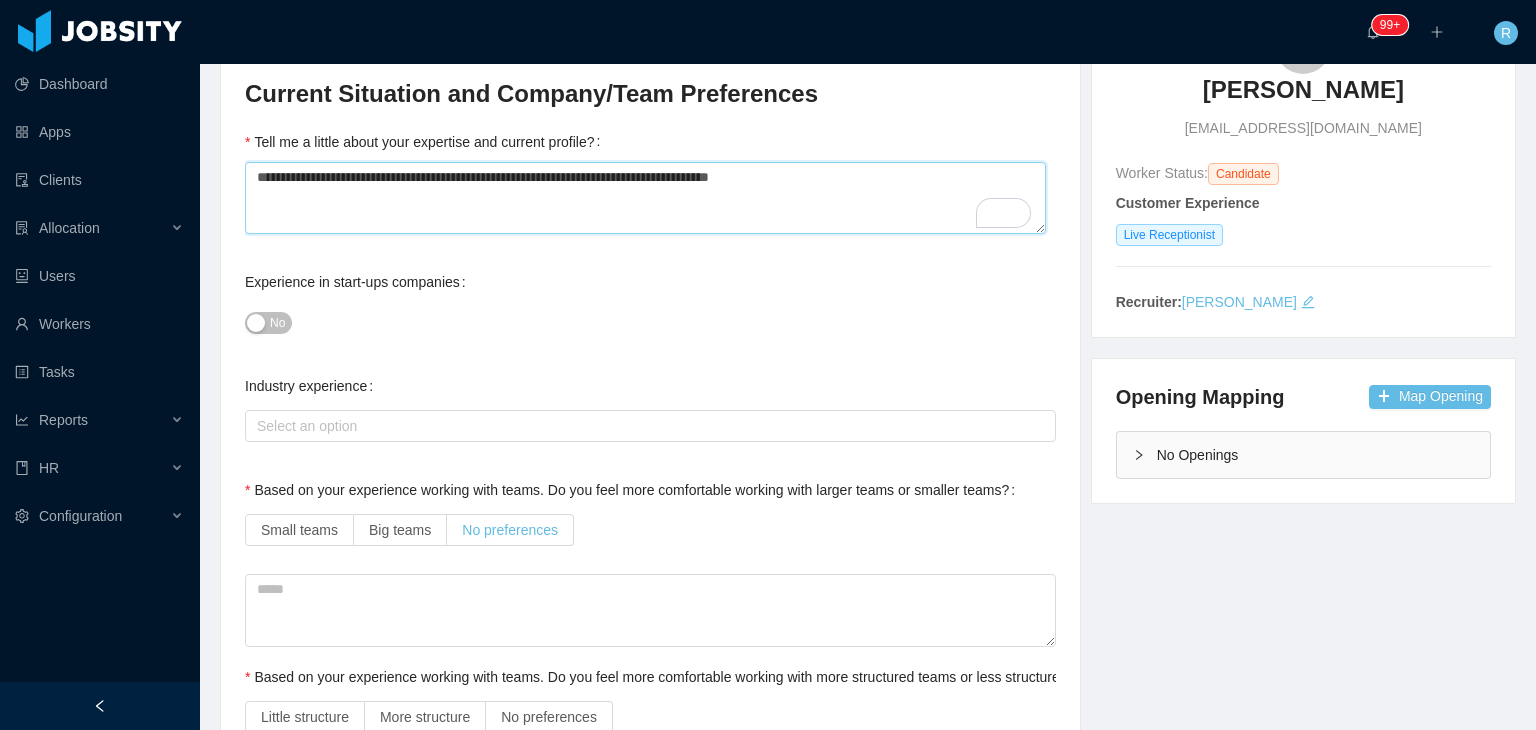 type on "**********" 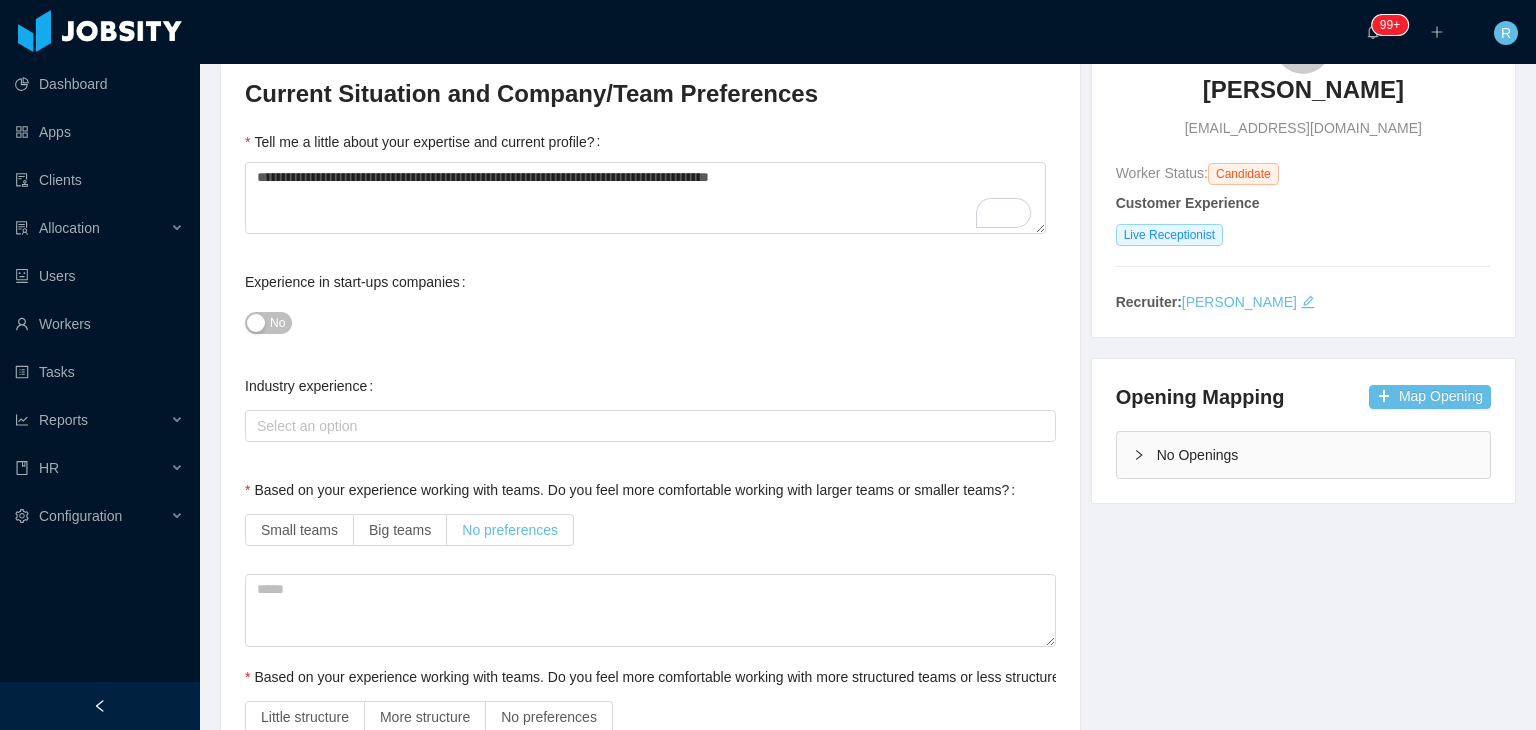 click on "No preferences" at bounding box center (510, 530) 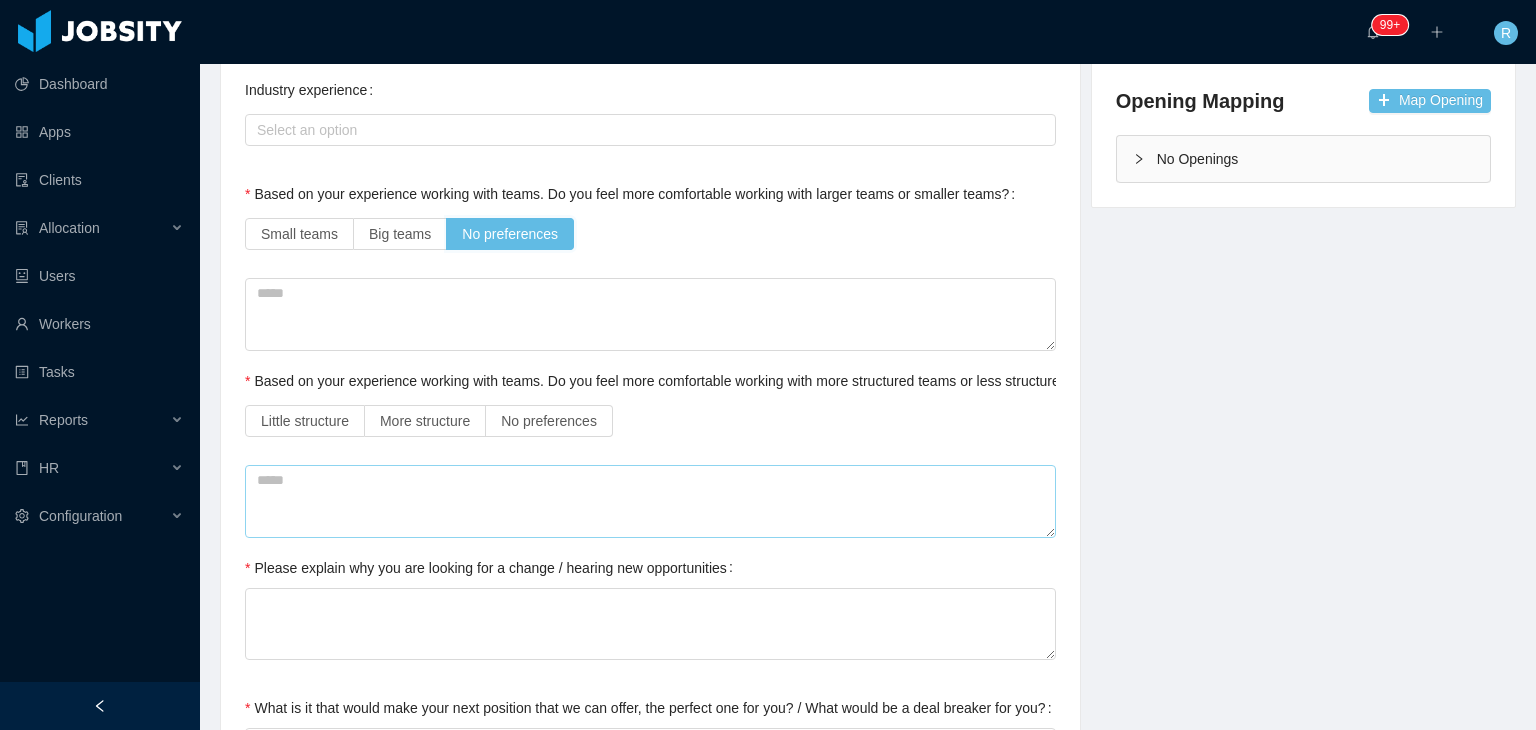 scroll, scrollTop: 500, scrollLeft: 0, axis: vertical 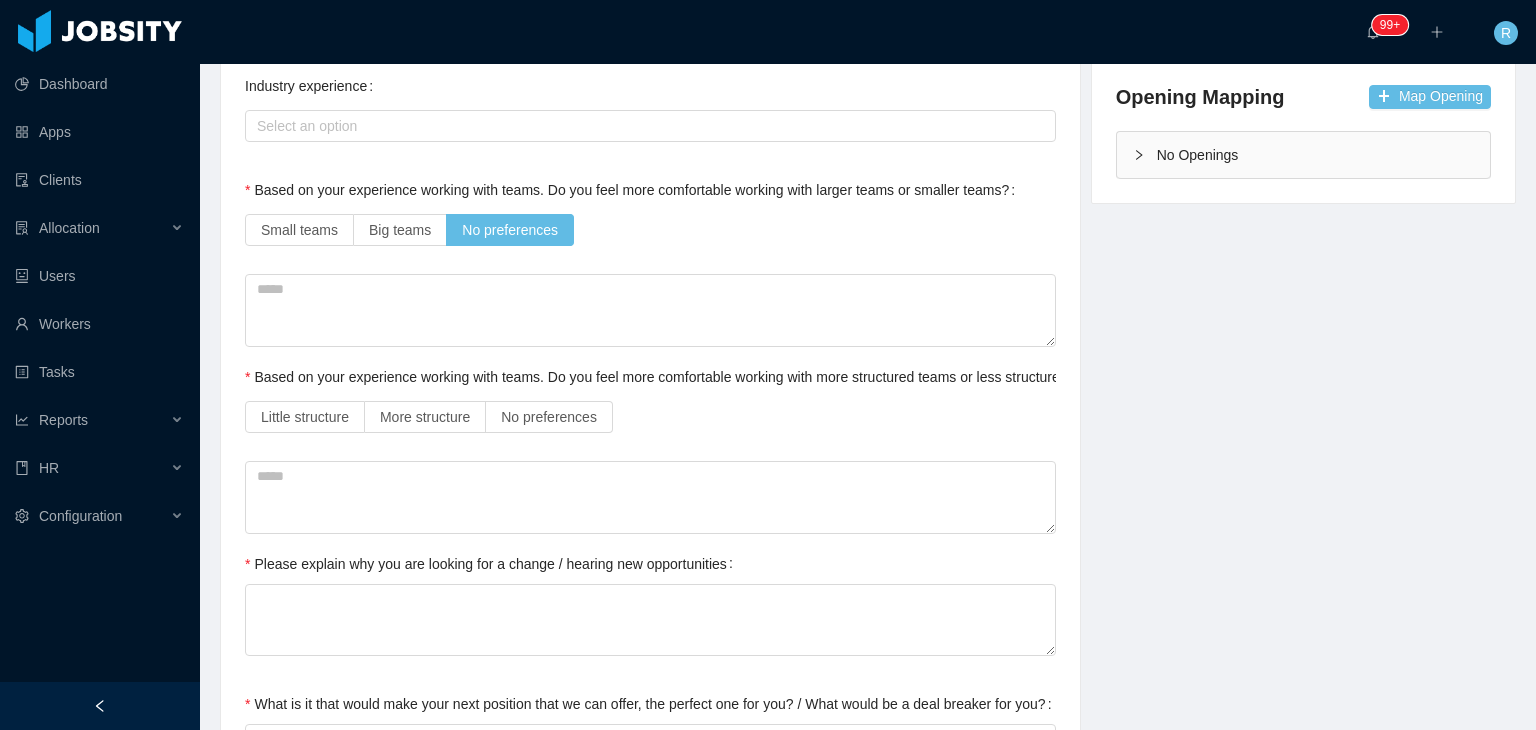 click on "Little structure More structure No preferences" at bounding box center [650, 417] 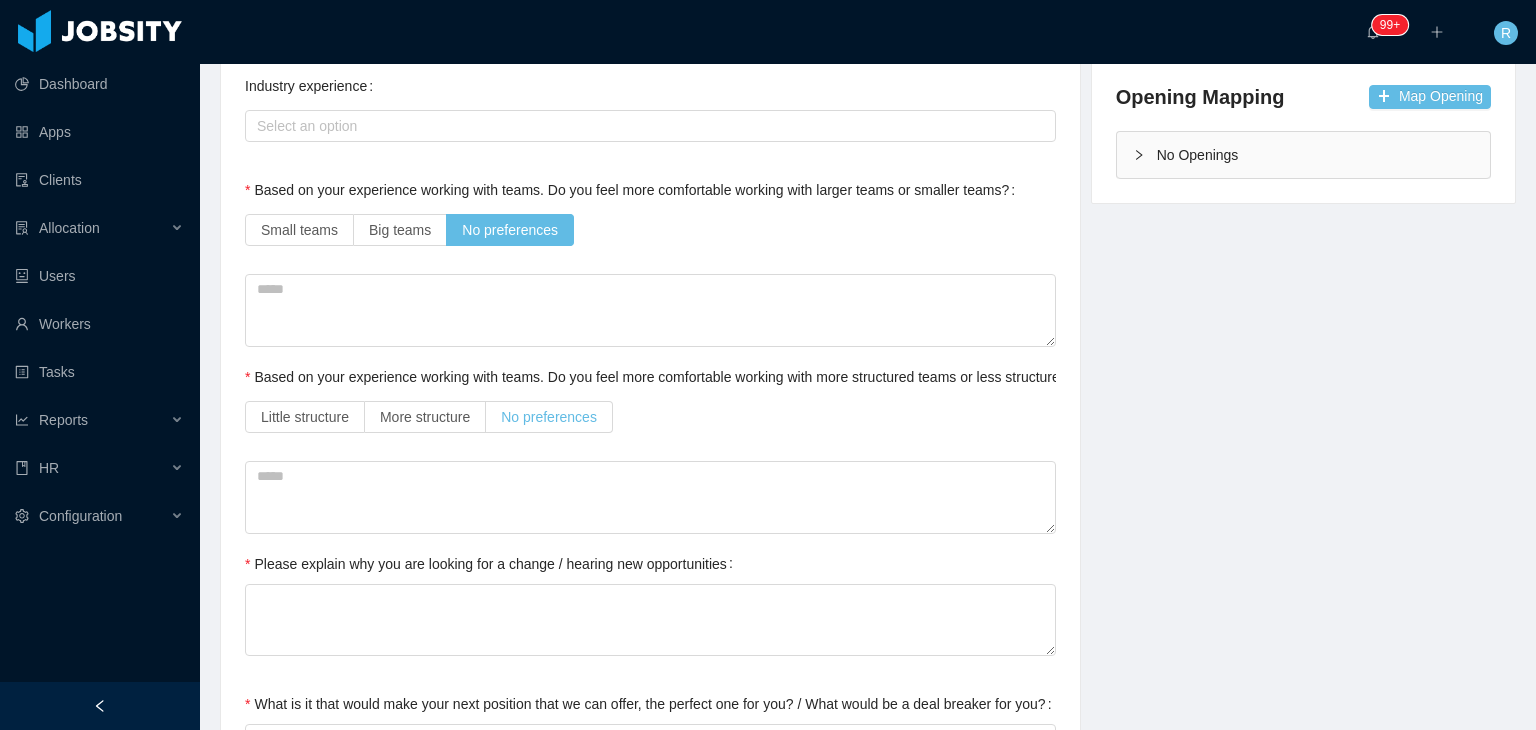 click on "No preferences" at bounding box center [549, 417] 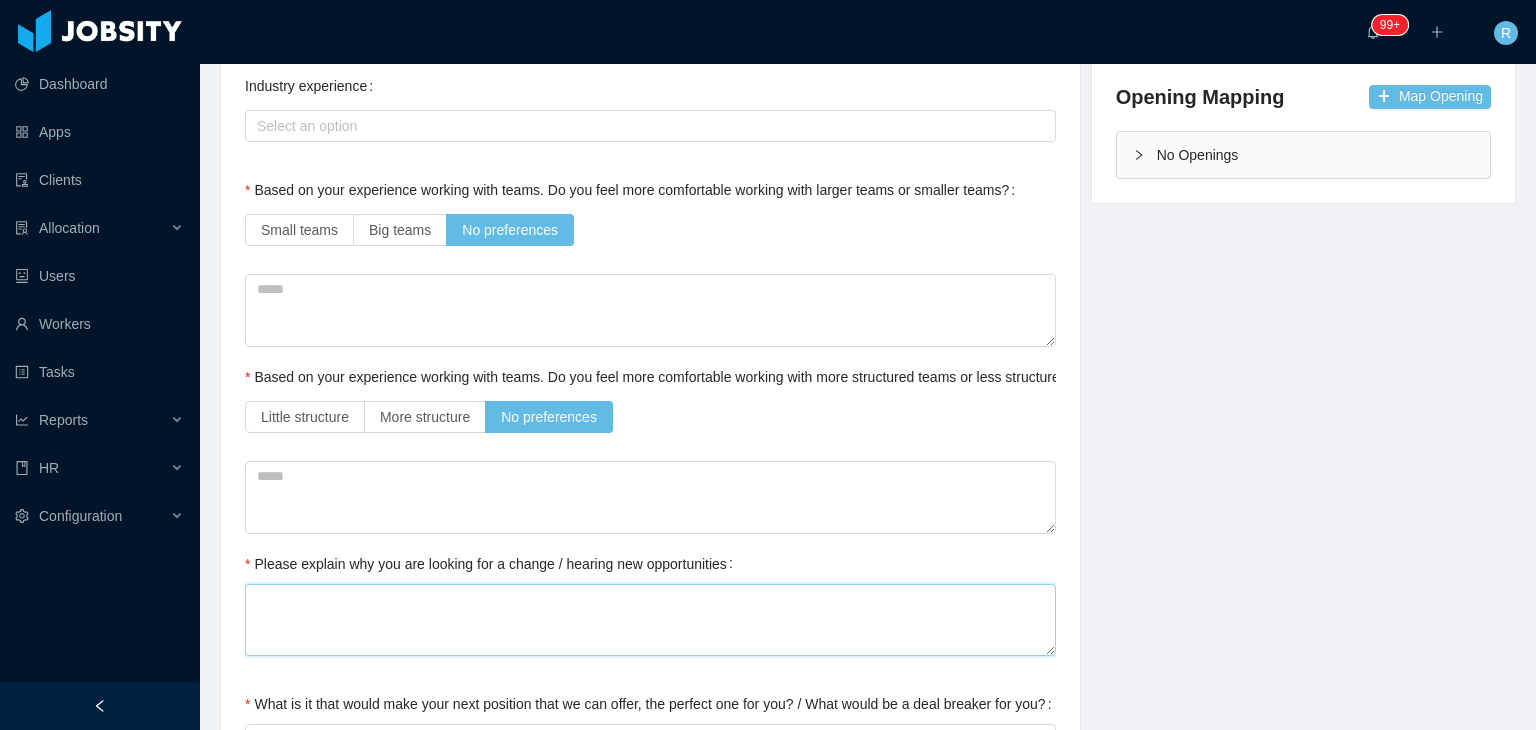 click on "Please explain why you are looking for a change / hearing new opportunities" at bounding box center [650, 620] 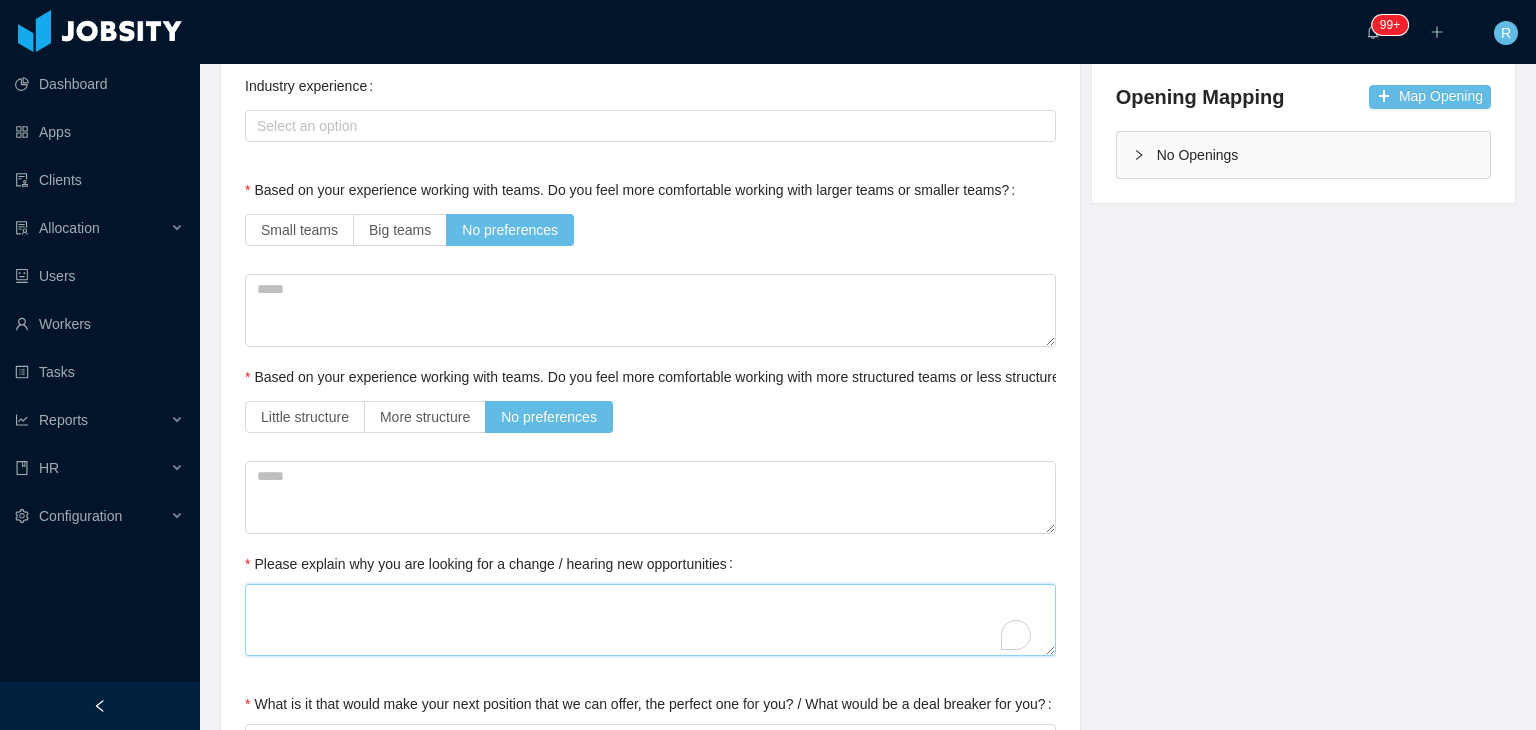 type 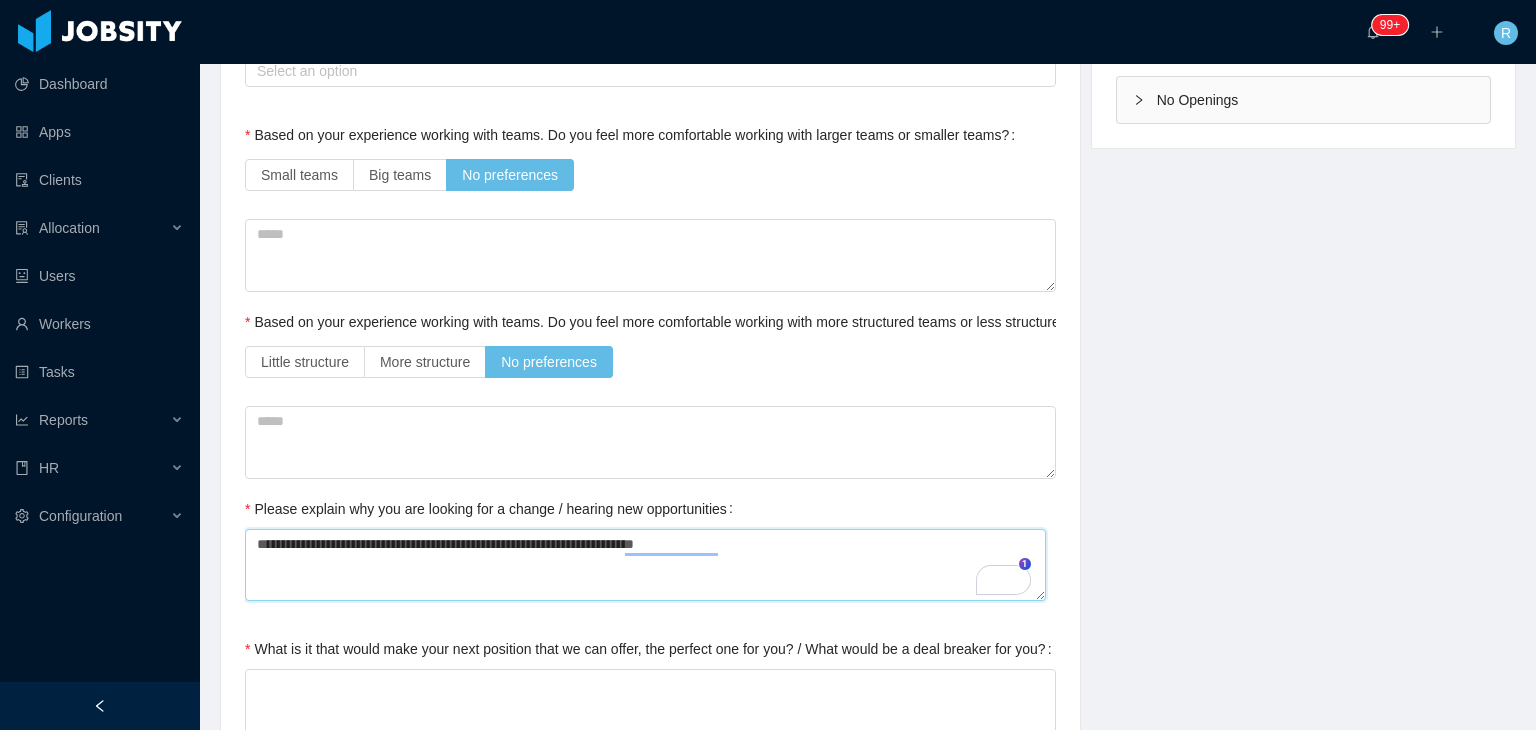 scroll, scrollTop: 700, scrollLeft: 0, axis: vertical 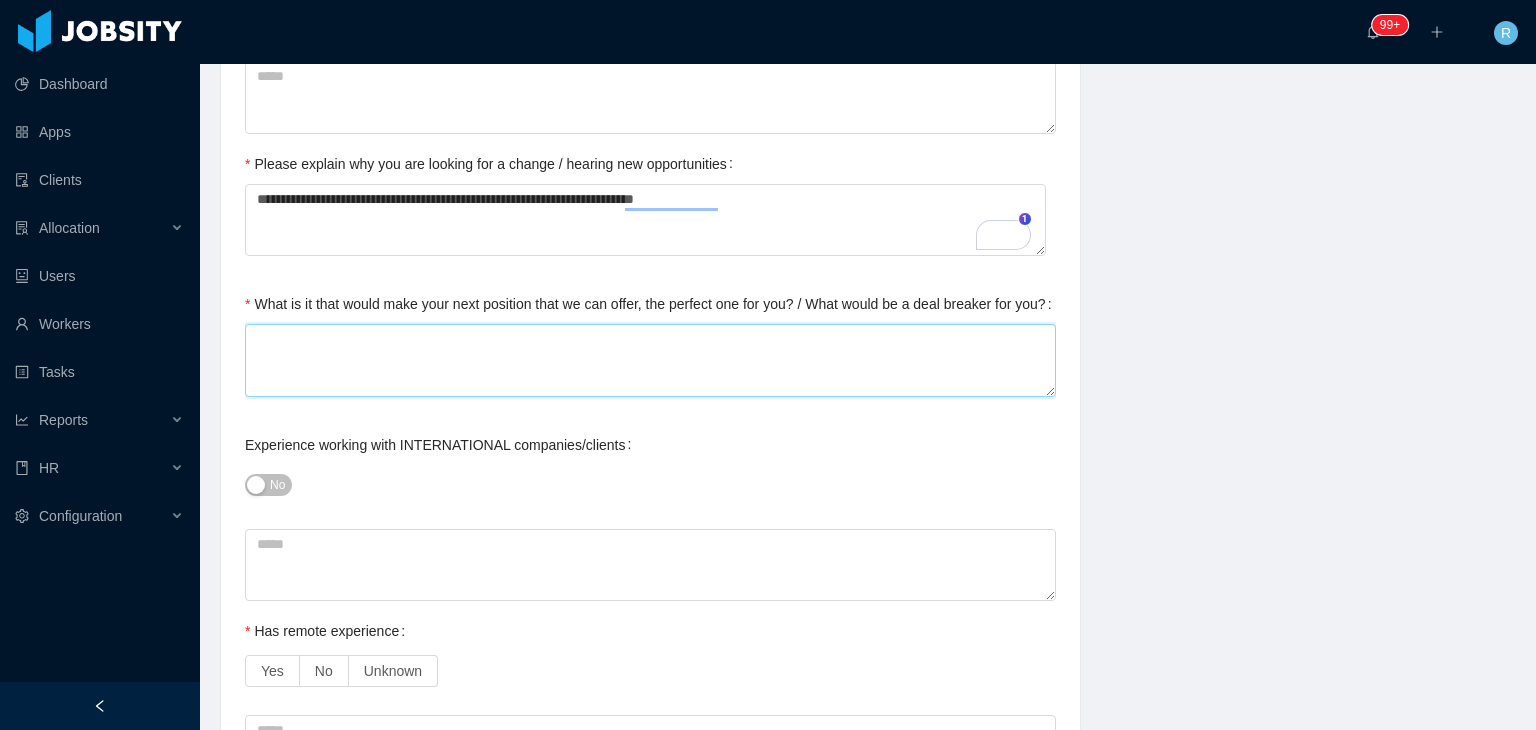 click on "What is it that would make your next position that we can offer, the perfect one for you? / What would be a deal breaker for you?" at bounding box center (650, 360) 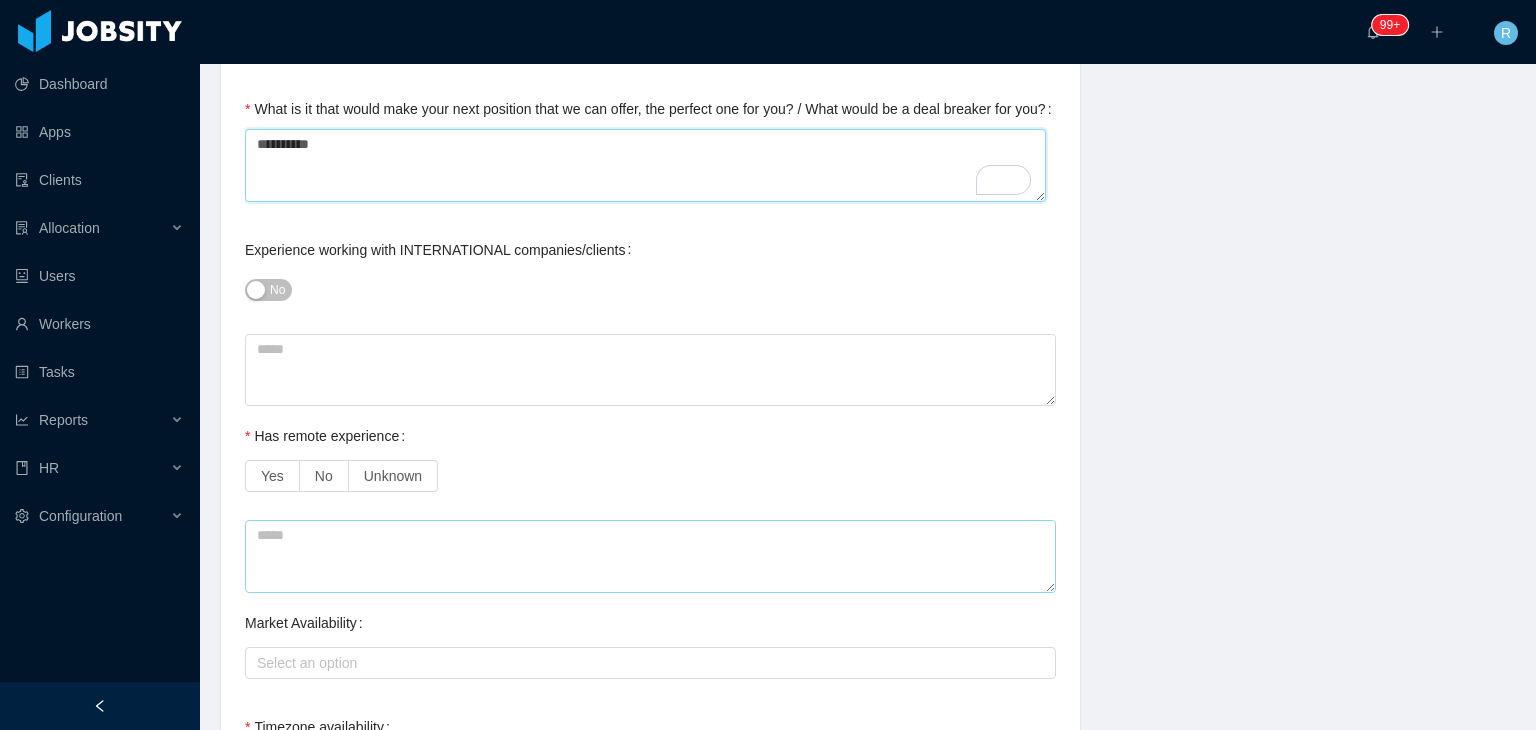 scroll, scrollTop: 1100, scrollLeft: 0, axis: vertical 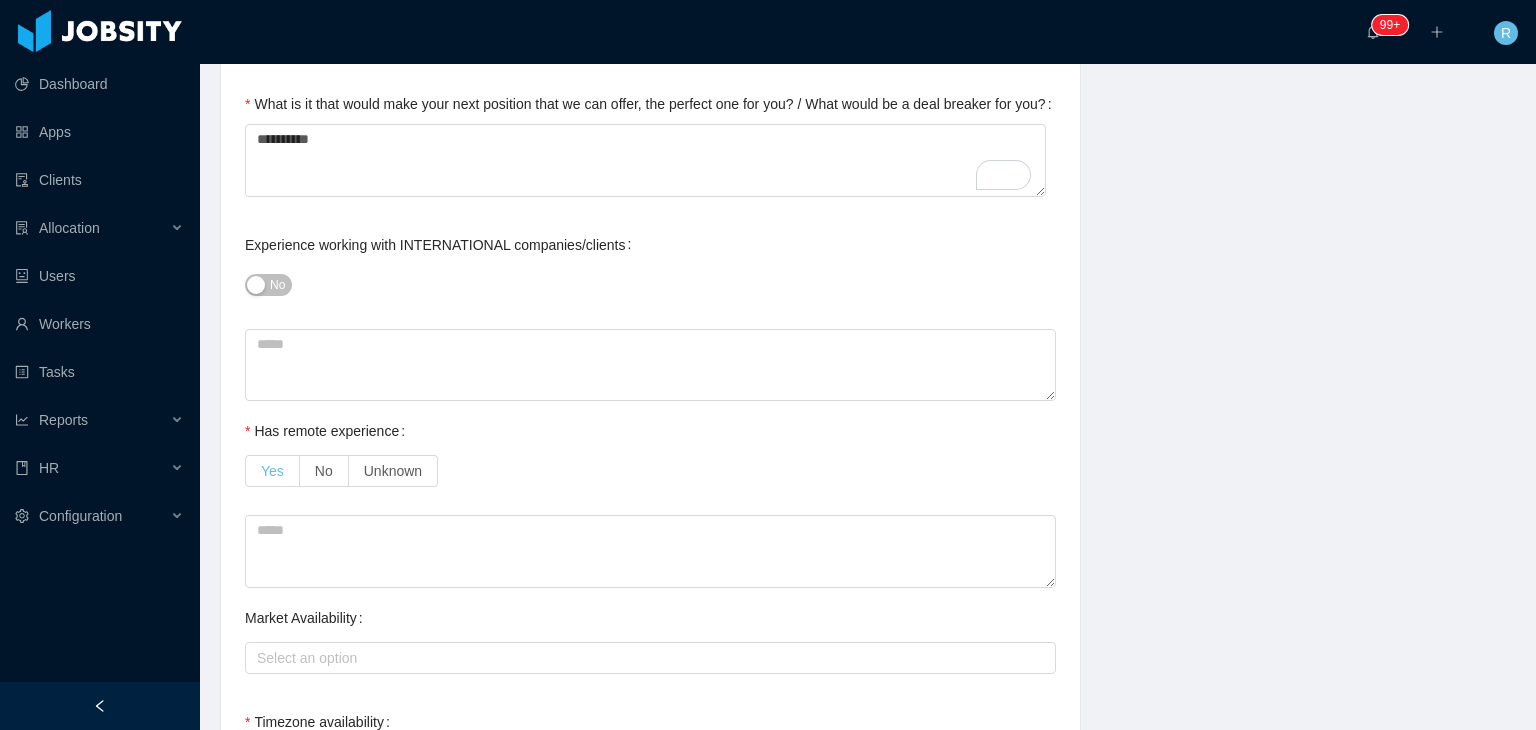 click on "Yes" at bounding box center [272, 471] 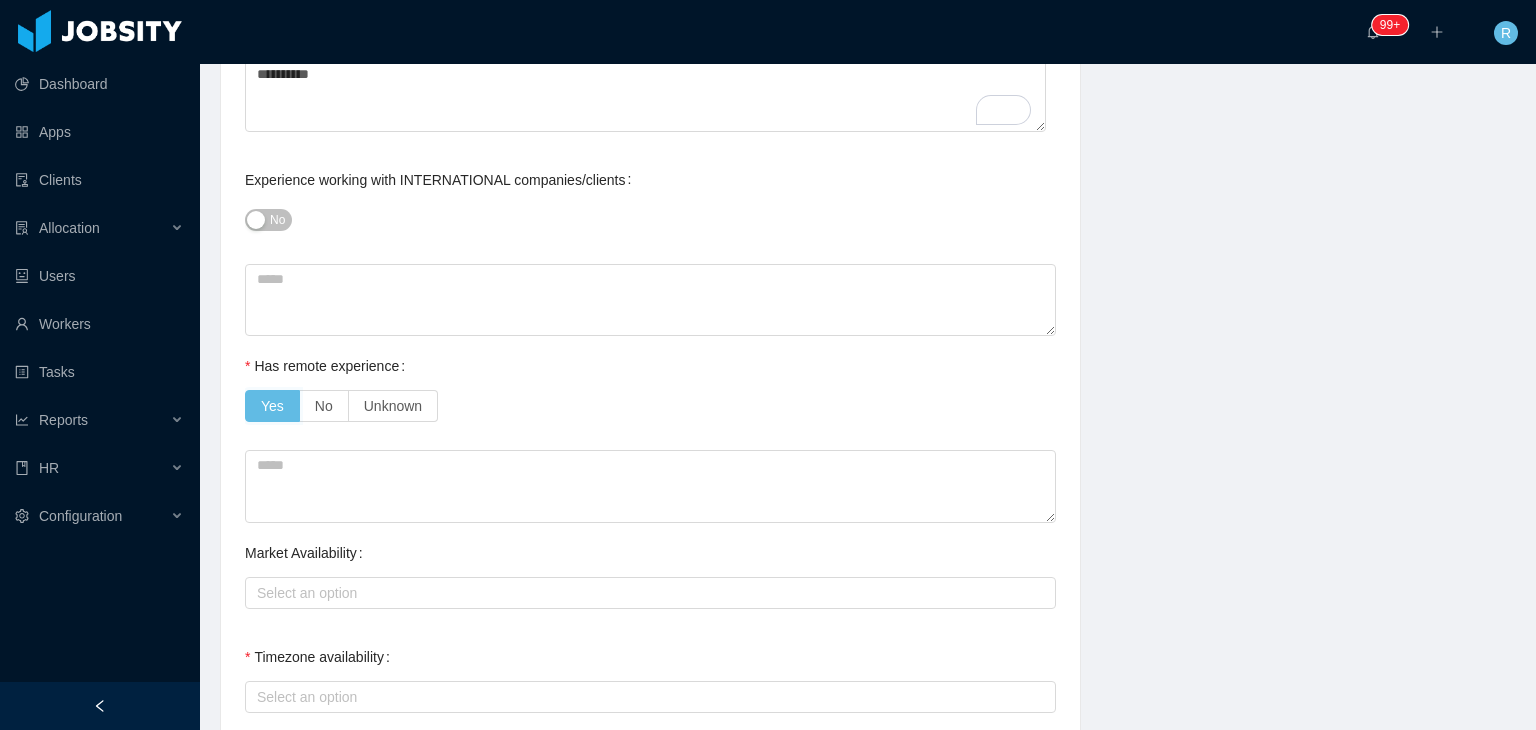 scroll, scrollTop: 1200, scrollLeft: 0, axis: vertical 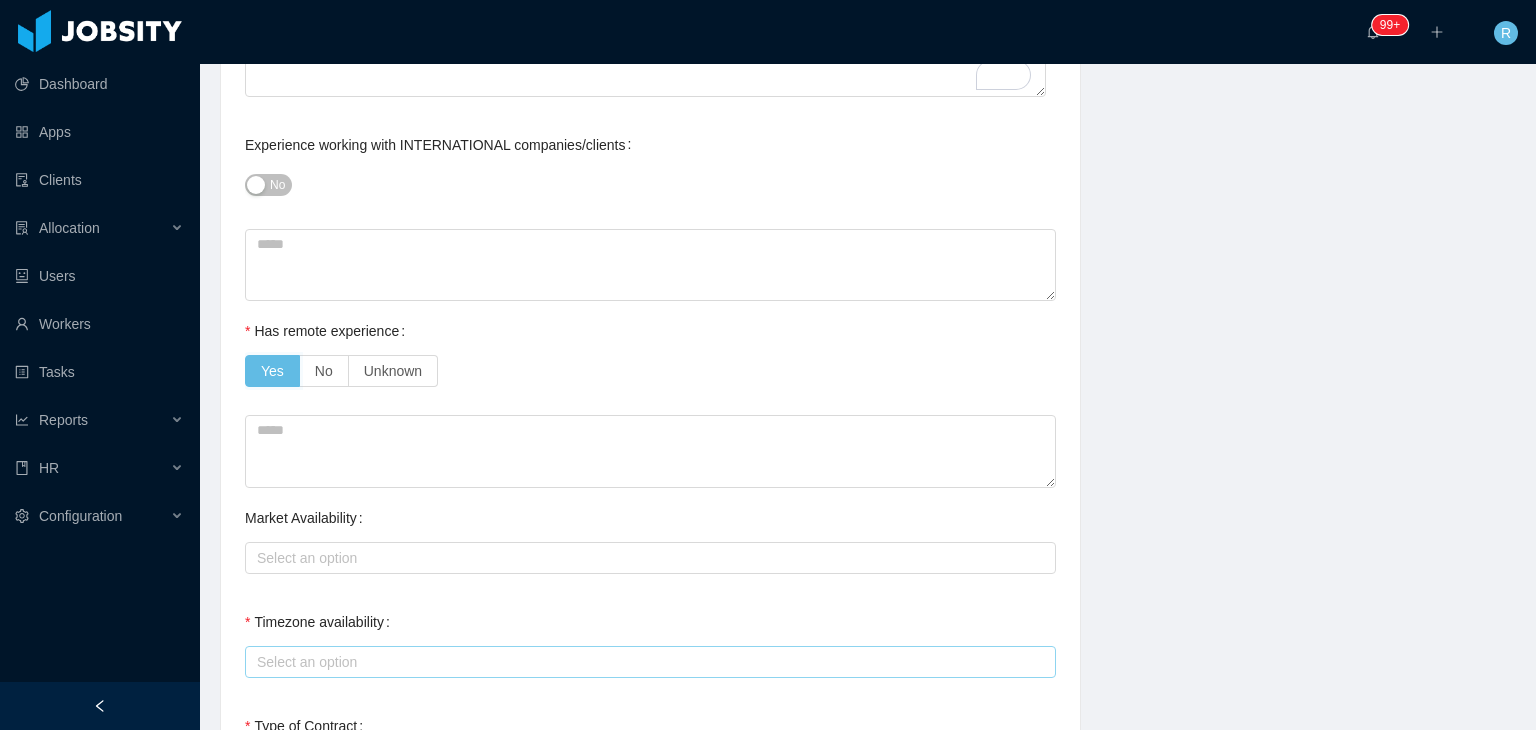 click on "Select an option" at bounding box center (646, 662) 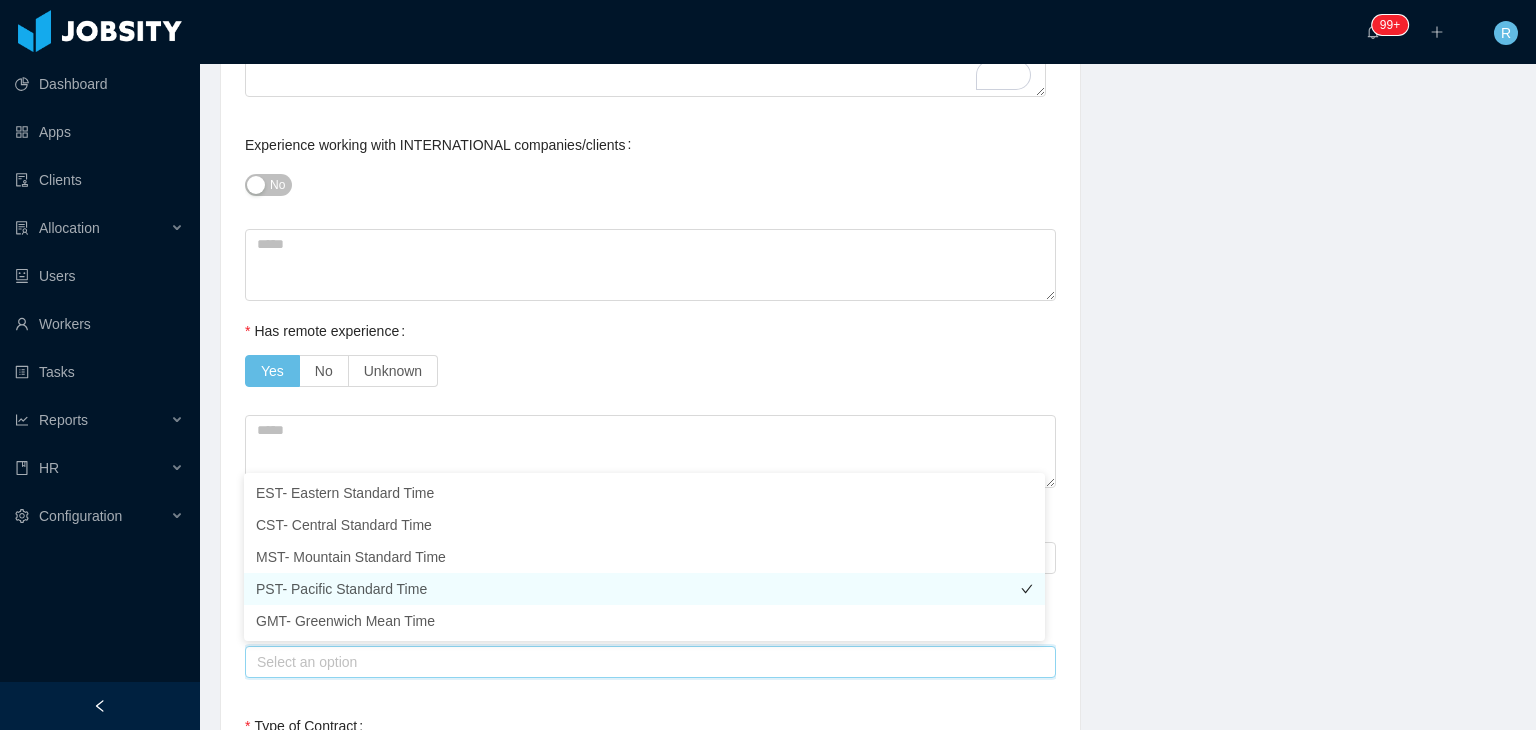 click on "PST- Pacific Standard Time" at bounding box center (644, 589) 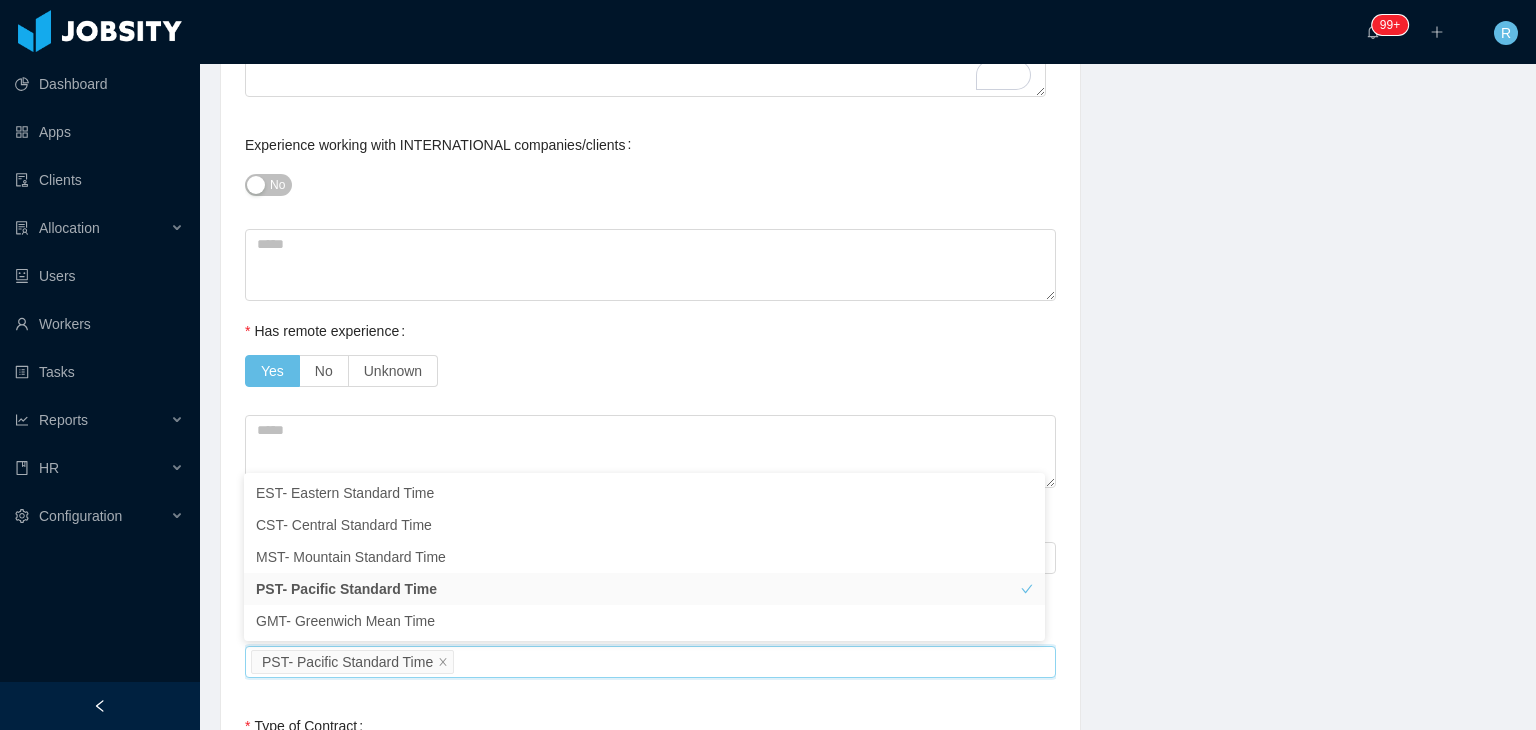 click on "**********" at bounding box center (650, 339) 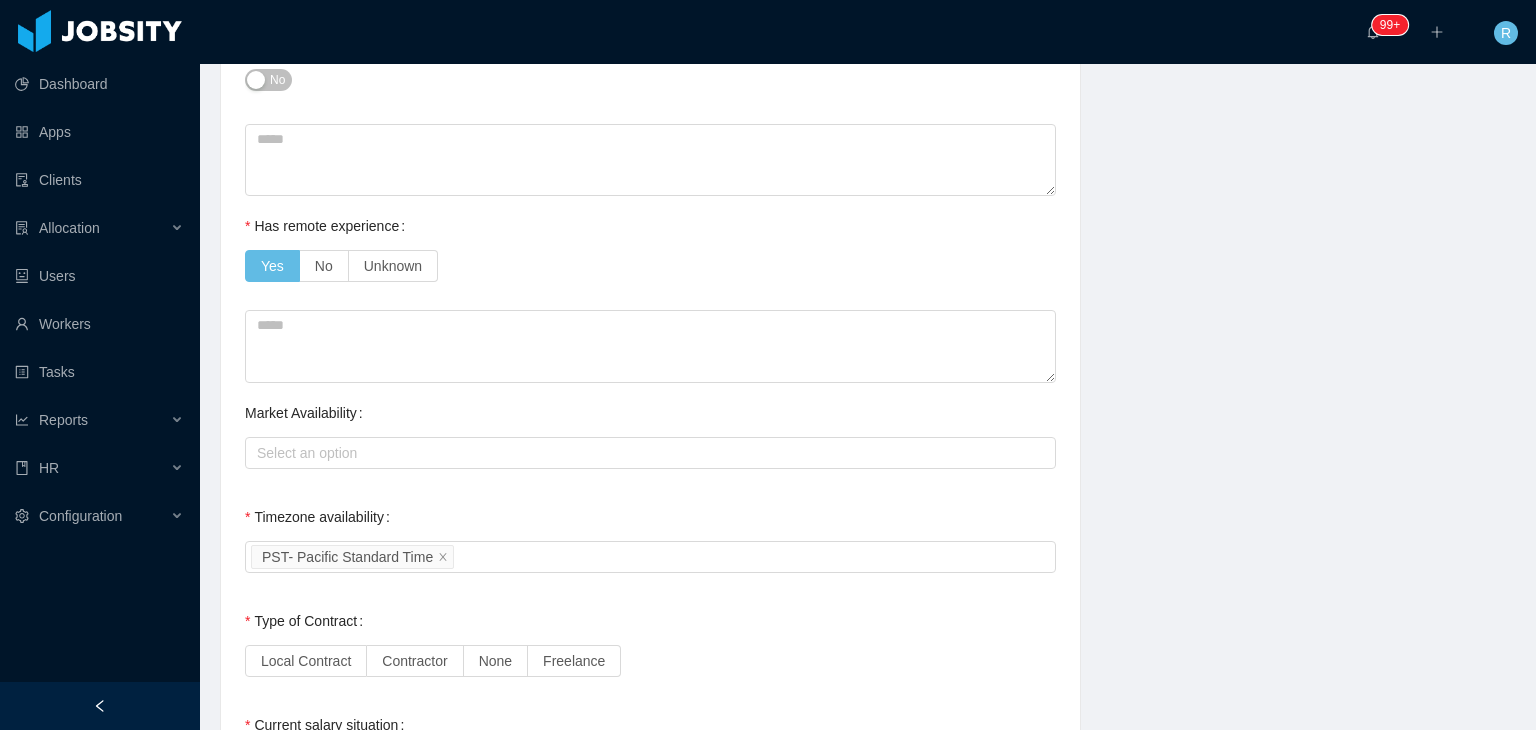 scroll, scrollTop: 1700, scrollLeft: 0, axis: vertical 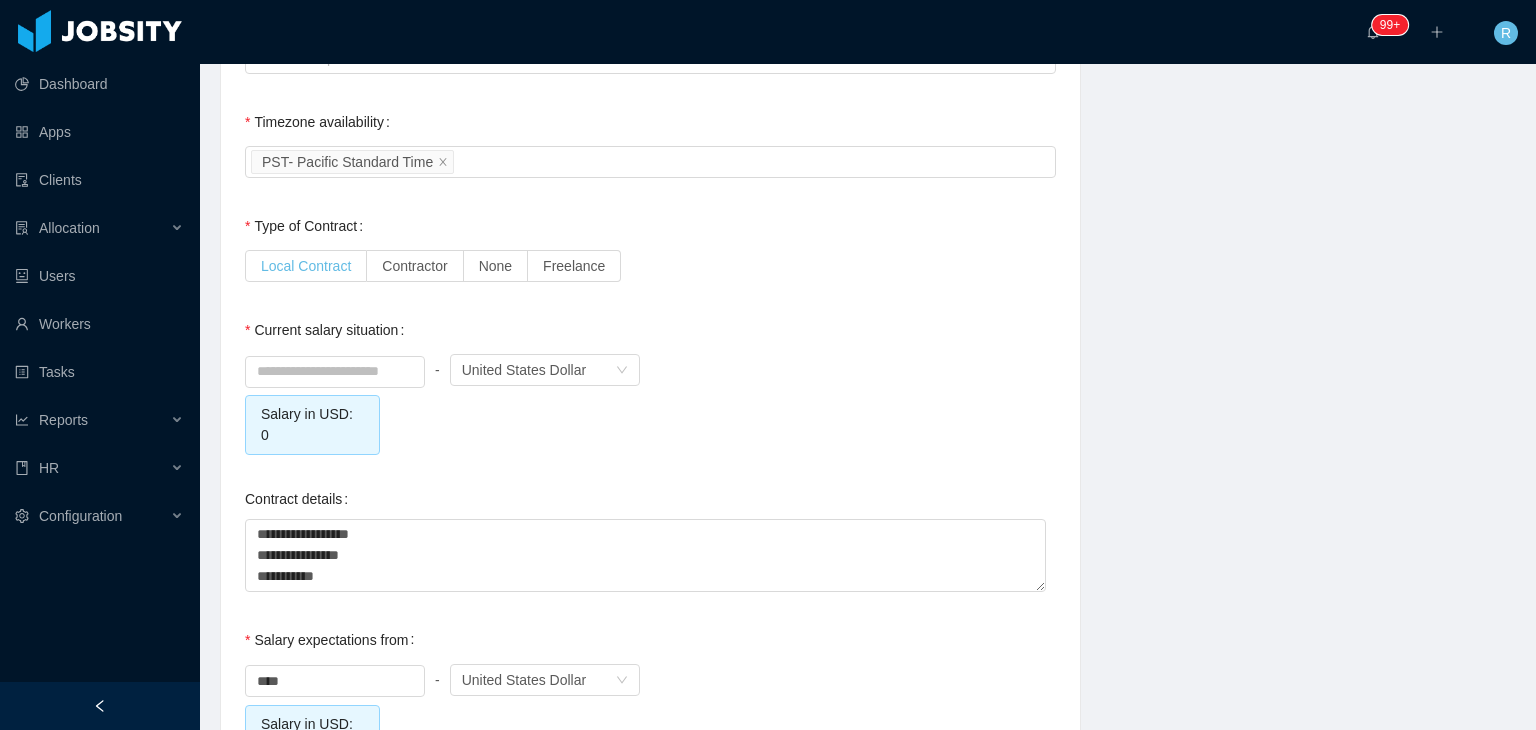 click on "Local Contract" at bounding box center [306, 266] 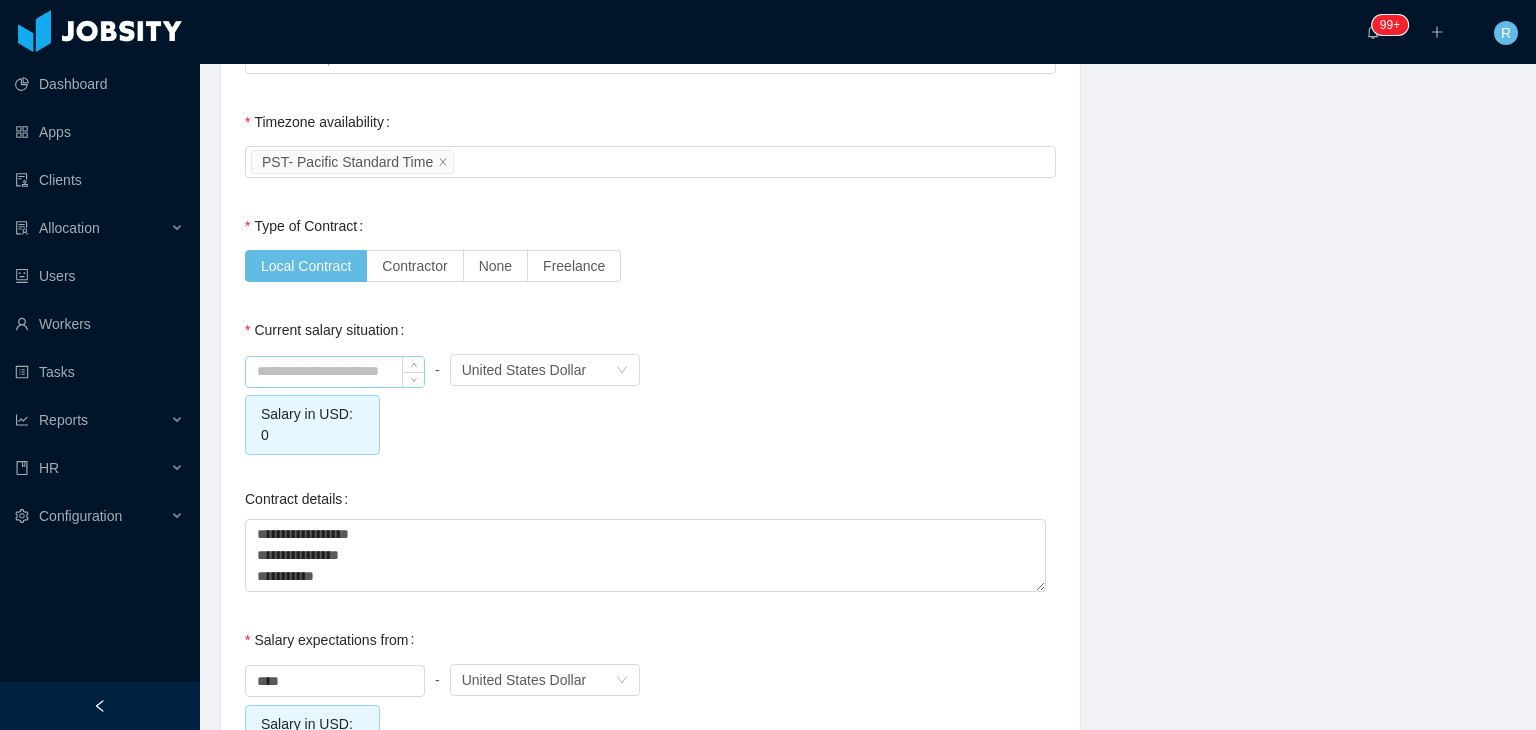 click at bounding box center (335, 372) 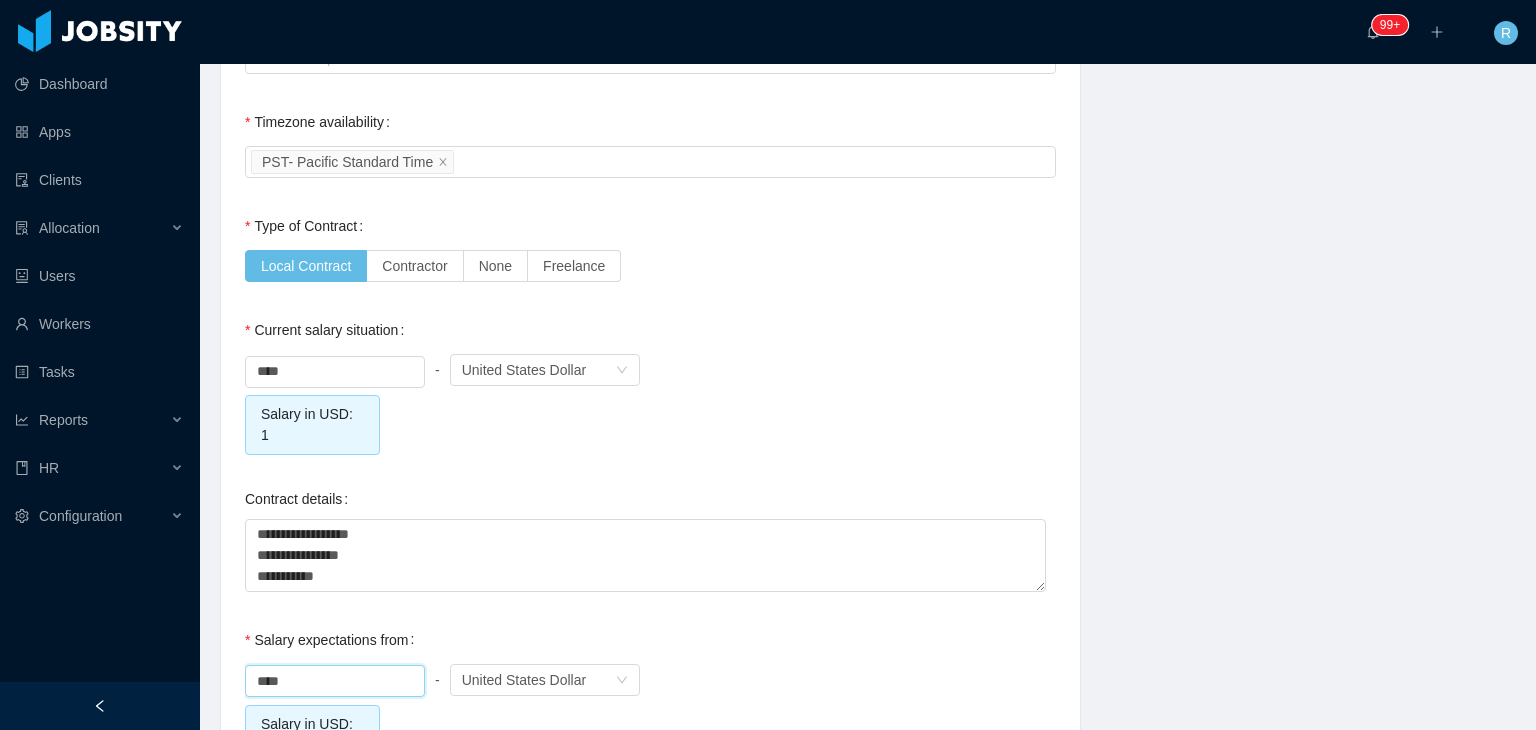 drag, startPoint x: 359, startPoint y: 665, endPoint x: 240, endPoint y: 647, distance: 120.353645 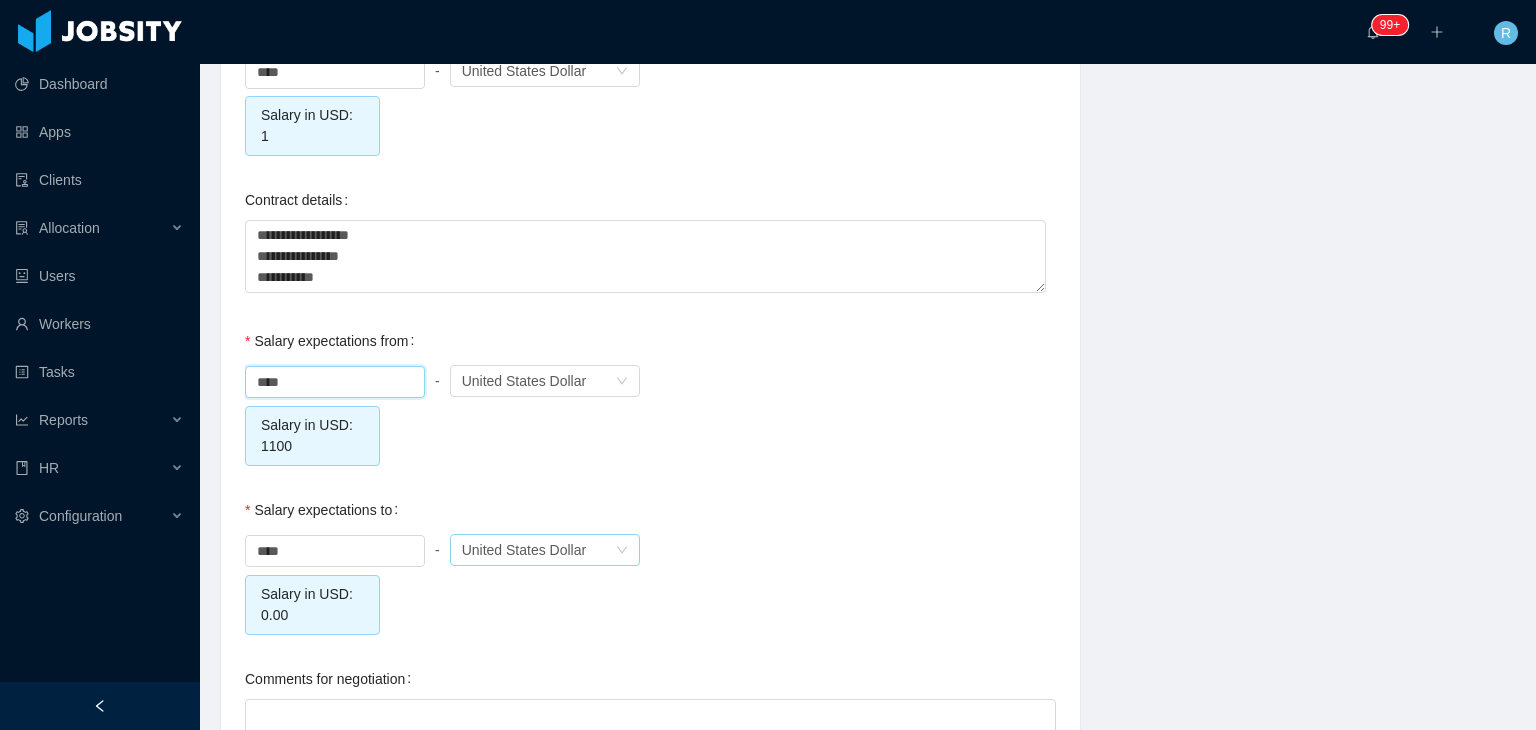 scroll, scrollTop: 2000, scrollLeft: 0, axis: vertical 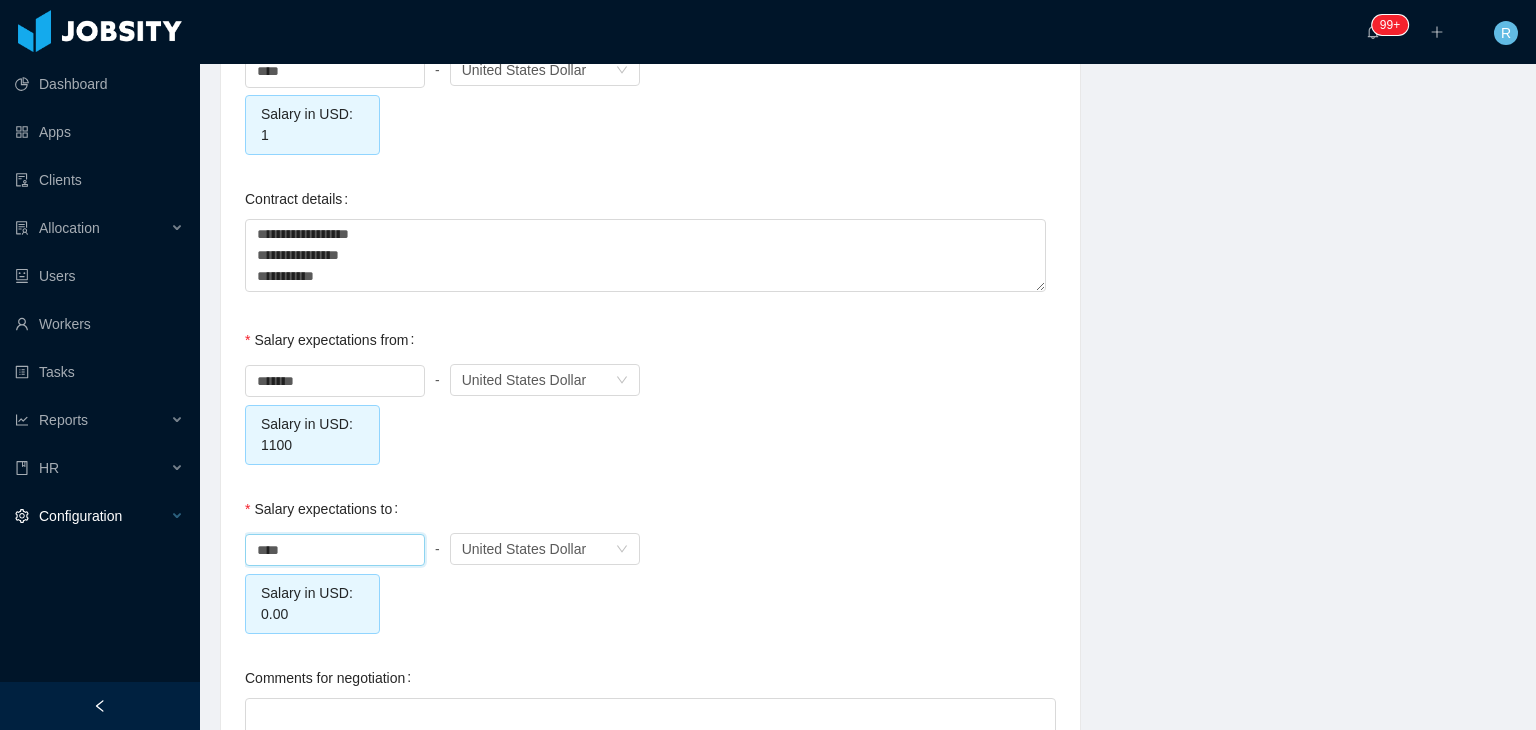 drag, startPoint x: 364, startPoint y: 522, endPoint x: 184, endPoint y: 521, distance: 180.00278 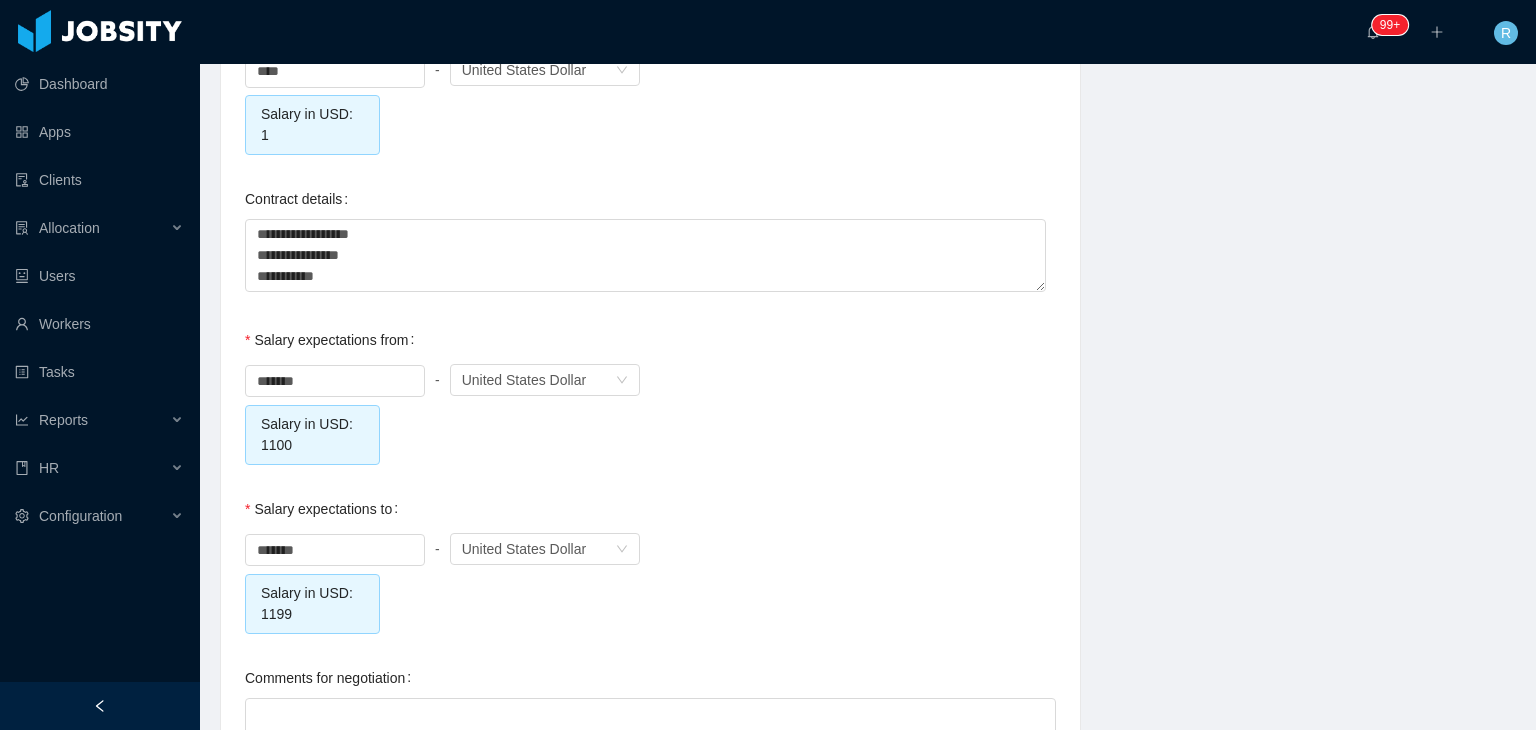 click on "******* - Currency United States Dollar   Salary in USD: 1100" at bounding box center (650, 412) 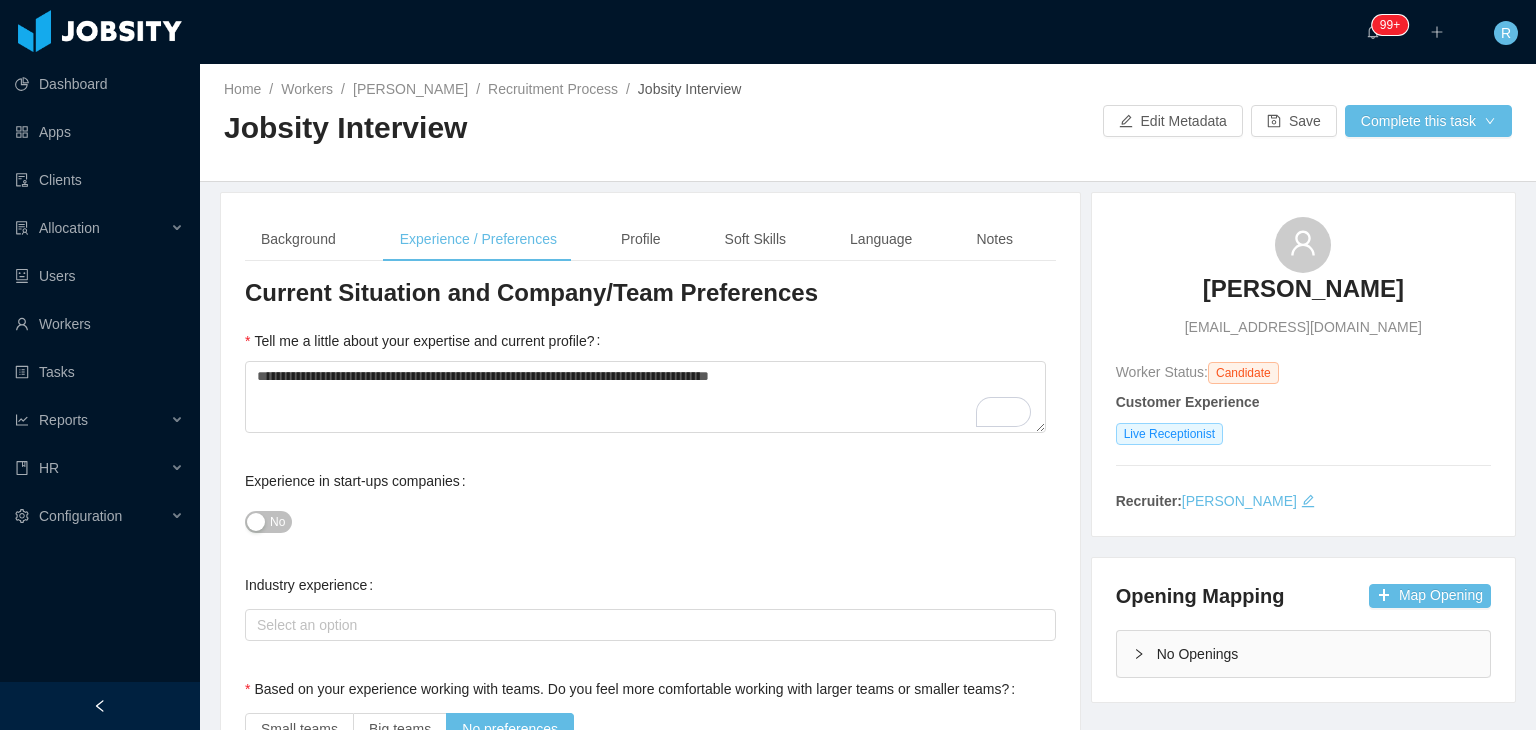 scroll, scrollTop: 0, scrollLeft: 0, axis: both 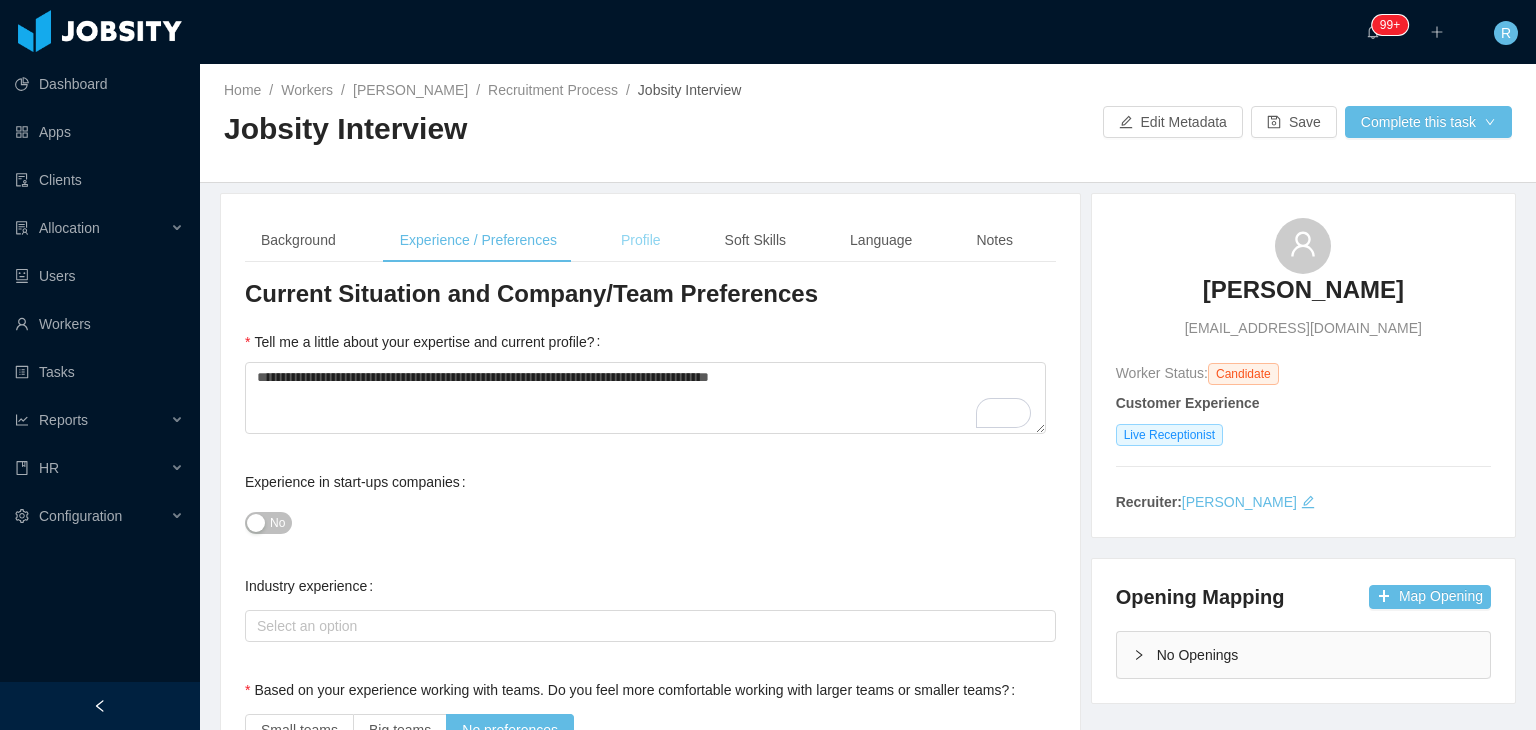 click on "Profile" at bounding box center [641, 240] 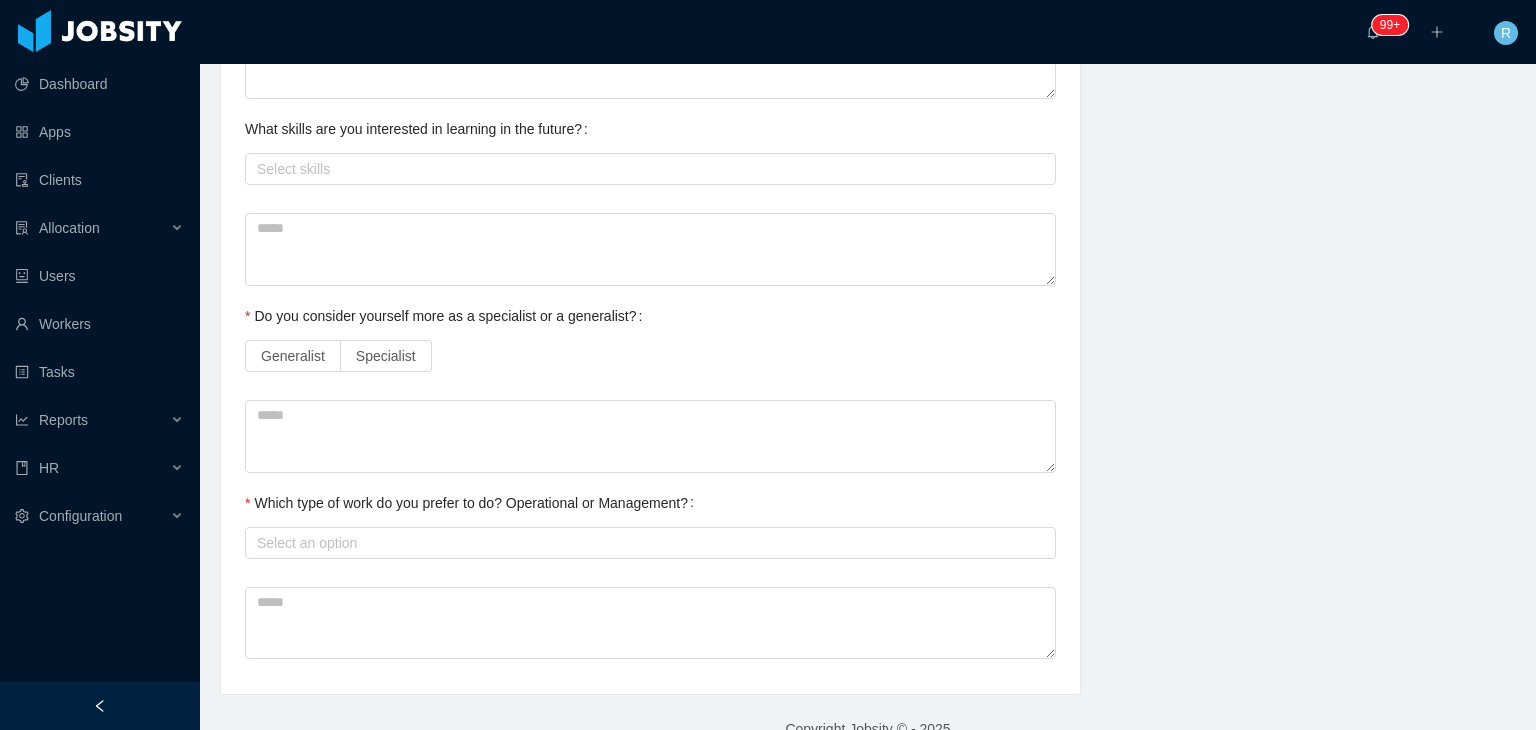 scroll, scrollTop: 973, scrollLeft: 0, axis: vertical 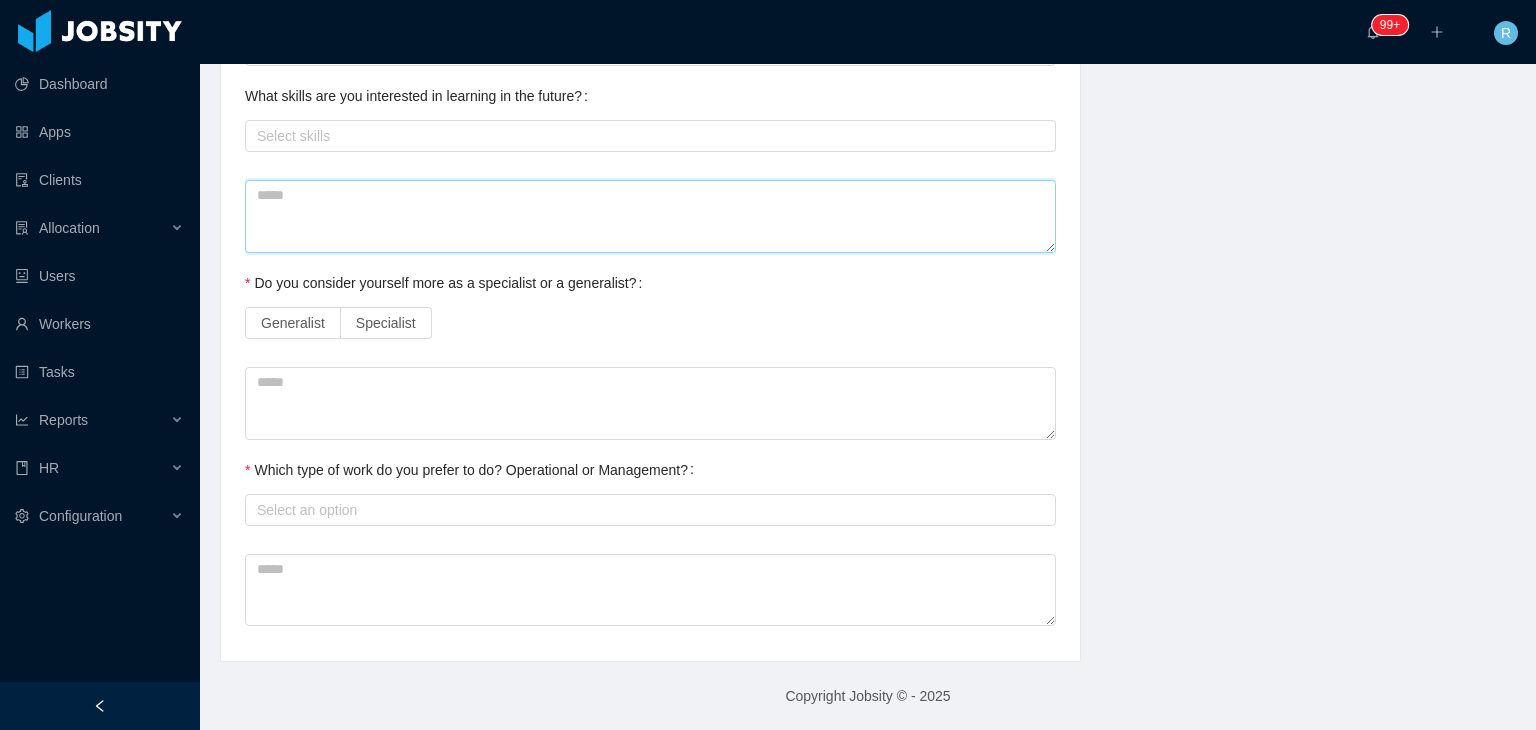 click at bounding box center [650, 216] 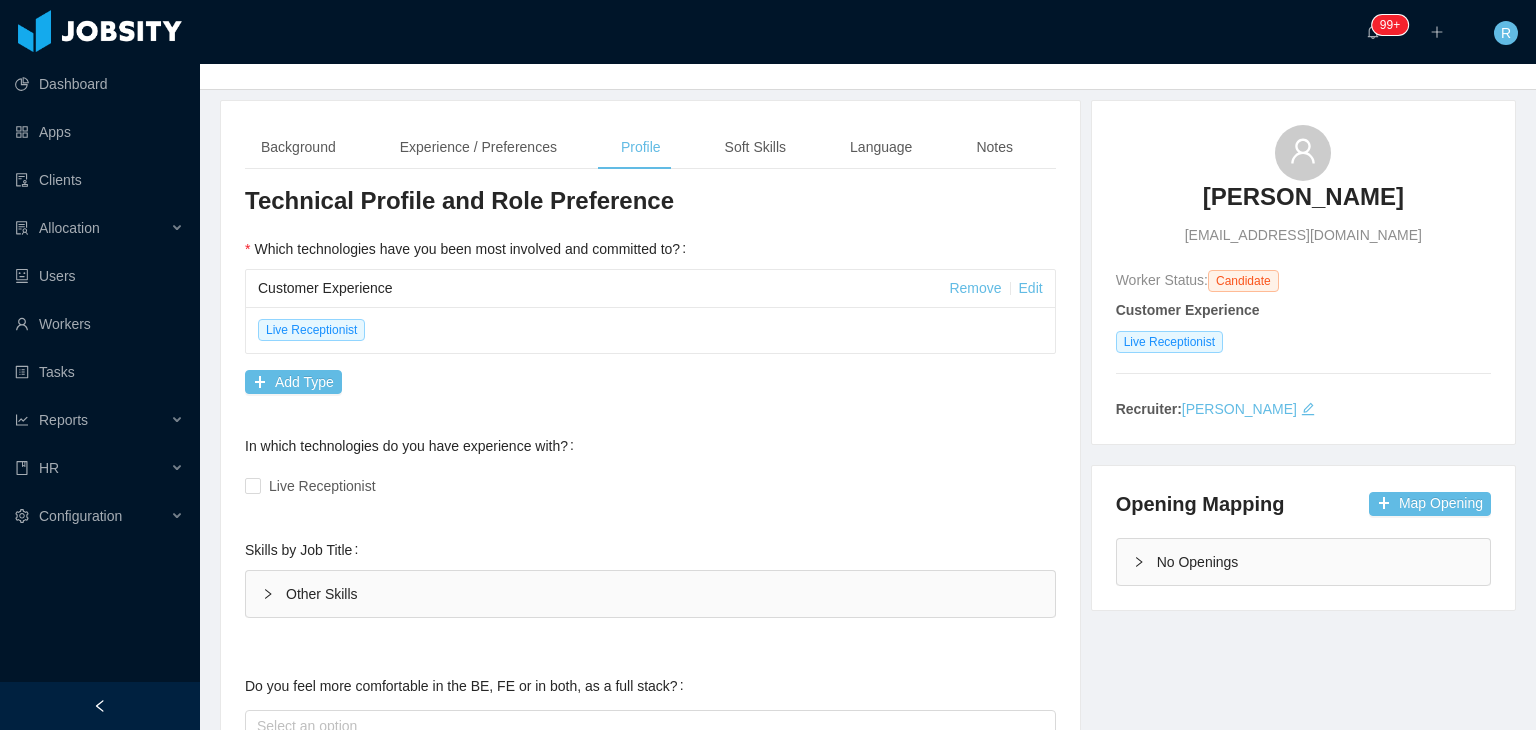 scroll, scrollTop: 0, scrollLeft: 0, axis: both 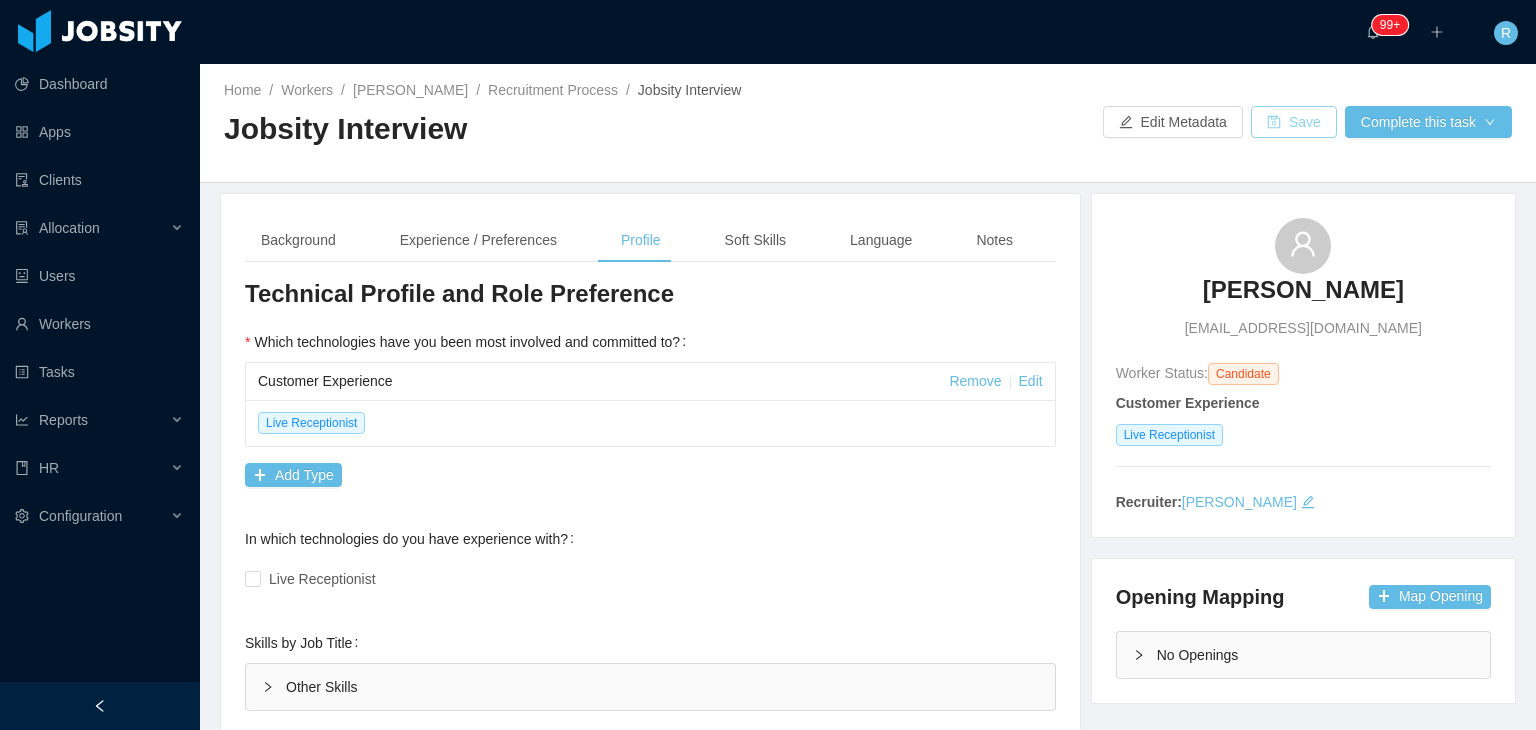 click on "Save" at bounding box center [1294, 122] 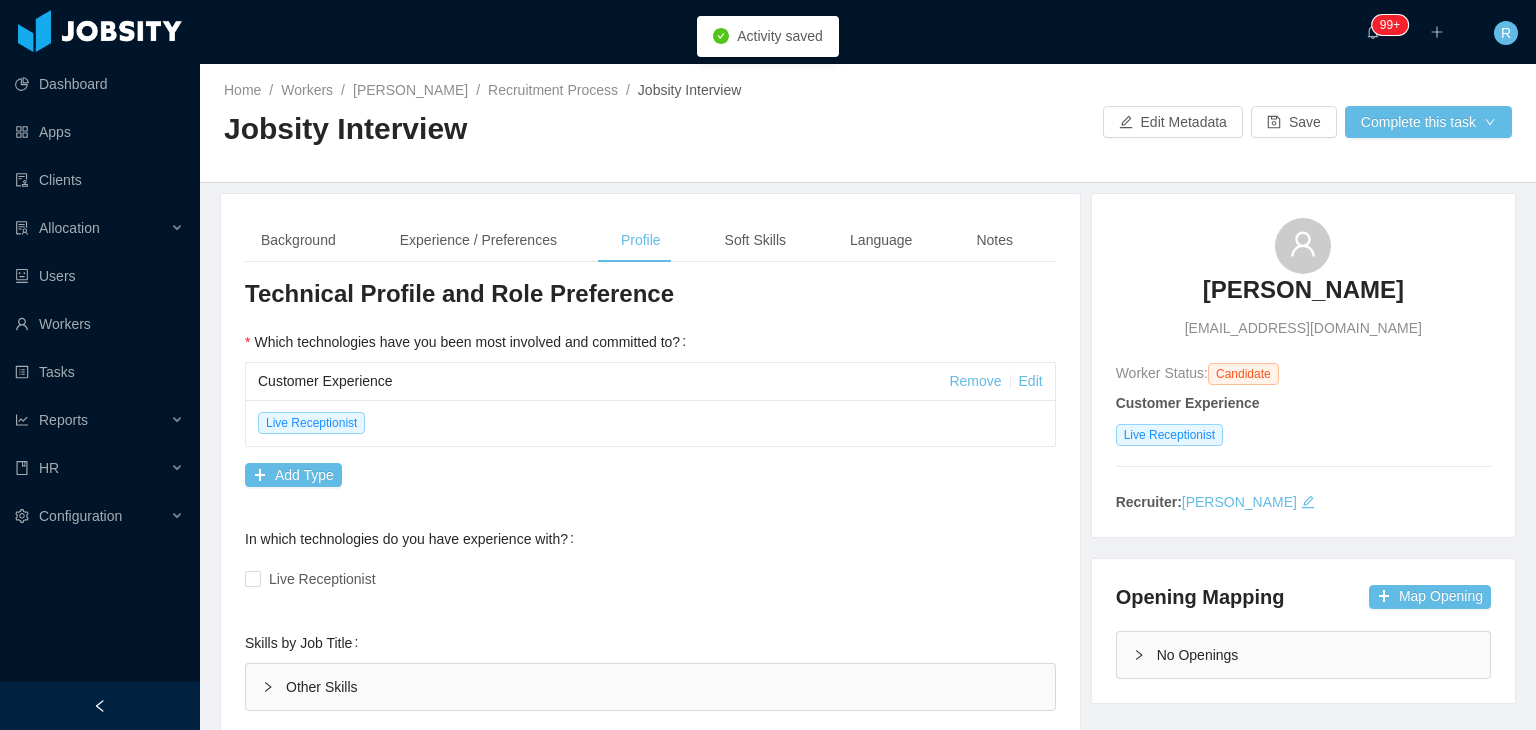 click on "[PERSON_NAME]" at bounding box center (1303, 290) 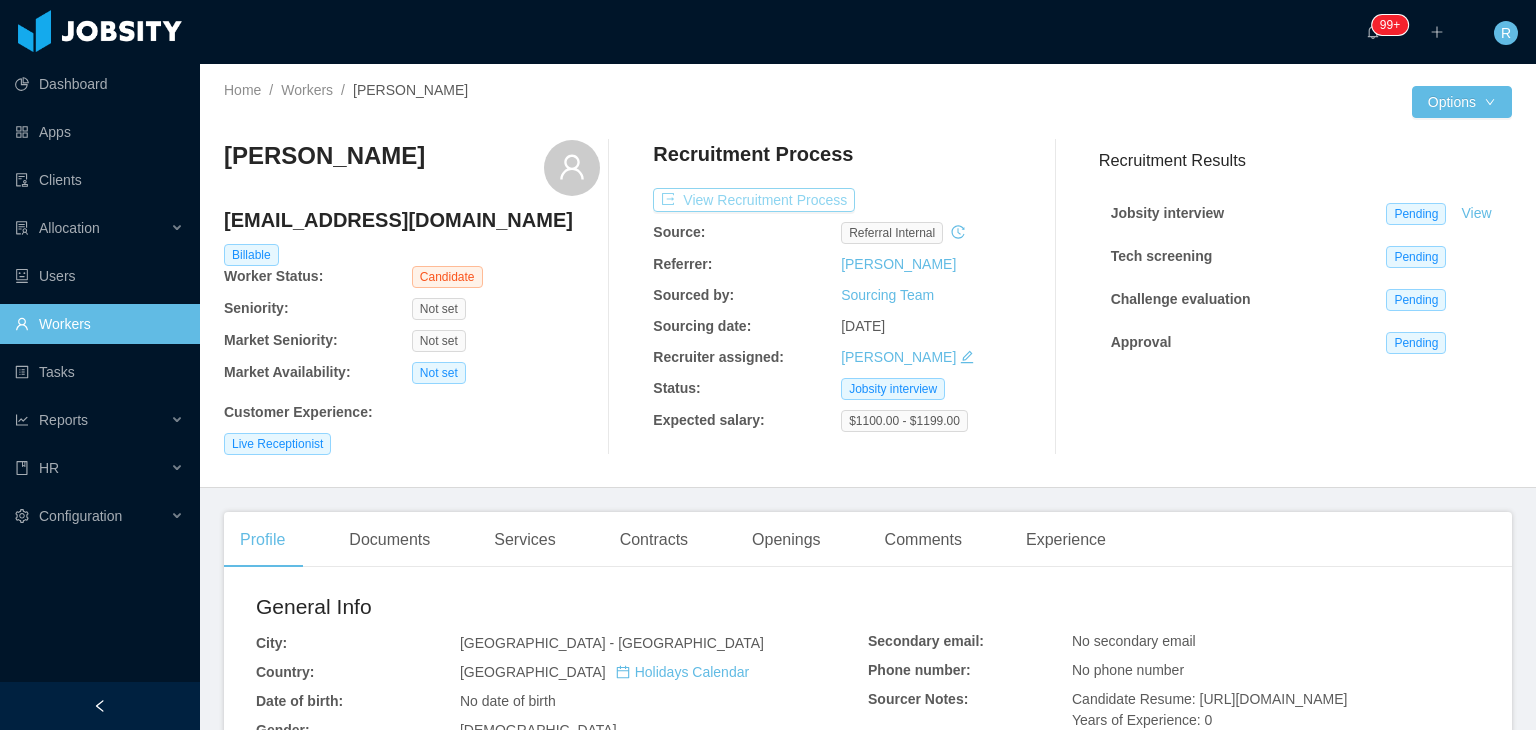 click on "View Recruitment Process" at bounding box center [754, 200] 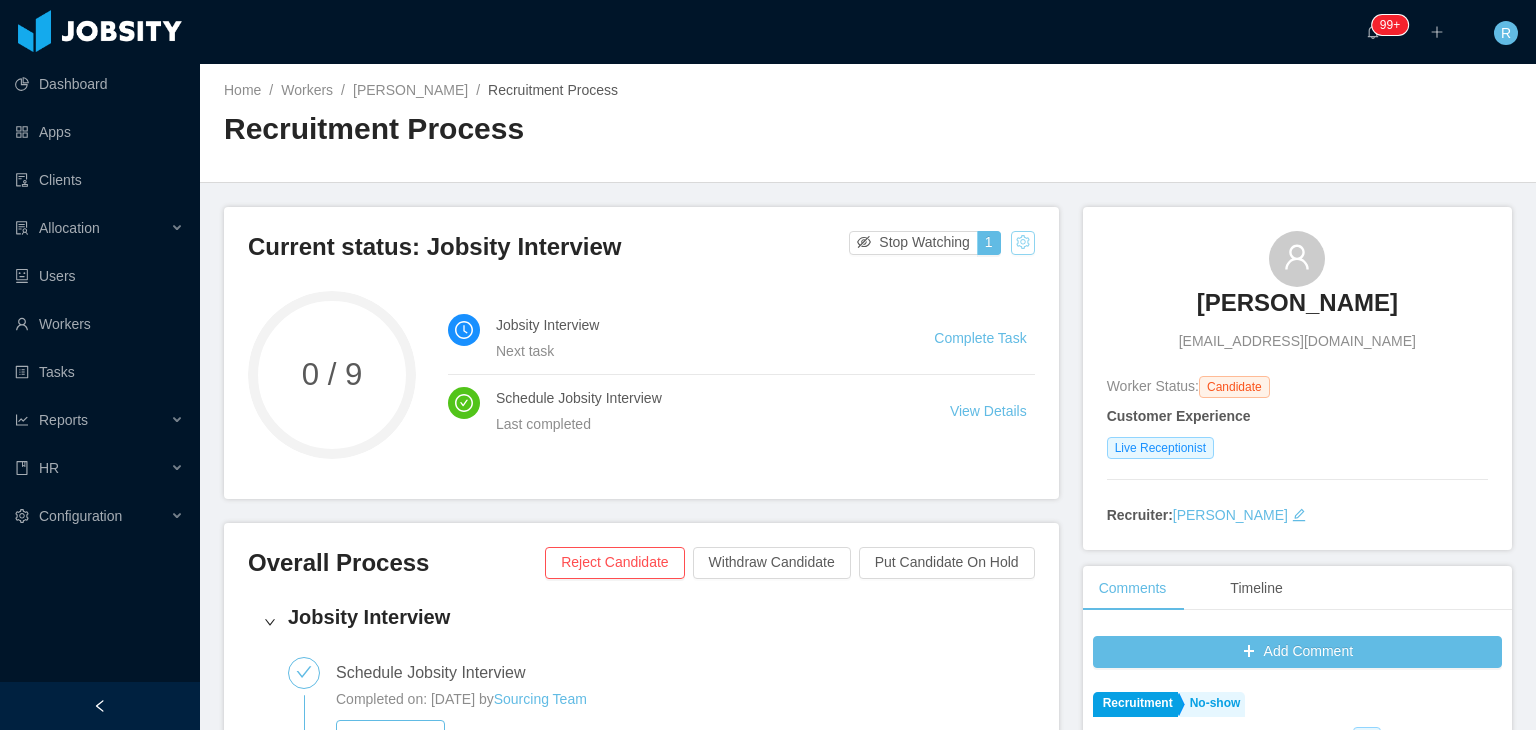 click at bounding box center (1023, 243) 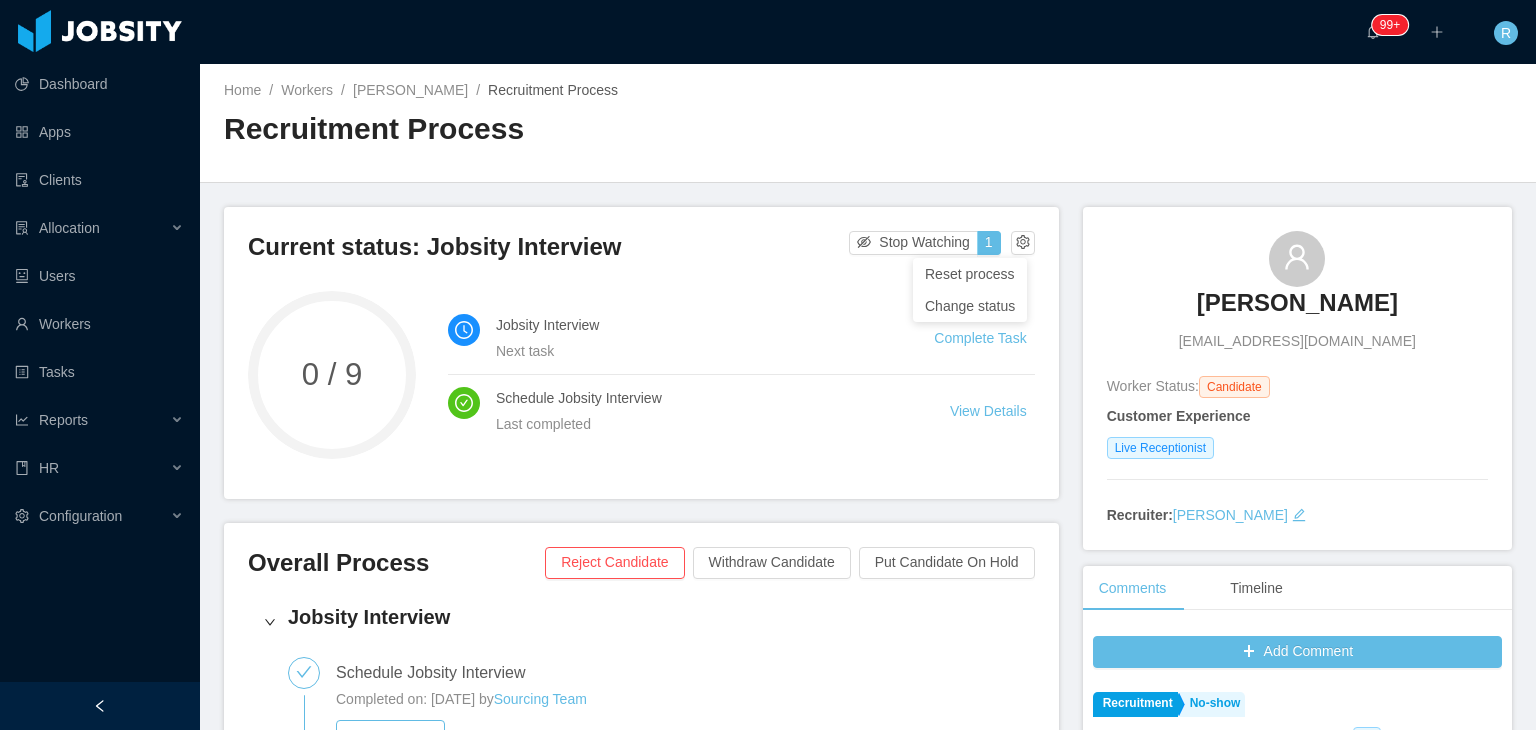 click on "Jobsity Interview Next task Complete Task" at bounding box center (741, 338) 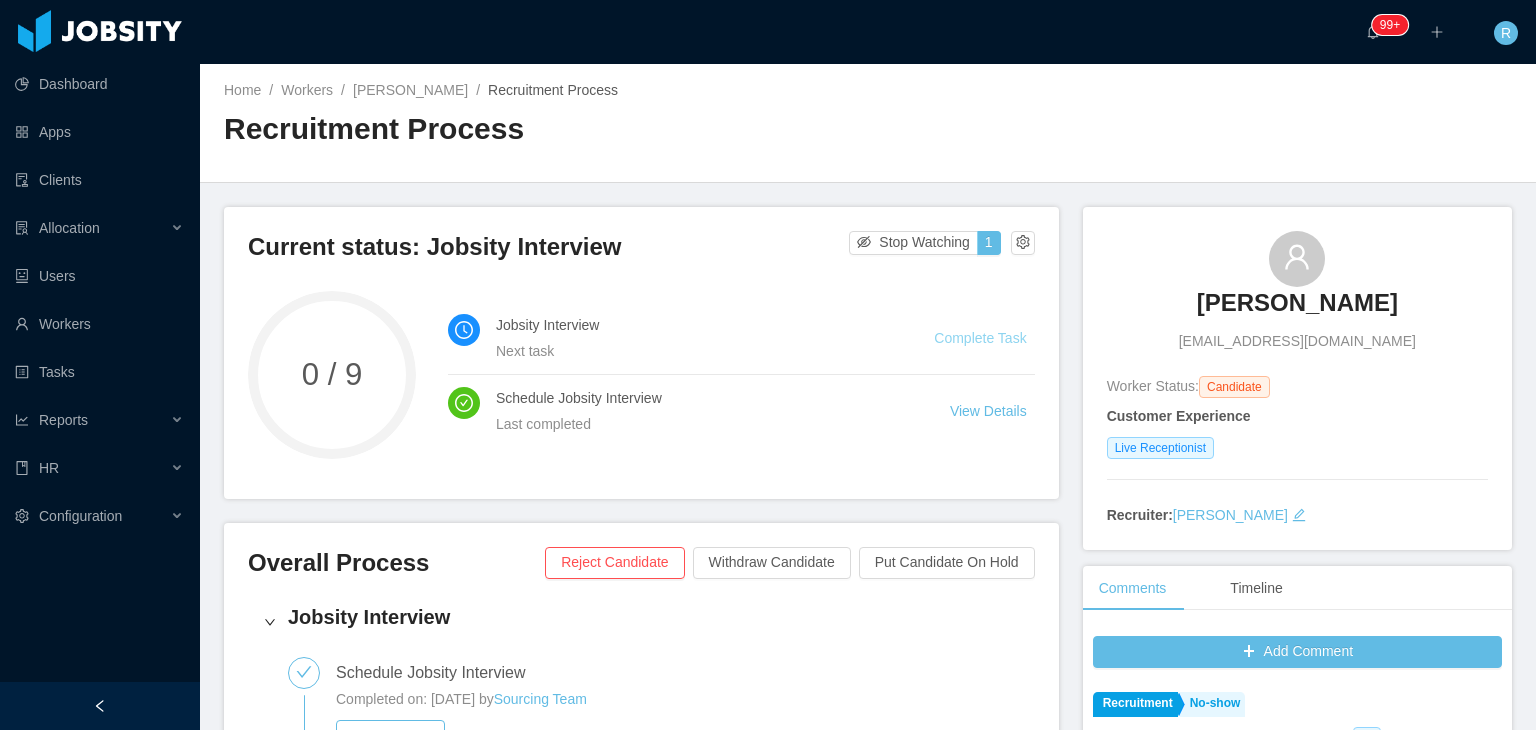 click on "Complete Task" at bounding box center [980, 338] 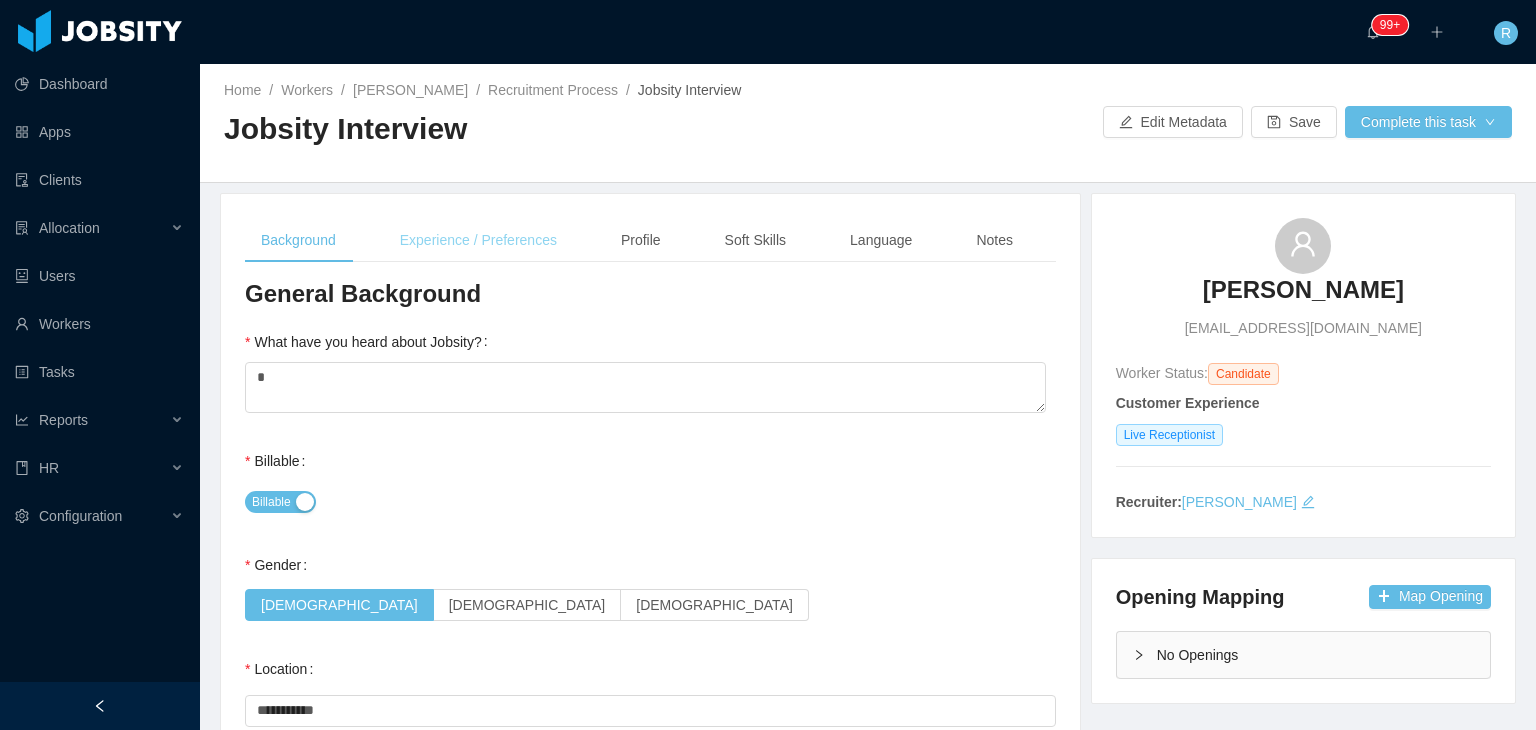 click on "Experience / Preferences" at bounding box center (478, 240) 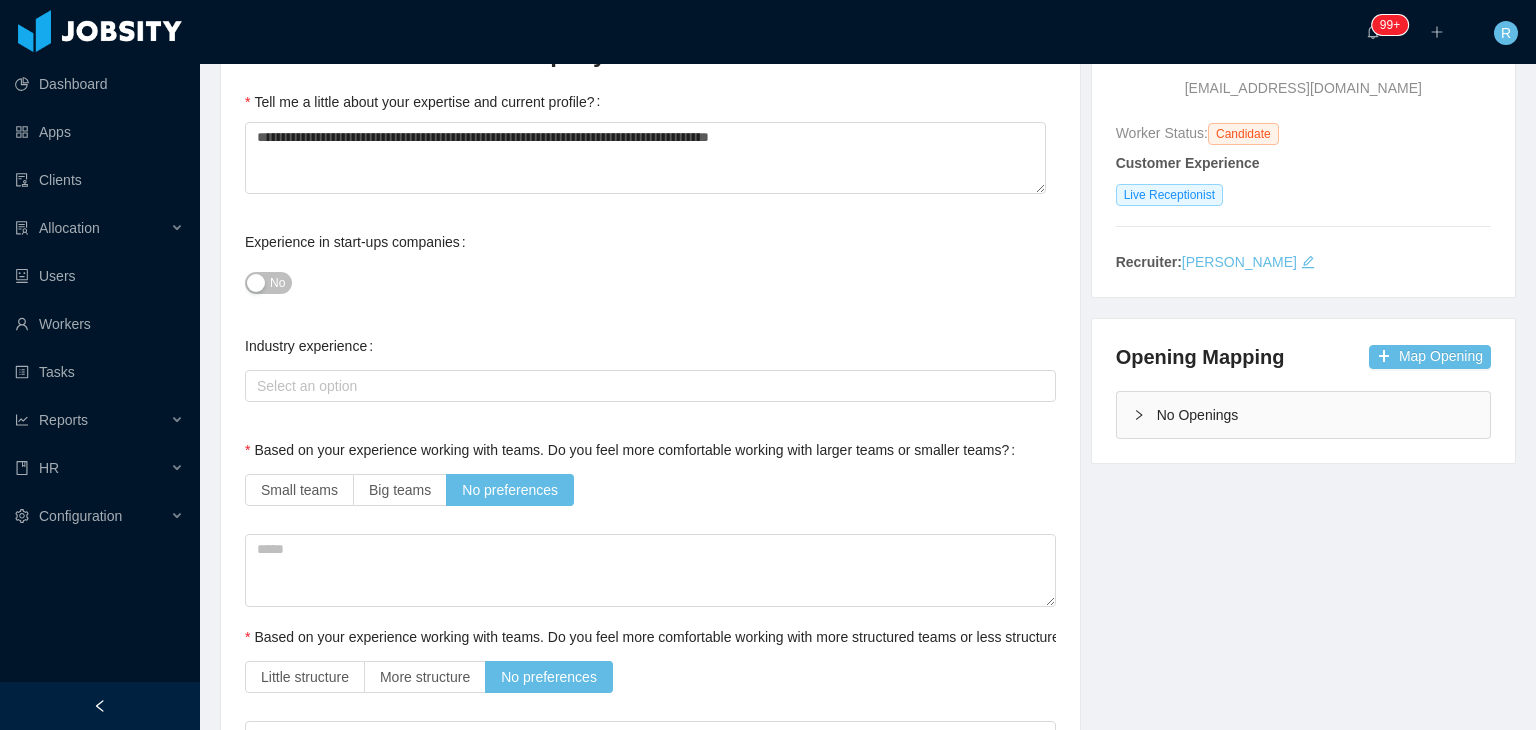 scroll, scrollTop: 0, scrollLeft: 0, axis: both 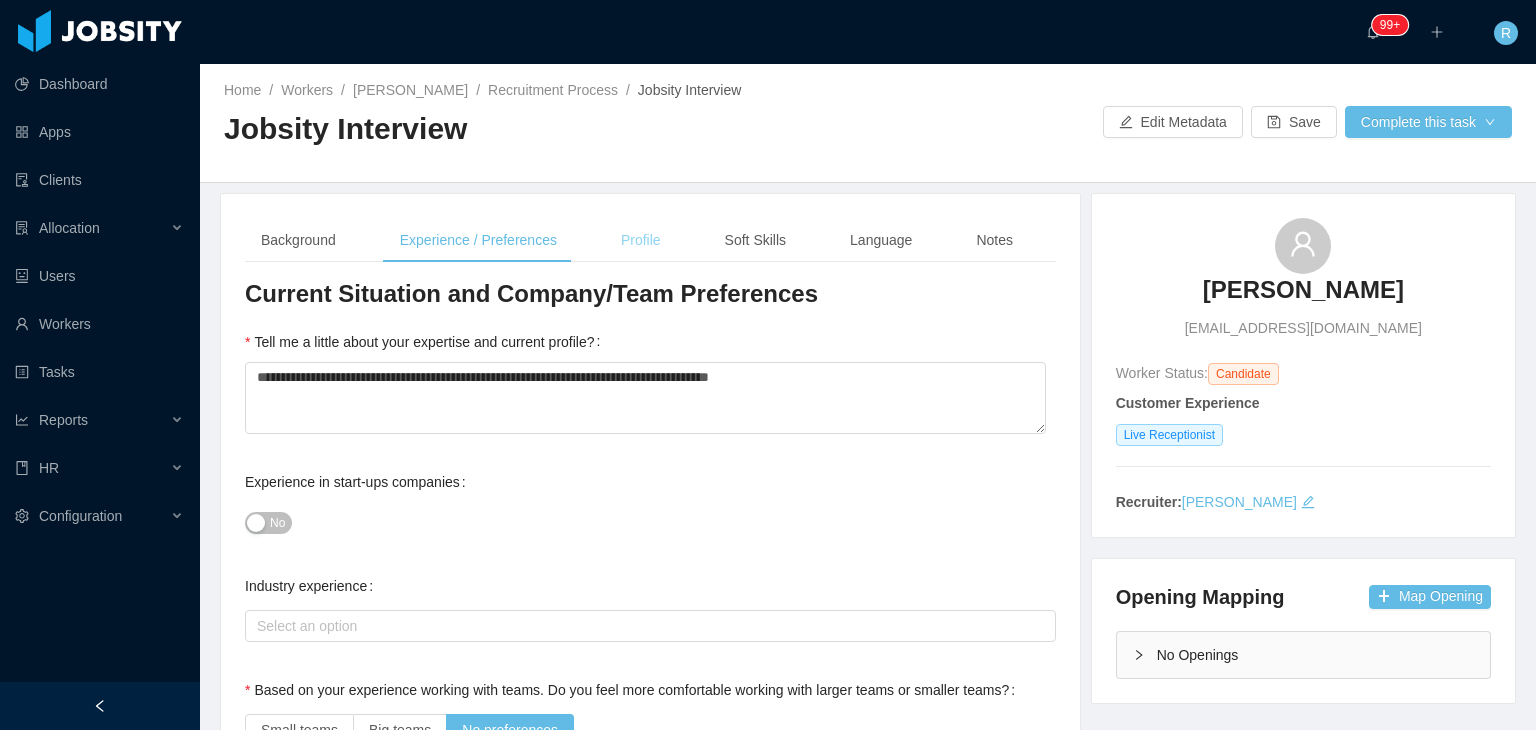 click on "Profile" at bounding box center (641, 240) 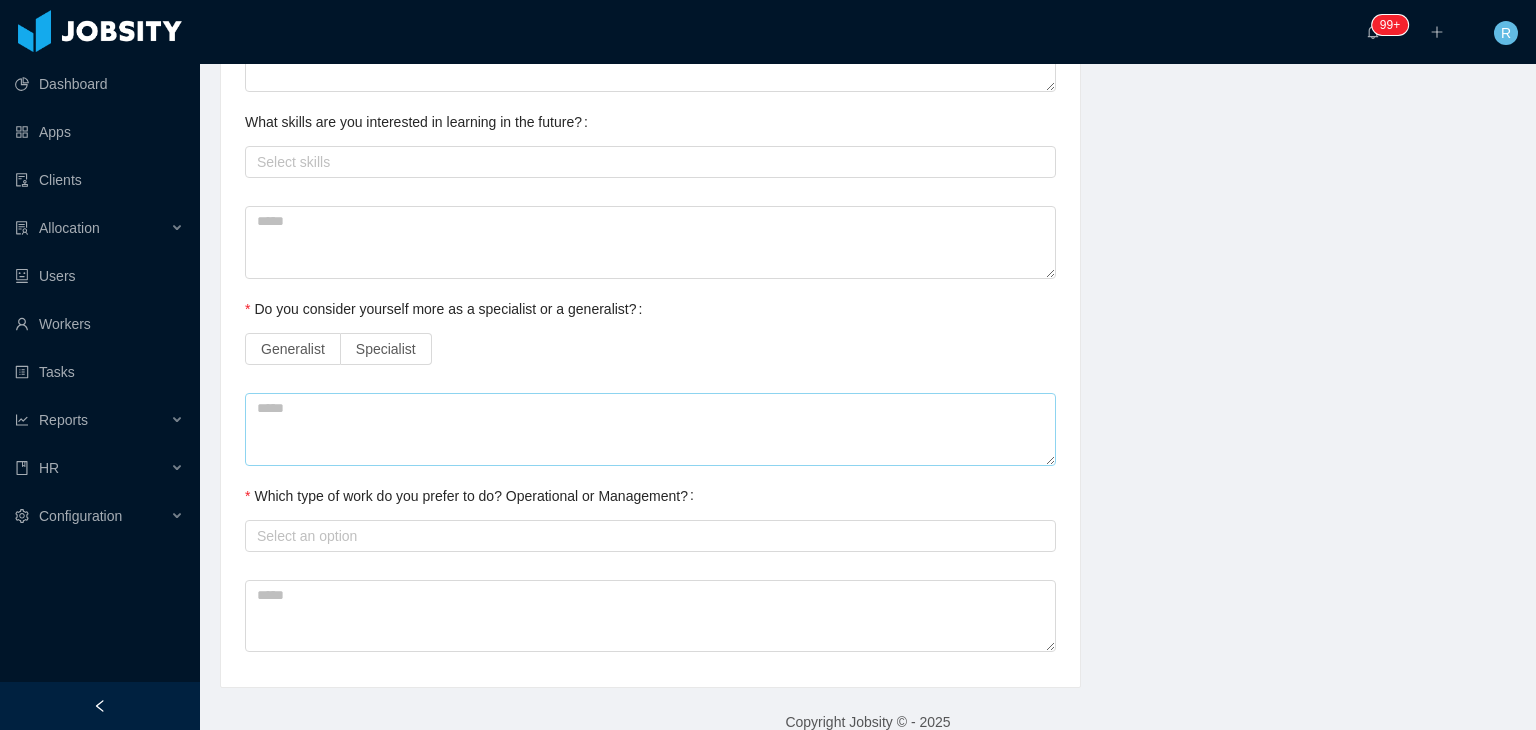 scroll, scrollTop: 973, scrollLeft: 0, axis: vertical 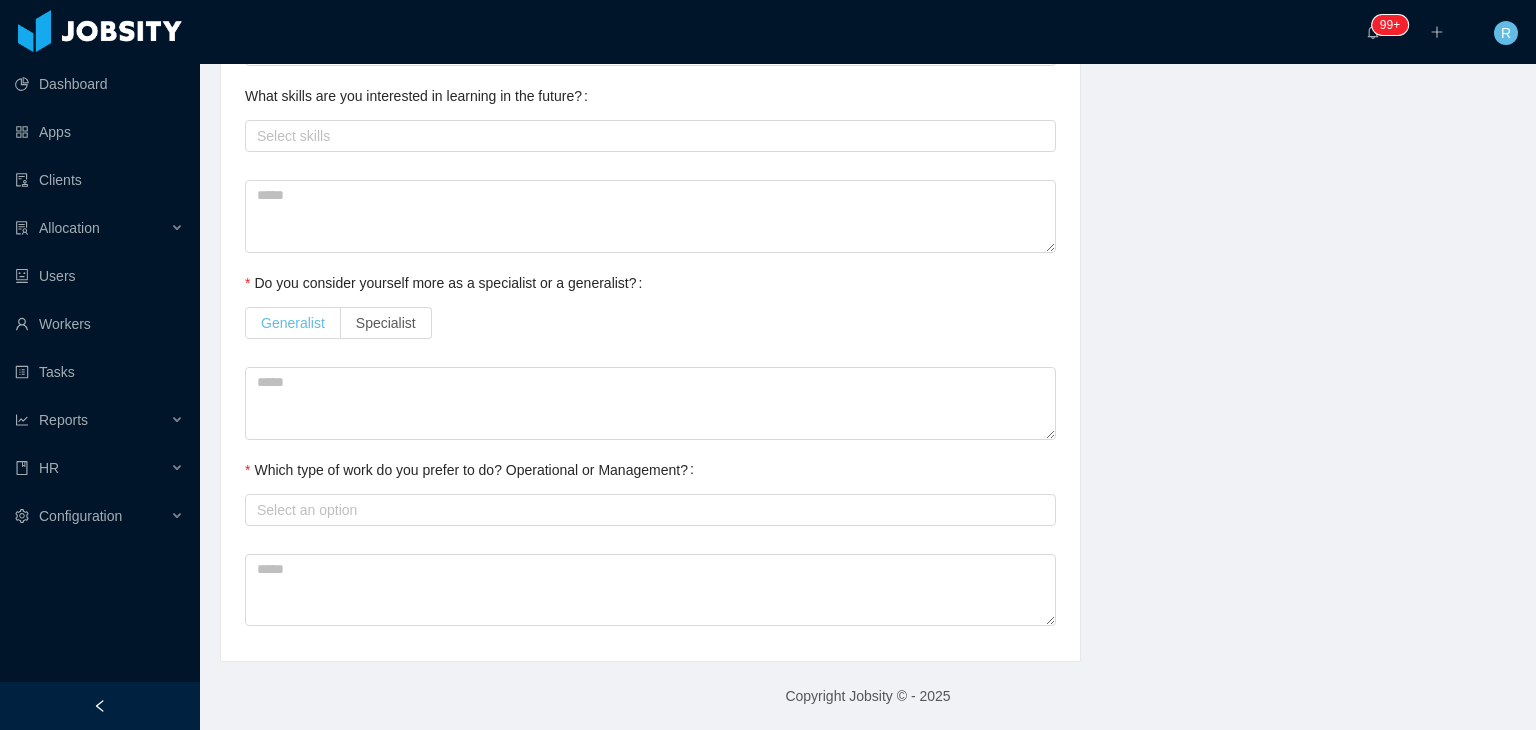 click on "Generalist" at bounding box center (293, 323) 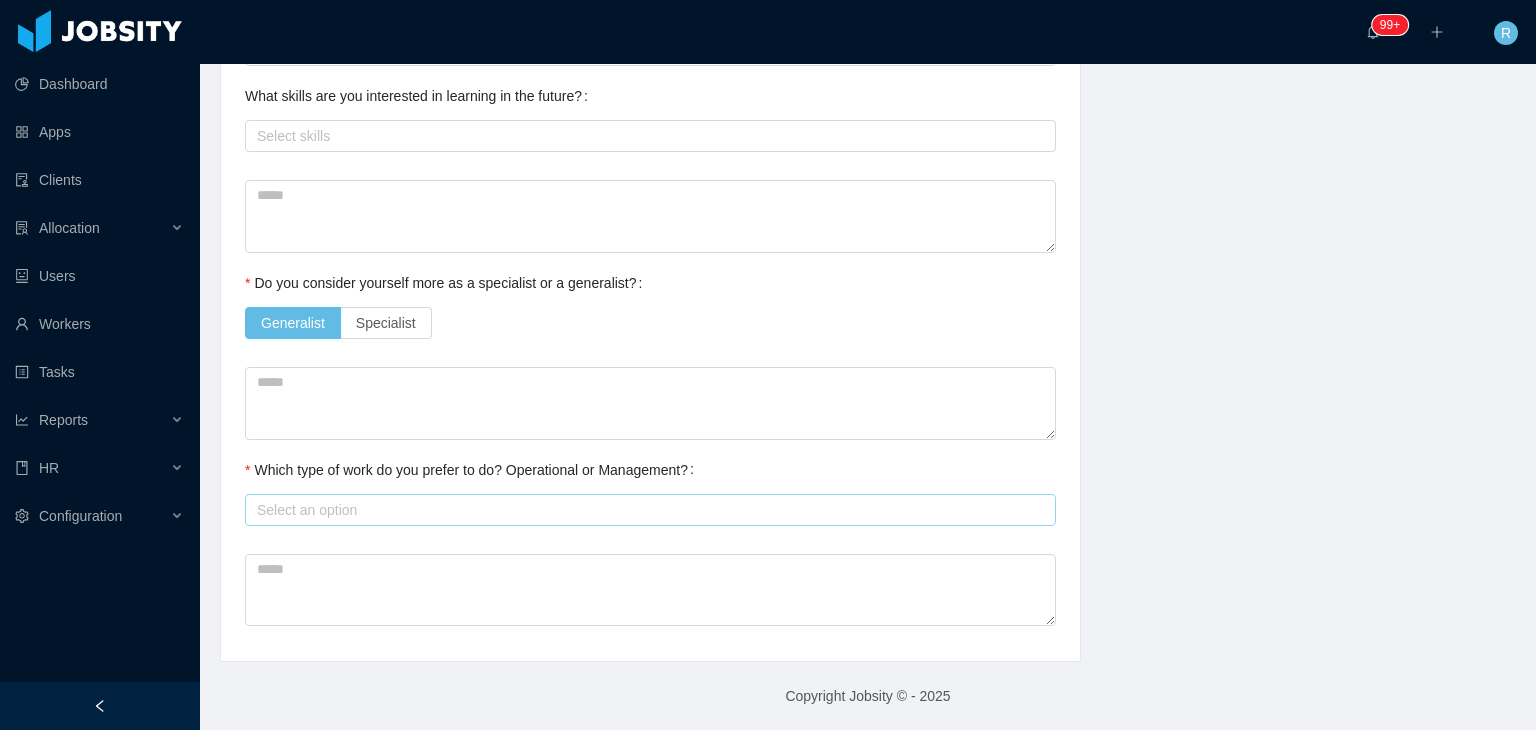 click on "Select an option" at bounding box center [646, 510] 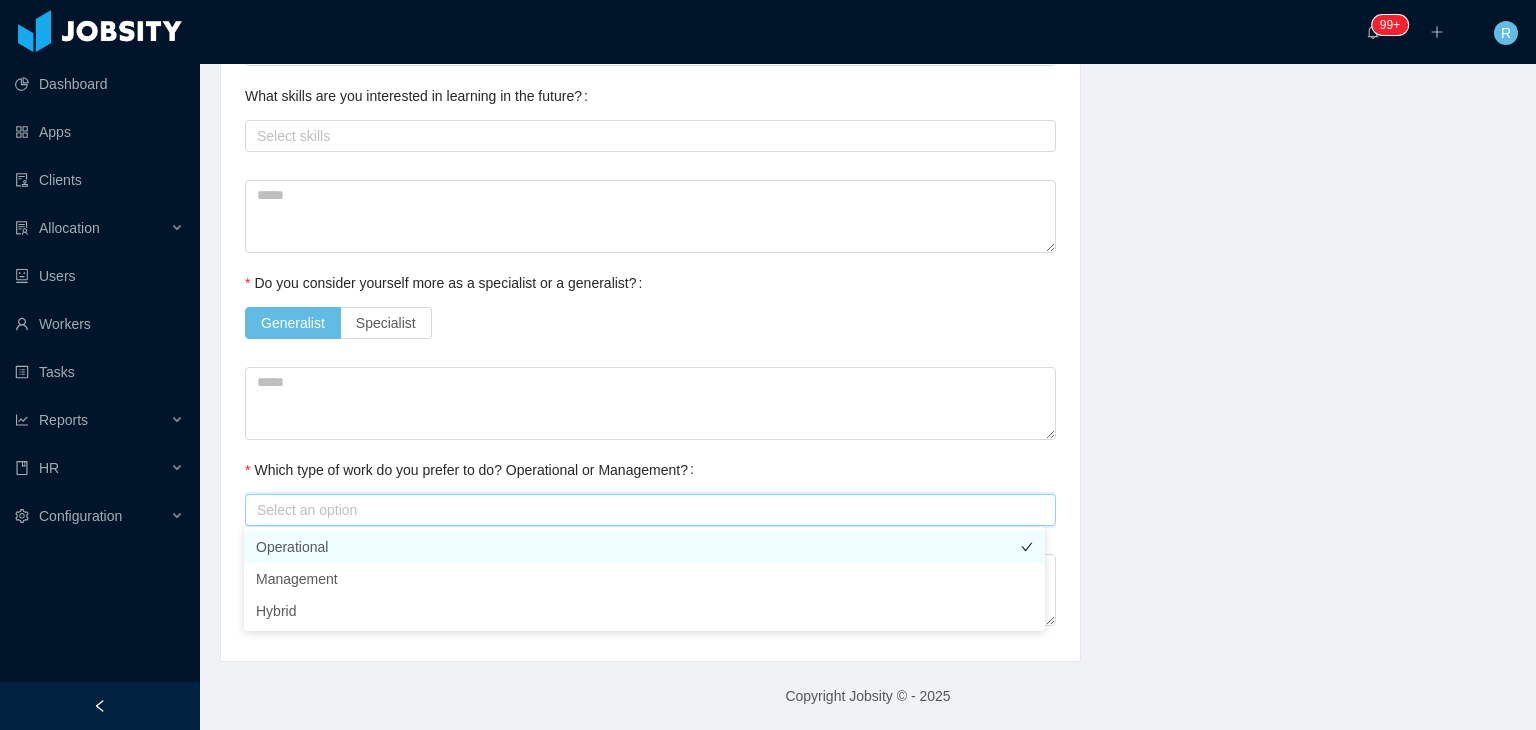 click on "Operational" at bounding box center [644, 547] 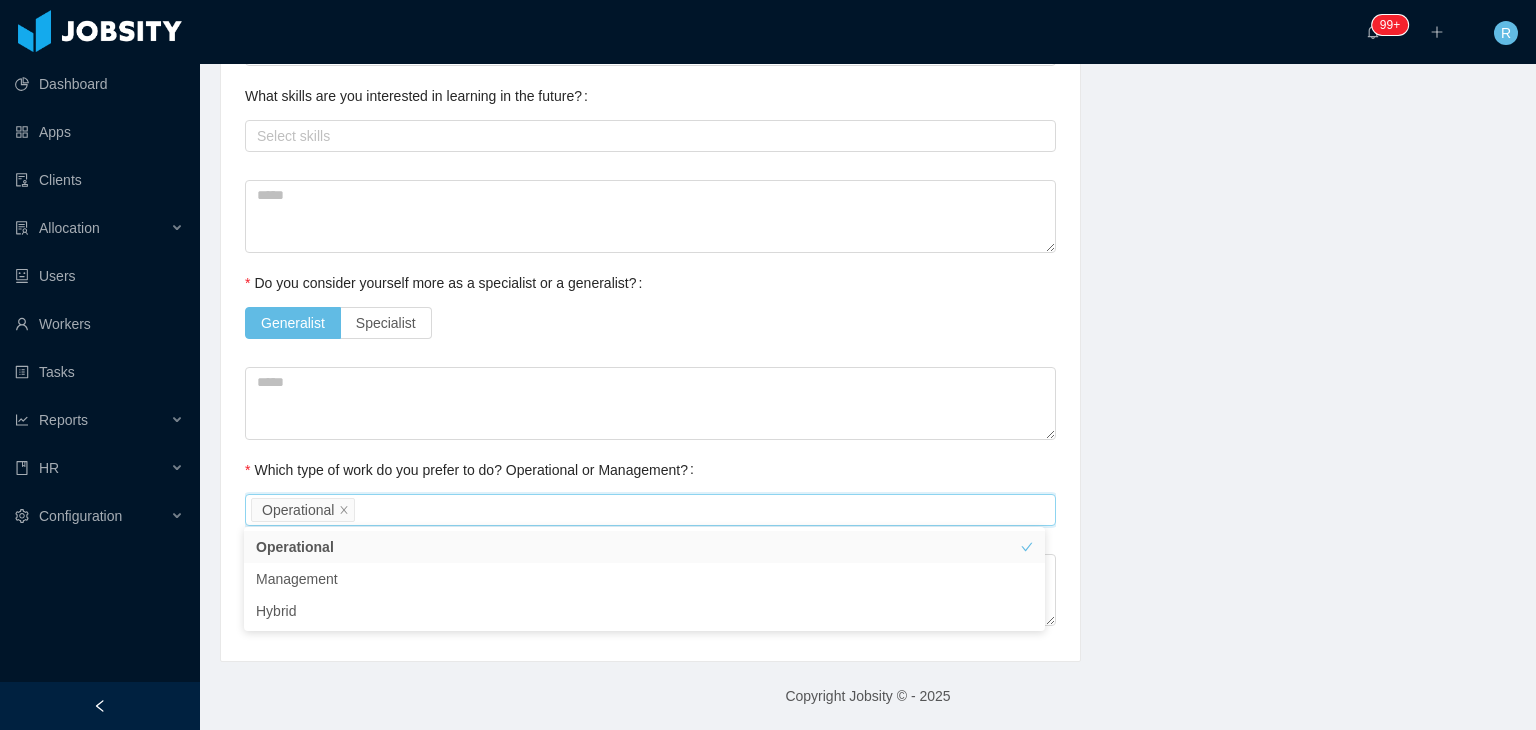 click on "Which type of work do you prefer to do? Operational or Management?" at bounding box center (473, 470) 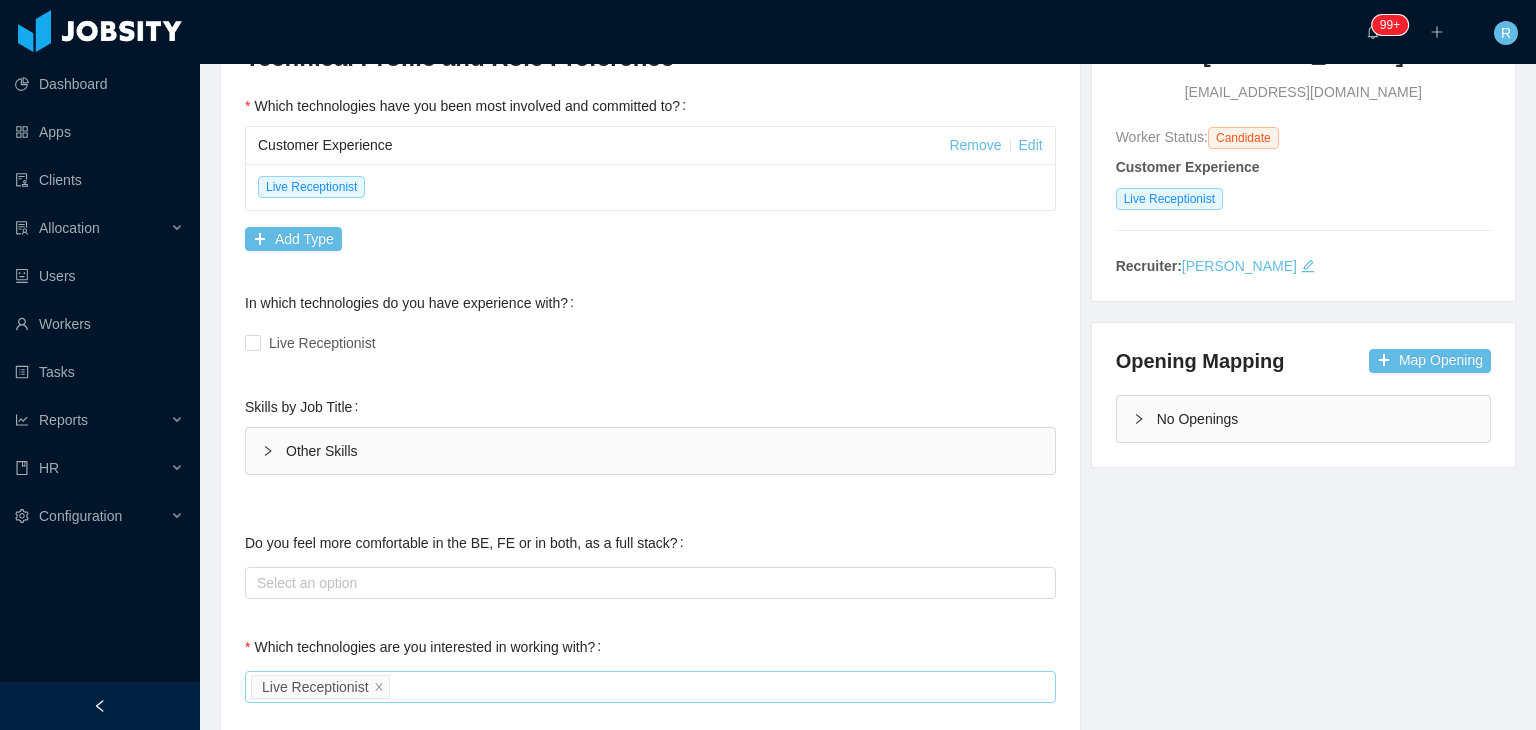 scroll, scrollTop: 0, scrollLeft: 0, axis: both 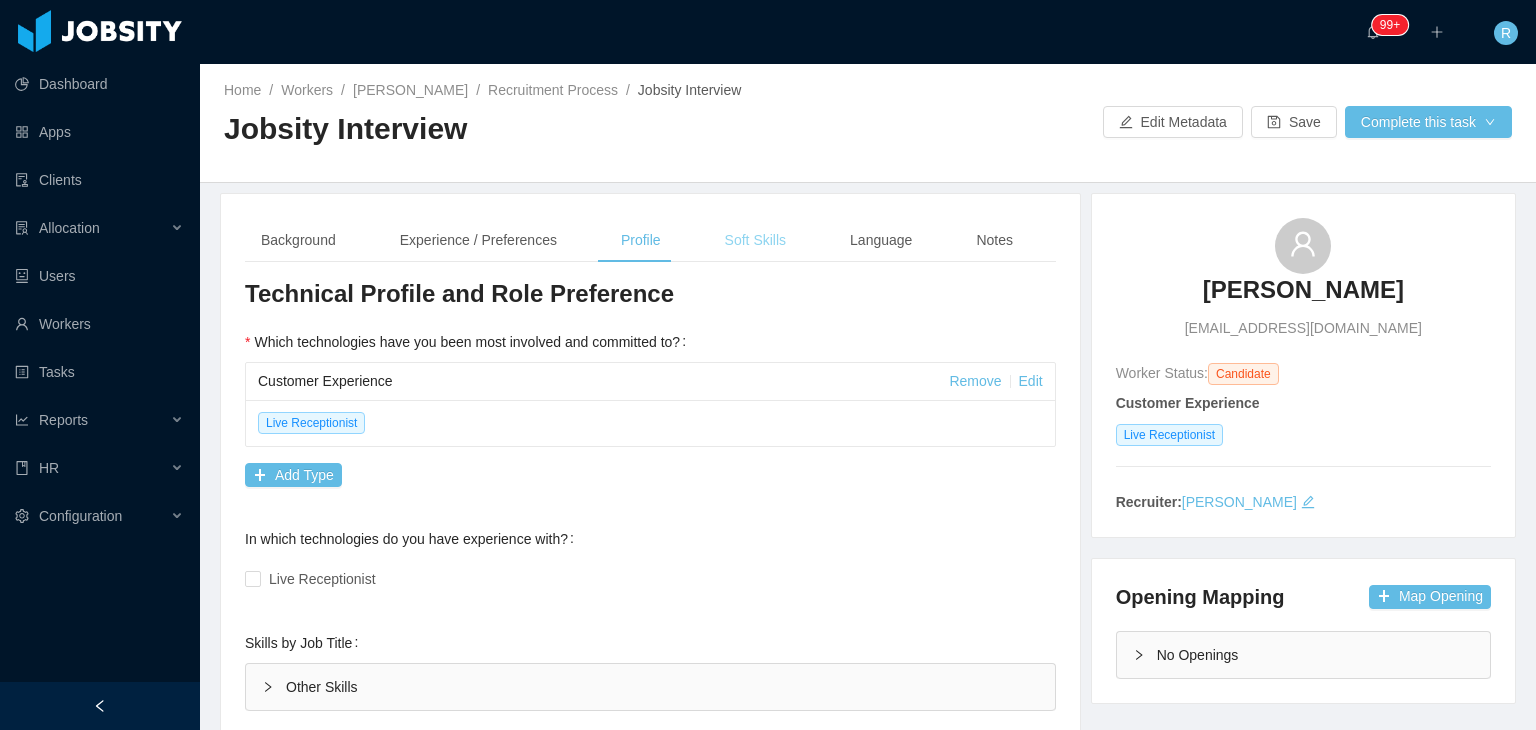 click on "Soft Skills" at bounding box center (755, 240) 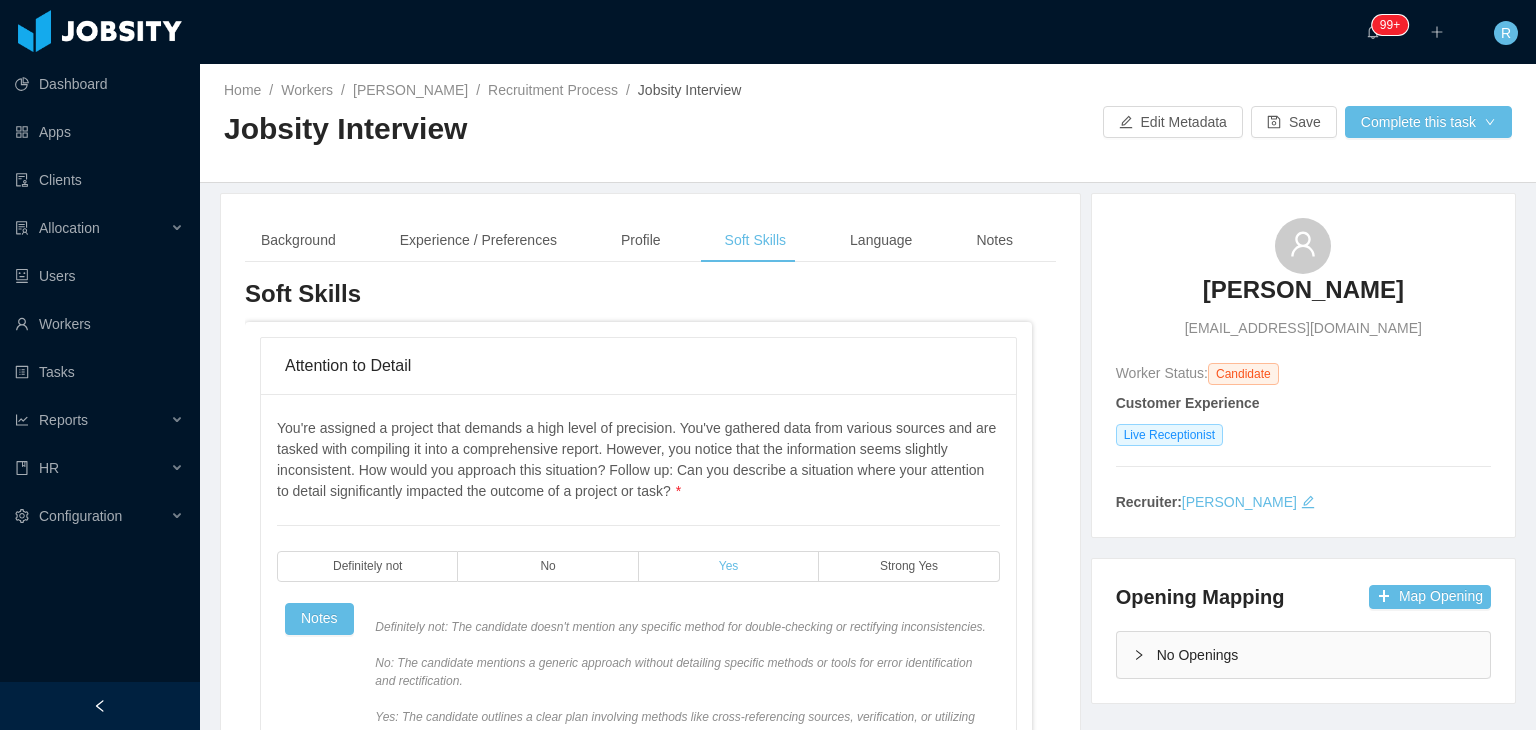 click on "Yes" at bounding box center [729, 566] 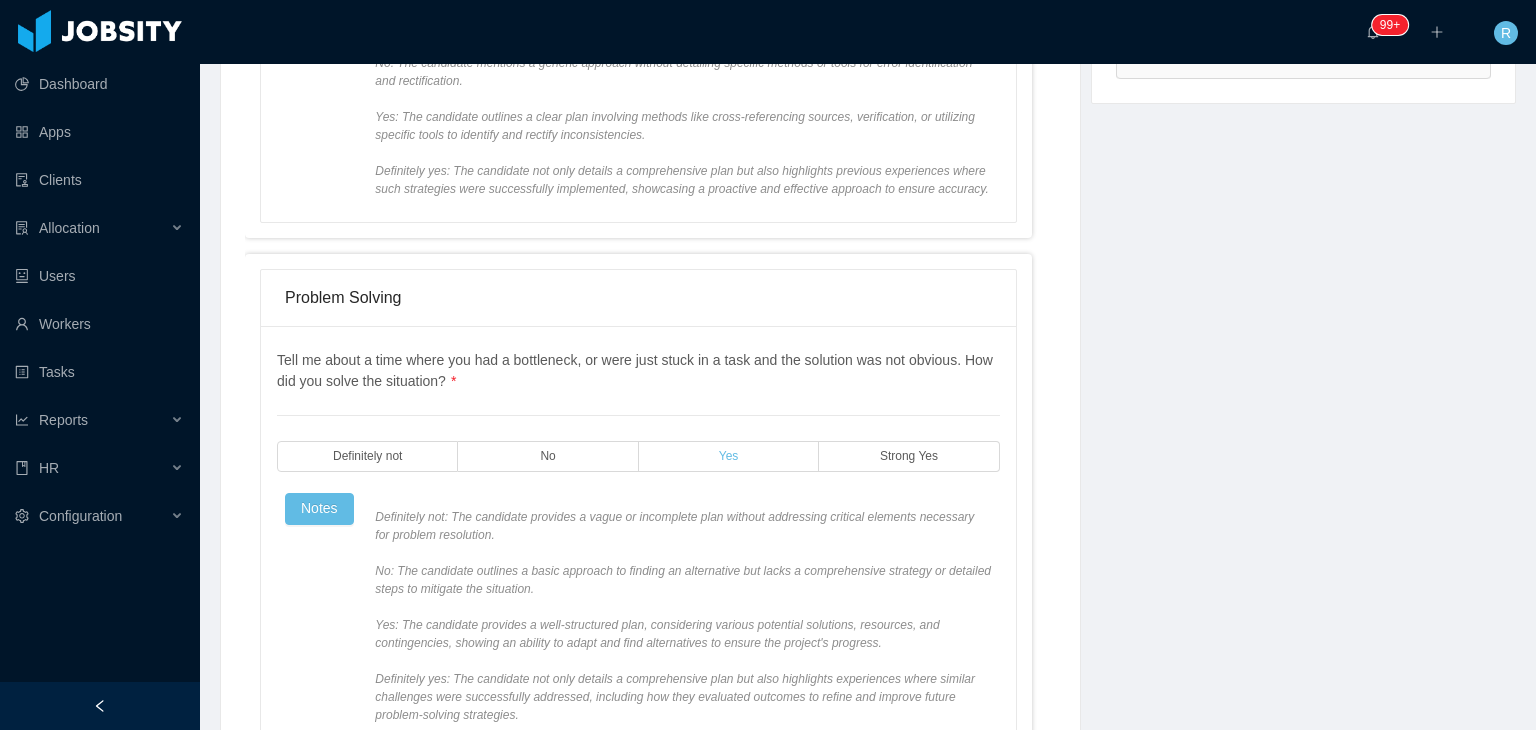 click on "Yes" at bounding box center (729, 456) 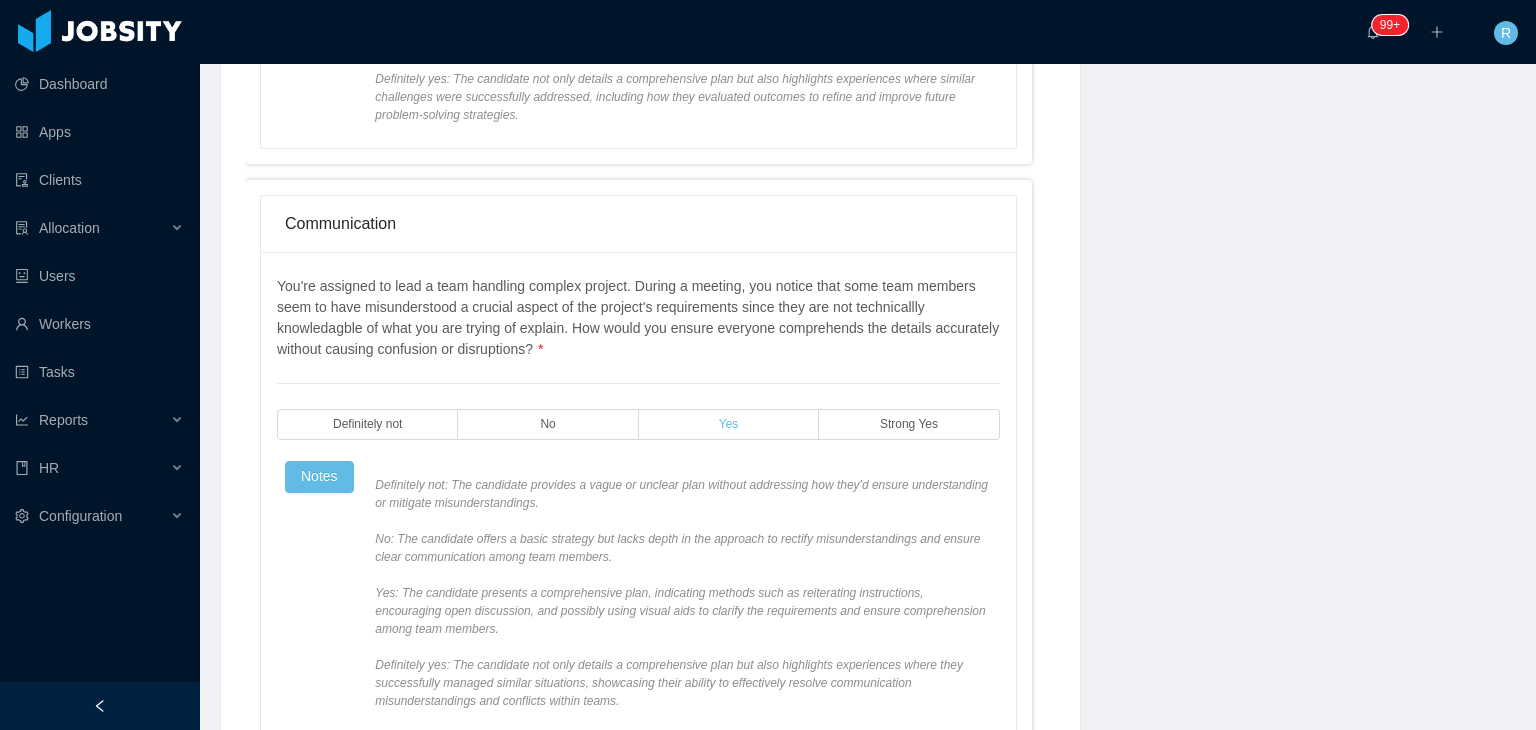 click on "Yes" at bounding box center [729, 424] 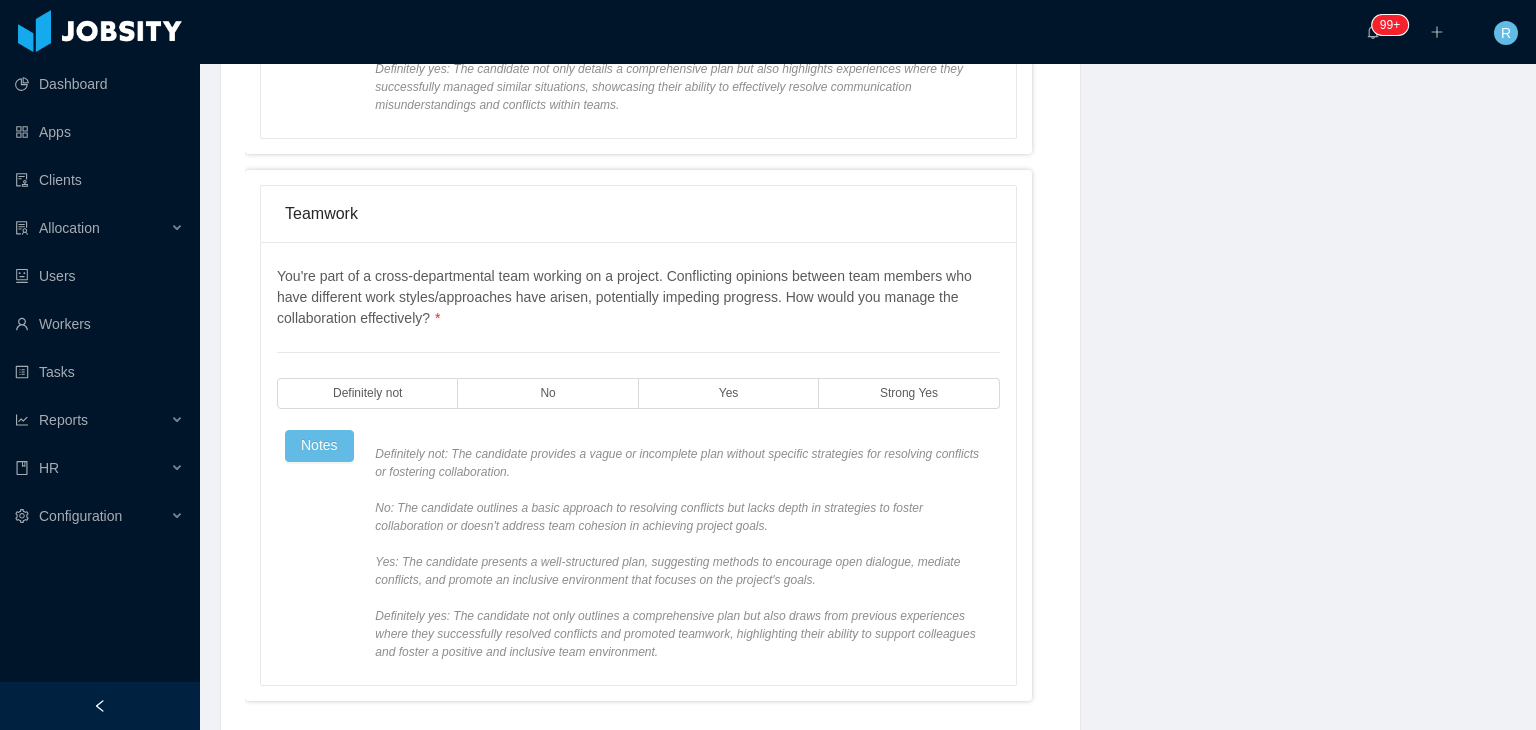 scroll, scrollTop: 1800, scrollLeft: 0, axis: vertical 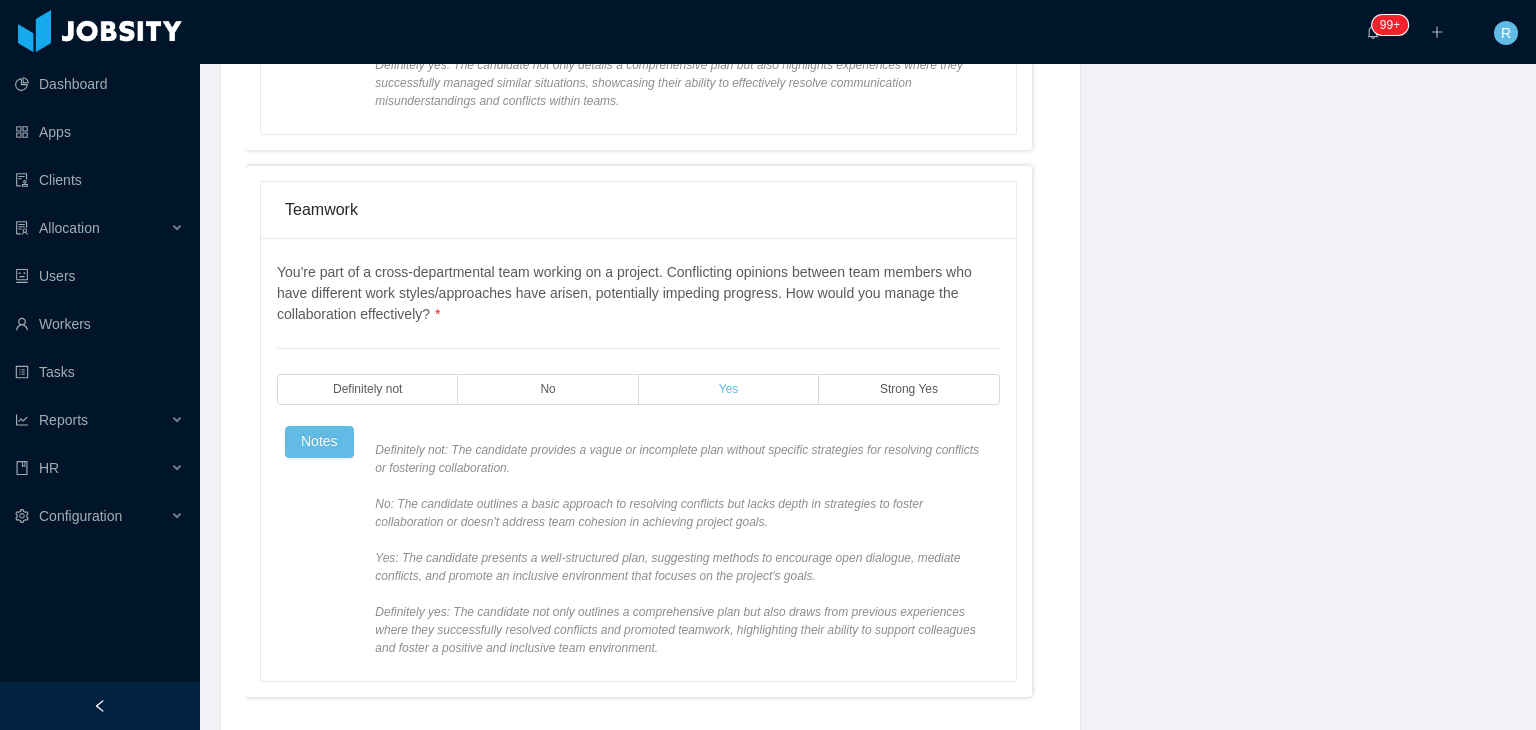 click on "Yes" at bounding box center (729, 389) 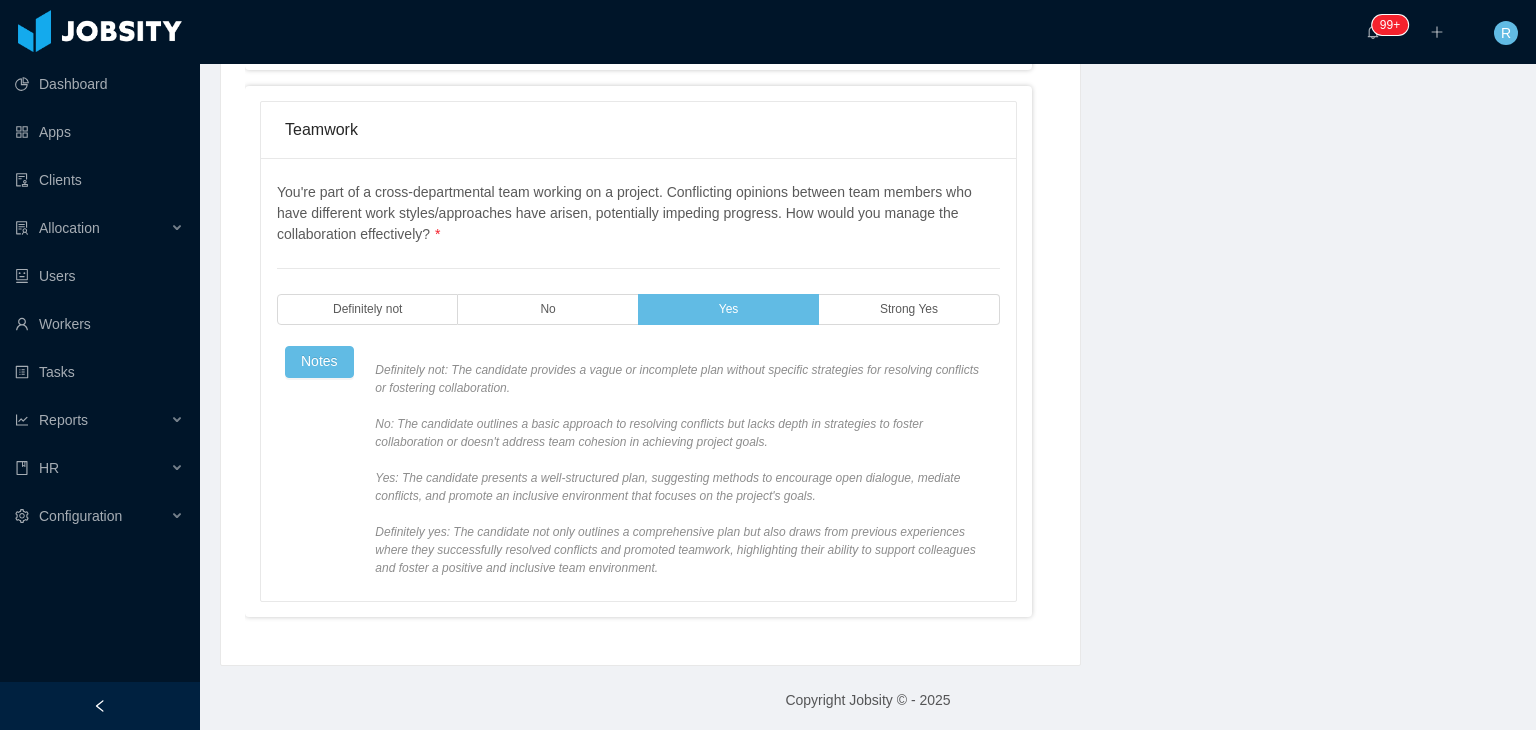 scroll, scrollTop: 1280, scrollLeft: 0, axis: vertical 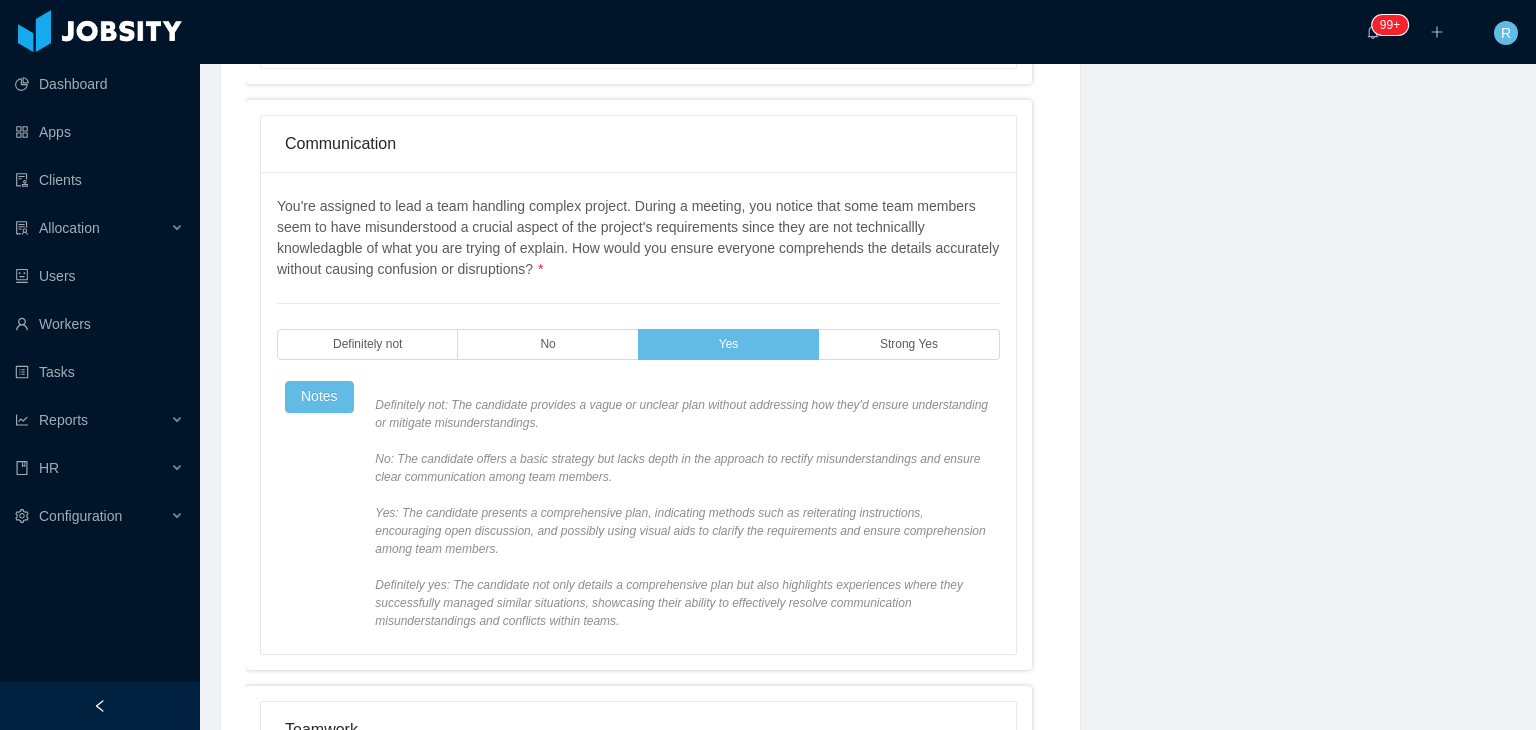 drag, startPoint x: 738, startPoint y: 414, endPoint x: 1310, endPoint y: 323, distance: 579.1934 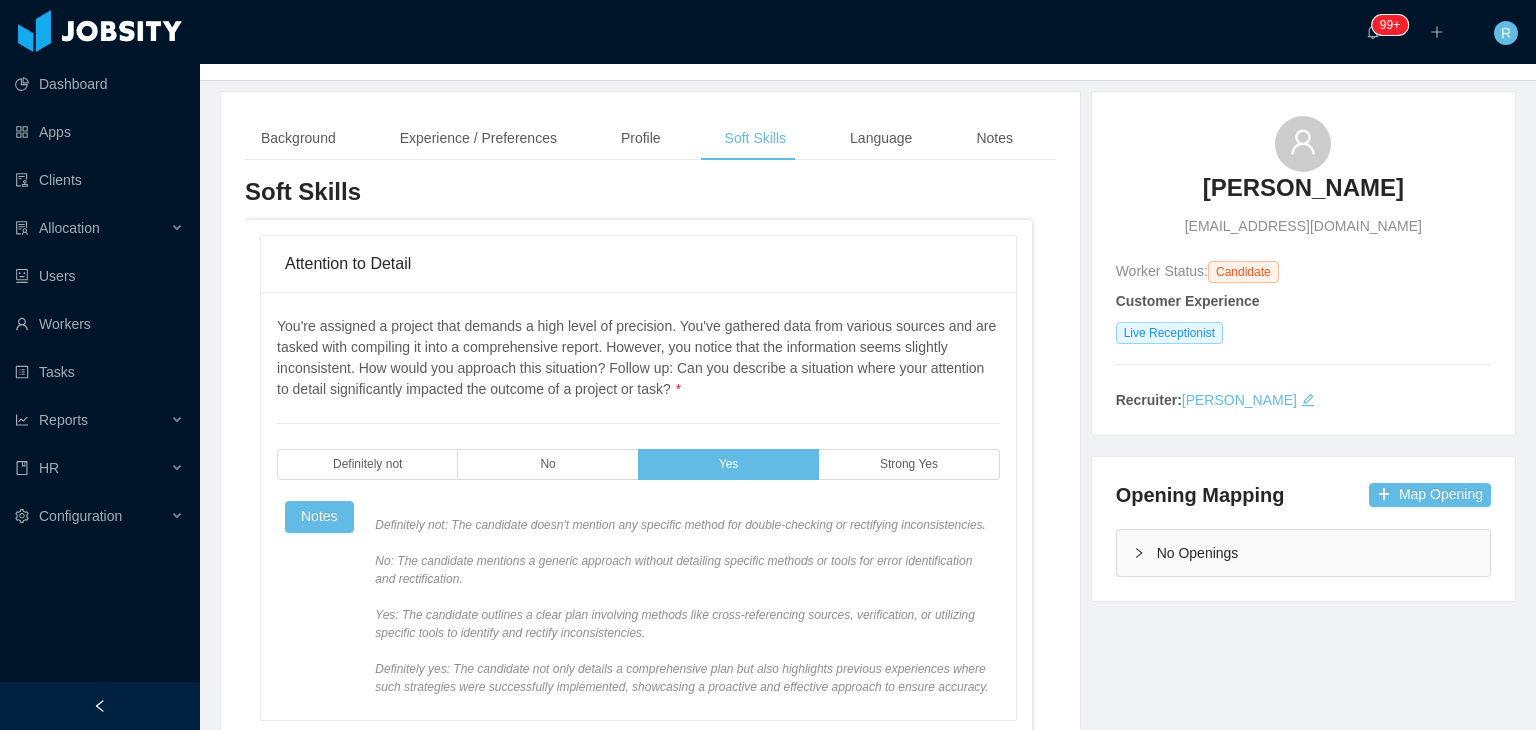 scroll, scrollTop: 0, scrollLeft: 0, axis: both 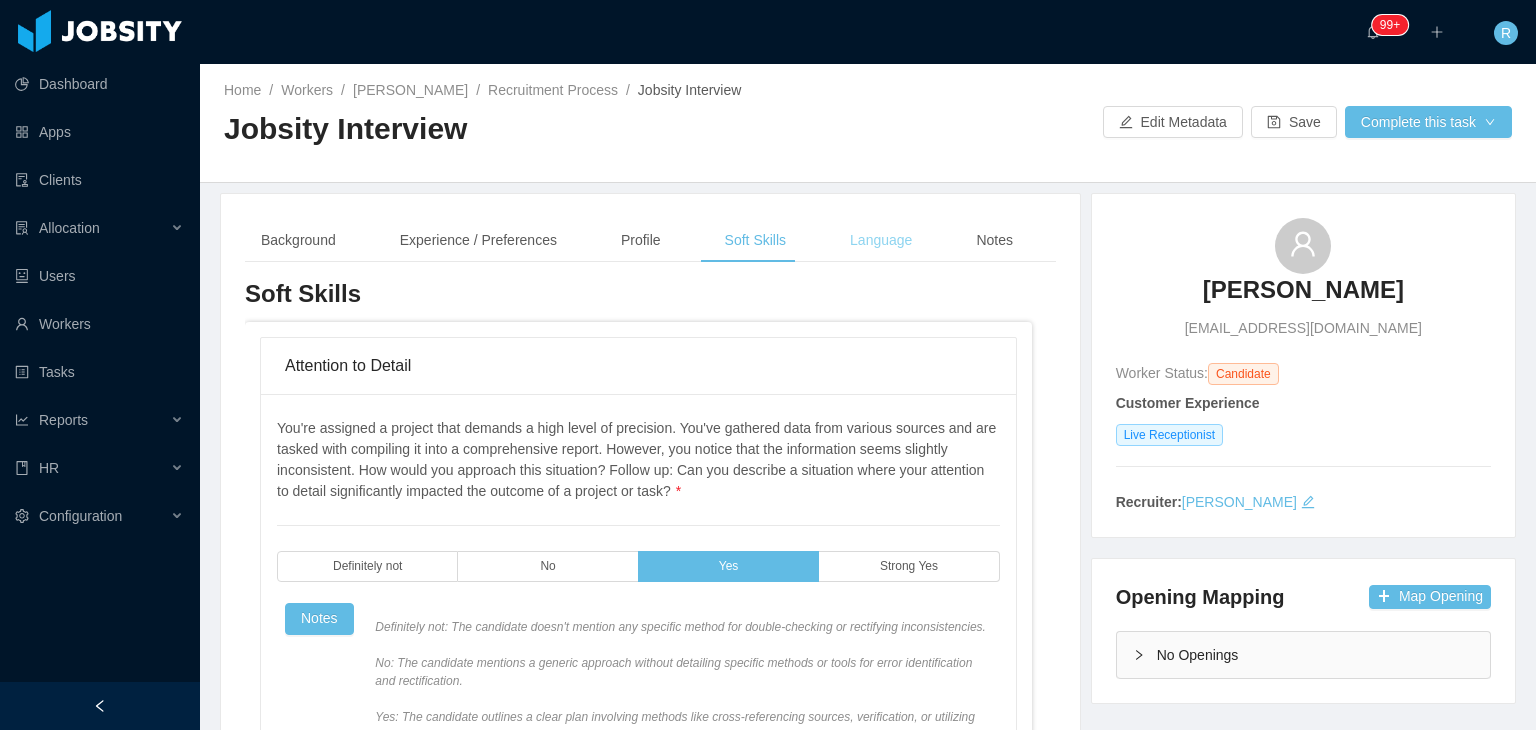 click on "Language" at bounding box center [881, 240] 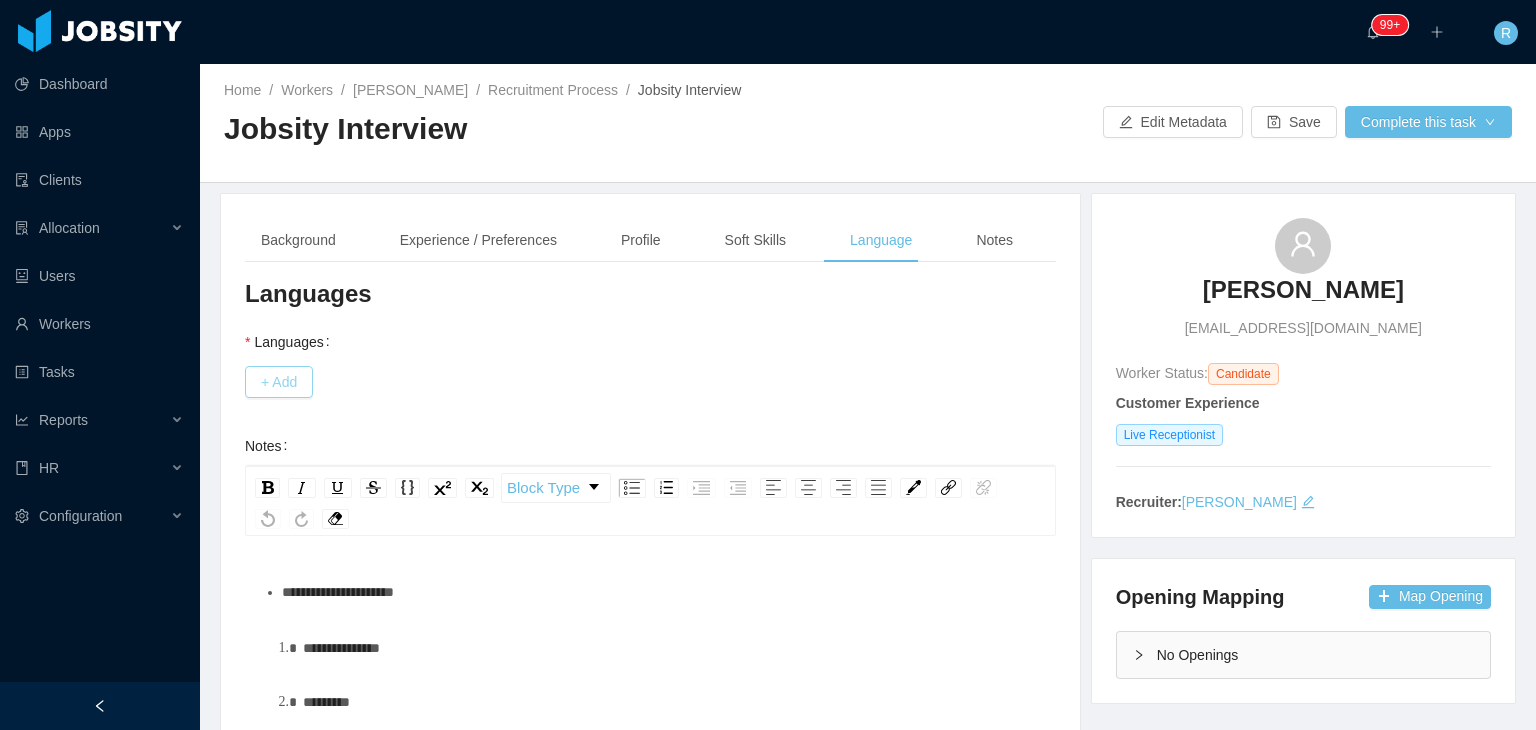 click on "+ Add" at bounding box center (279, 382) 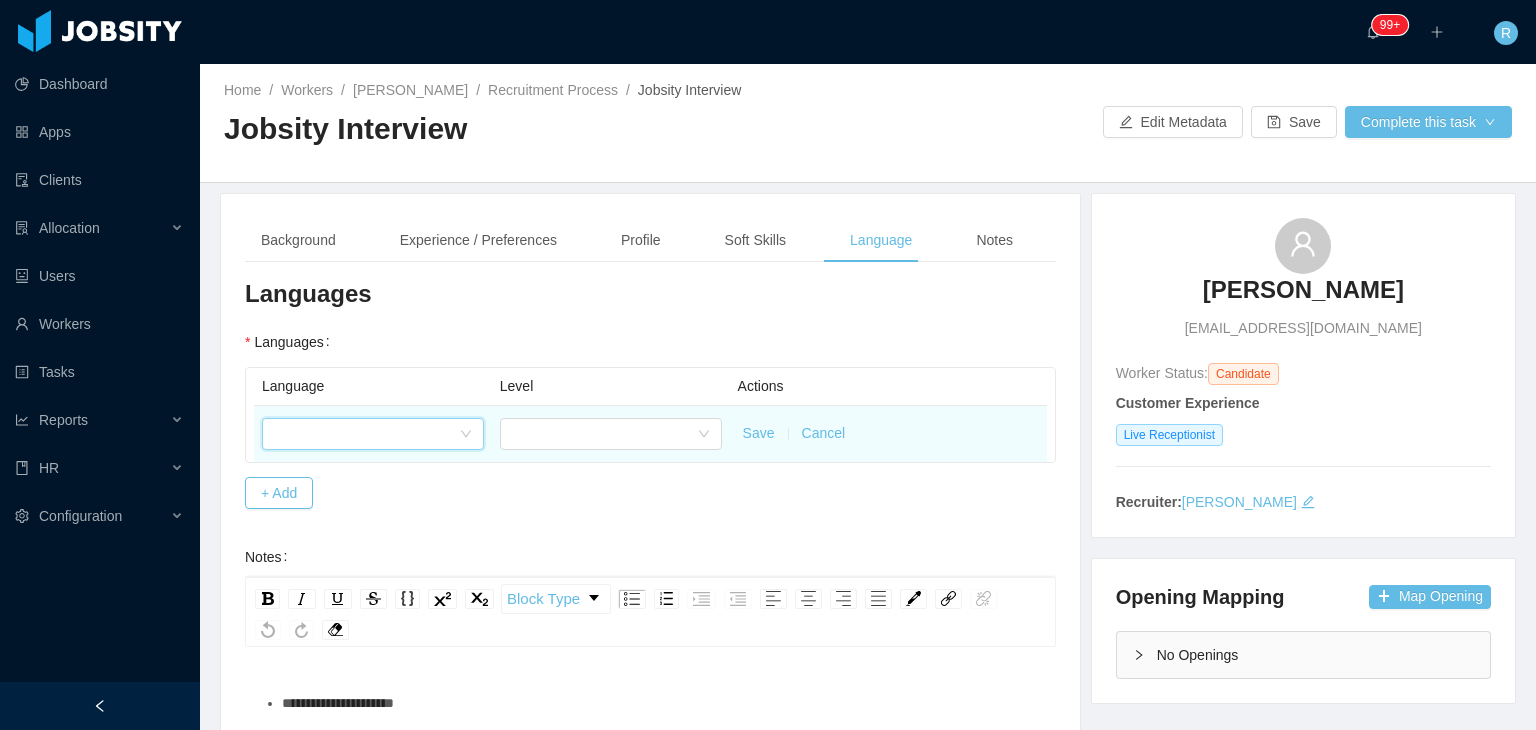 click at bounding box center [366, 434] 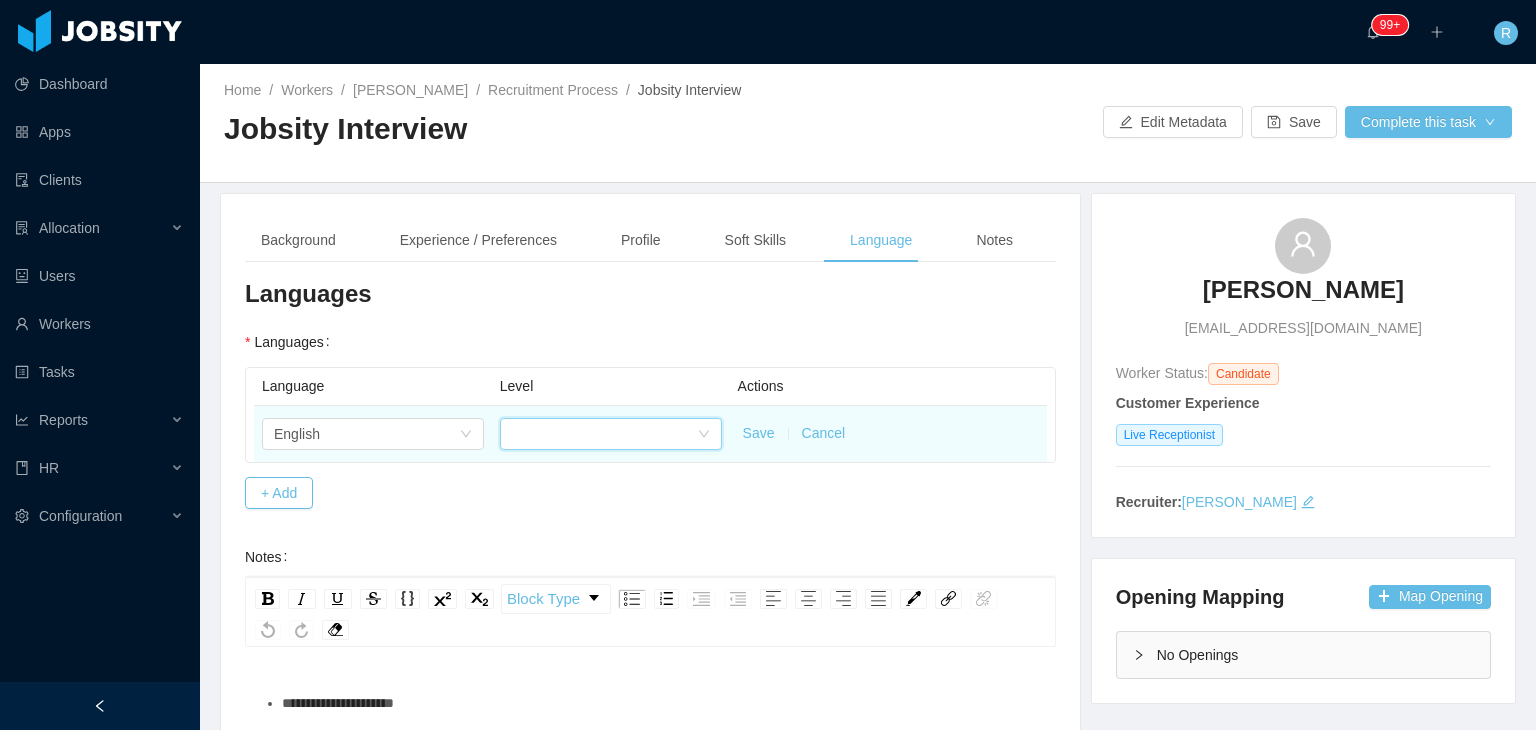 click at bounding box center [604, 434] 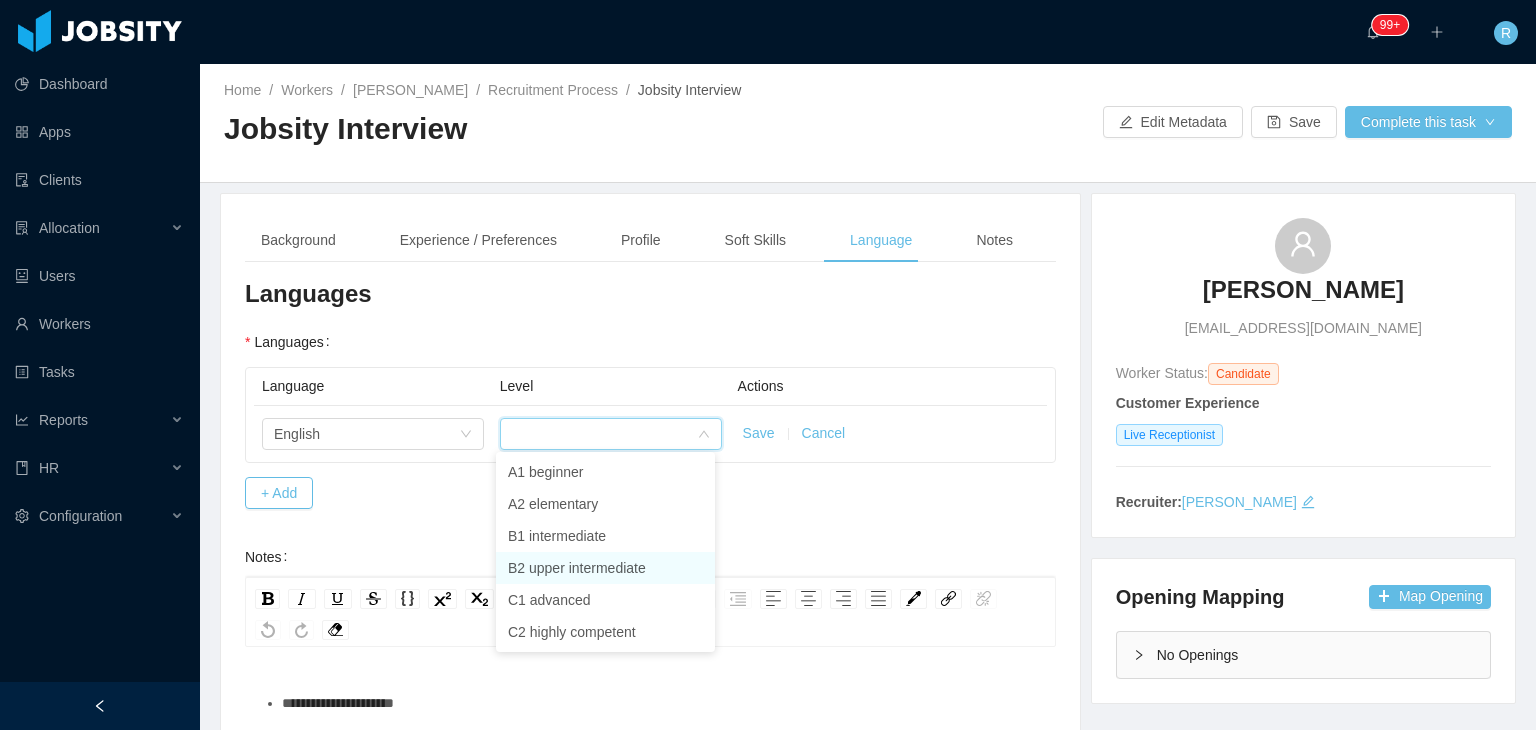 click on "B2 upper intermediate" at bounding box center [605, 568] 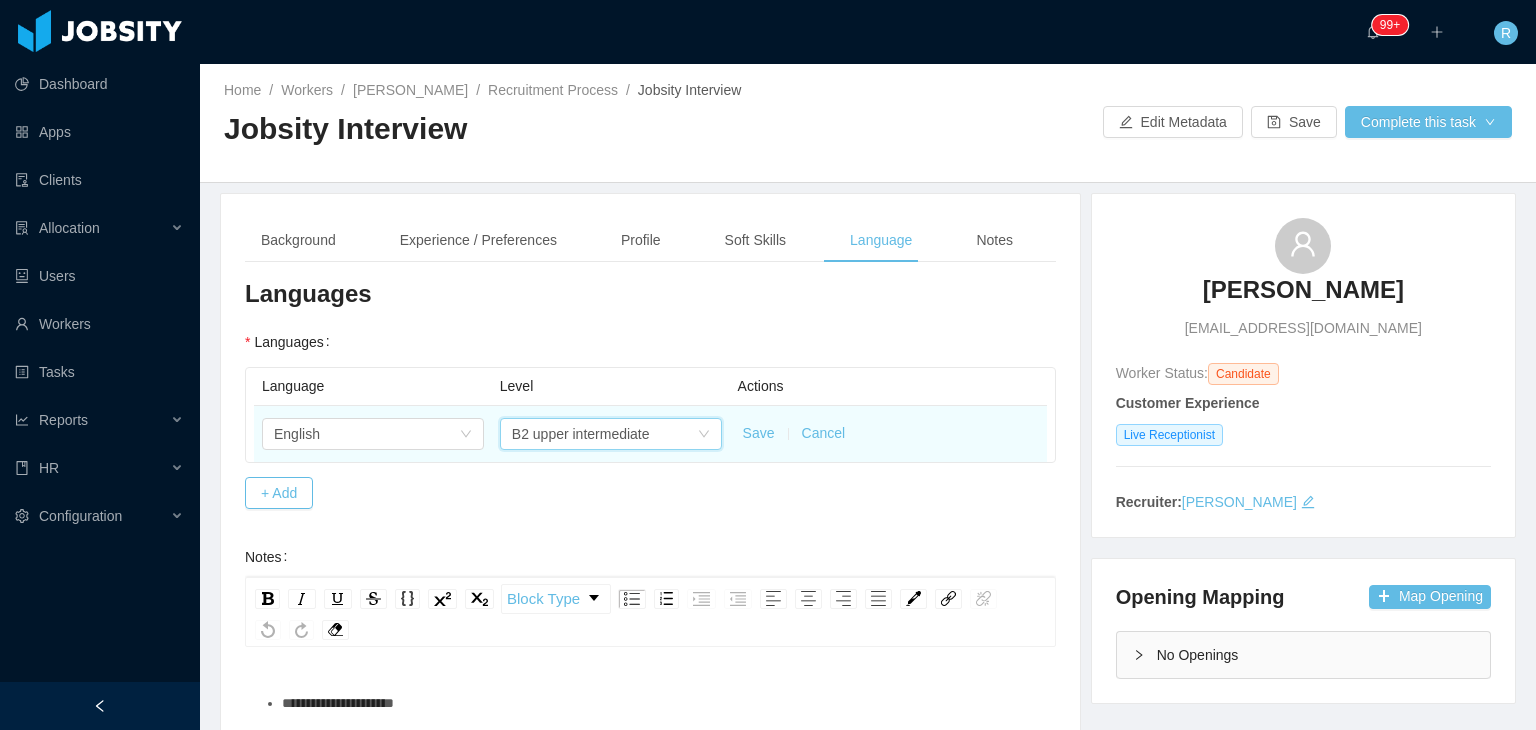 click on "Save" at bounding box center [759, 433] 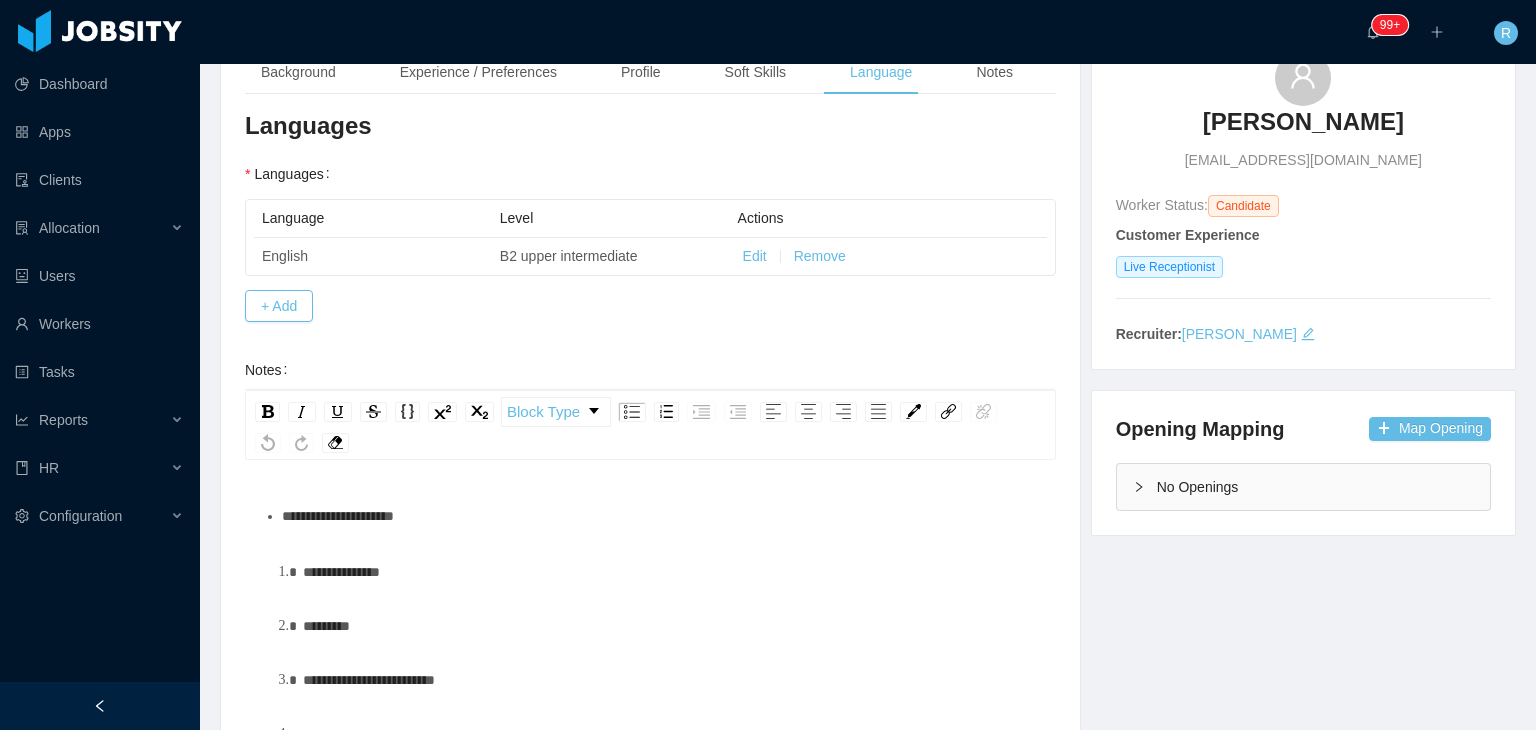 scroll, scrollTop: 200, scrollLeft: 0, axis: vertical 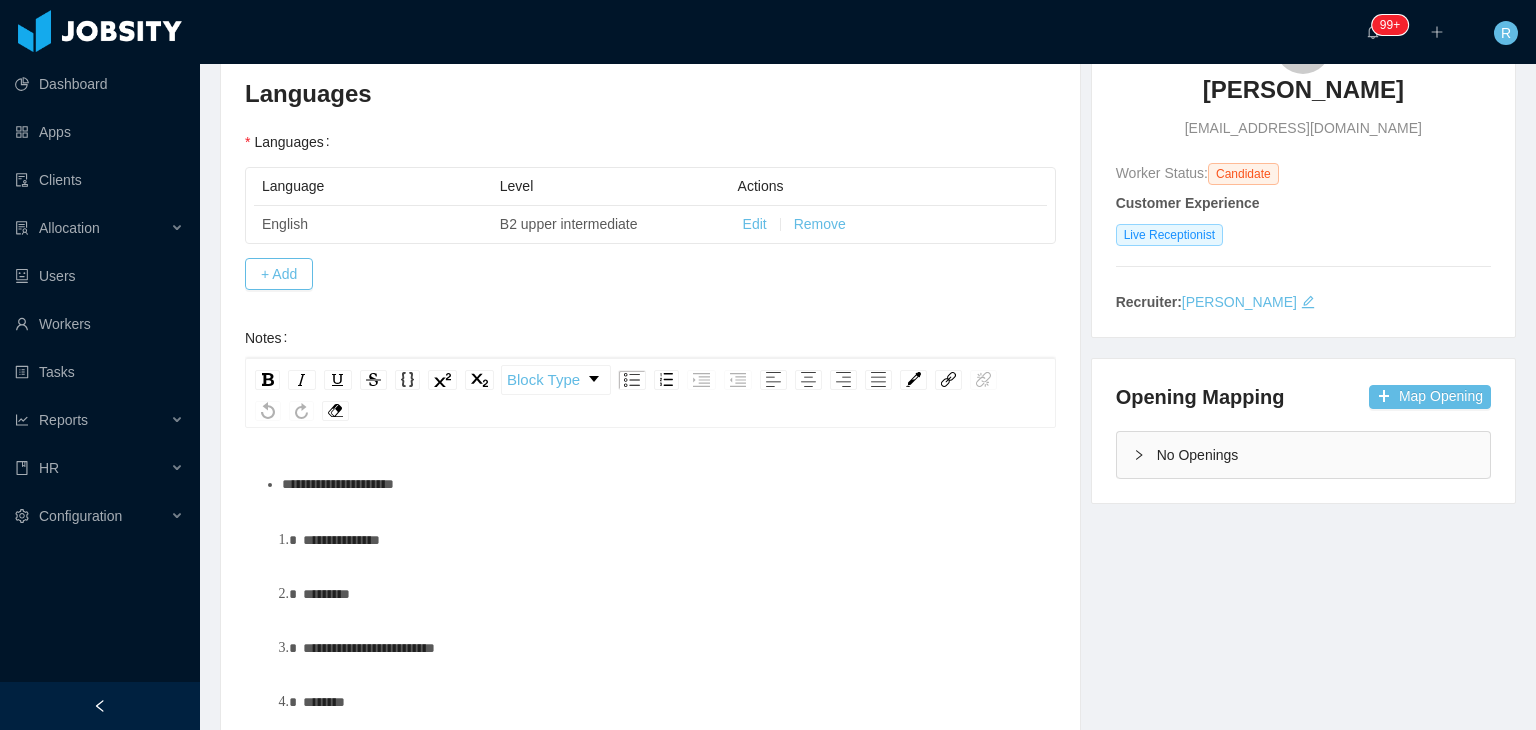 click on "**********" at bounding box center (661, 484) 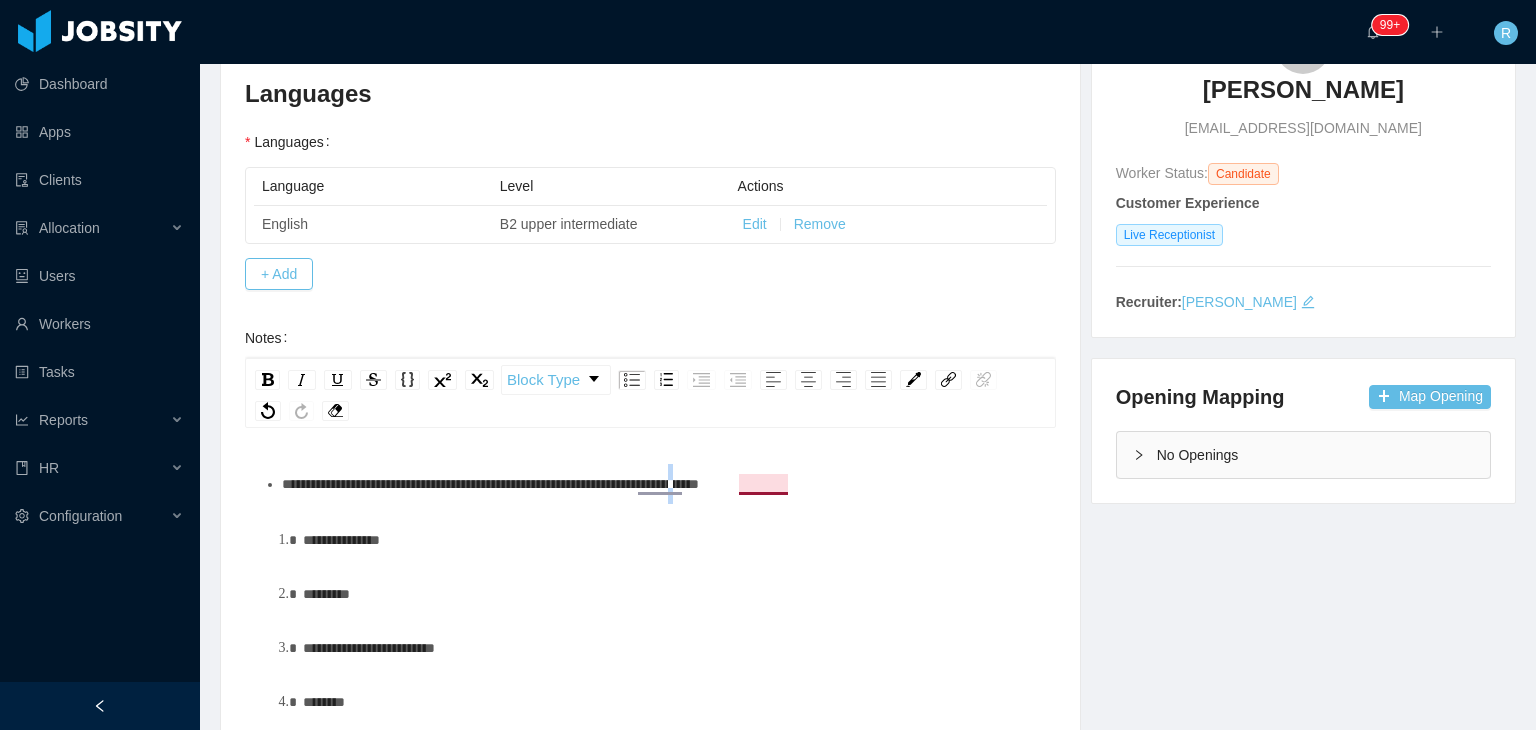 click on "**********" at bounding box center [490, 484] 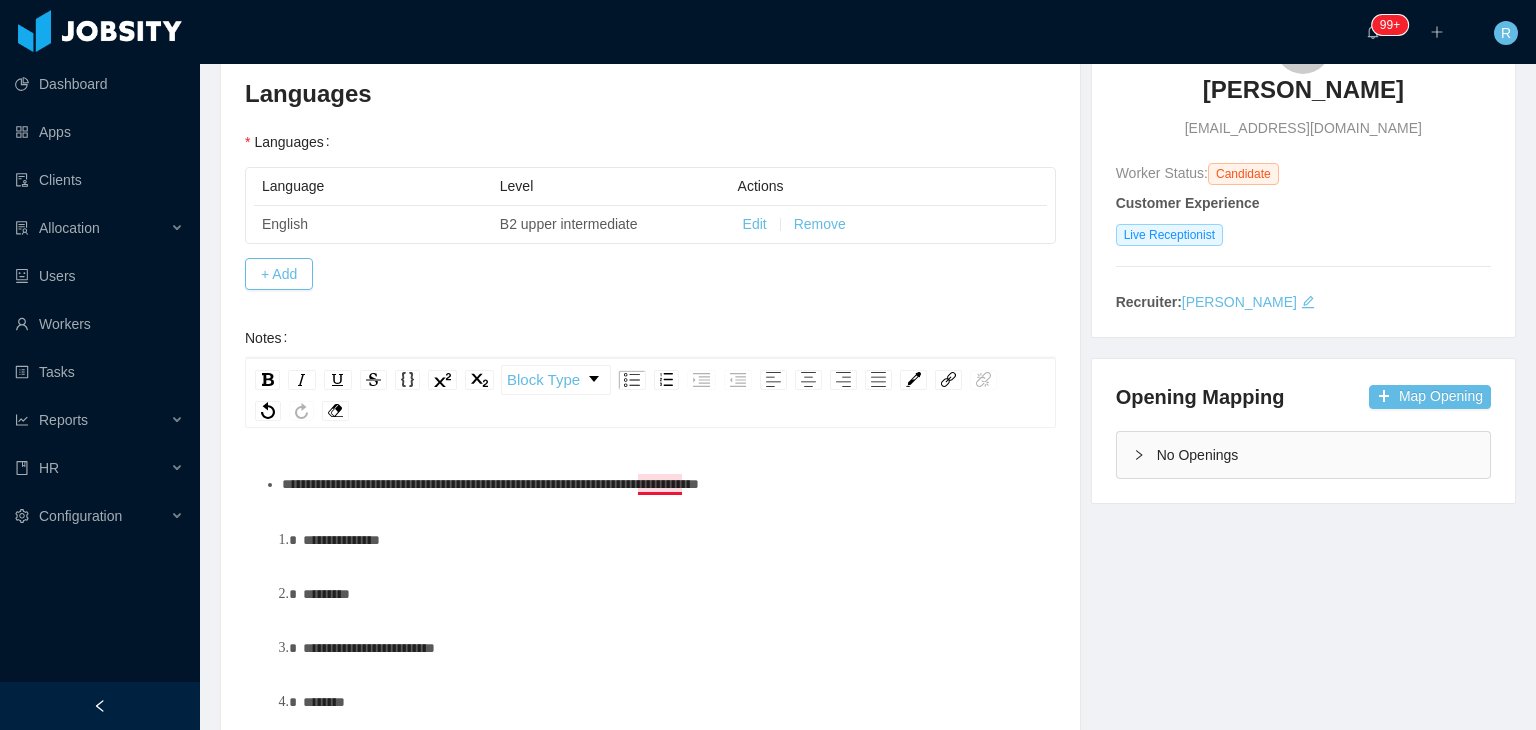 click on "**********" at bounding box center (490, 484) 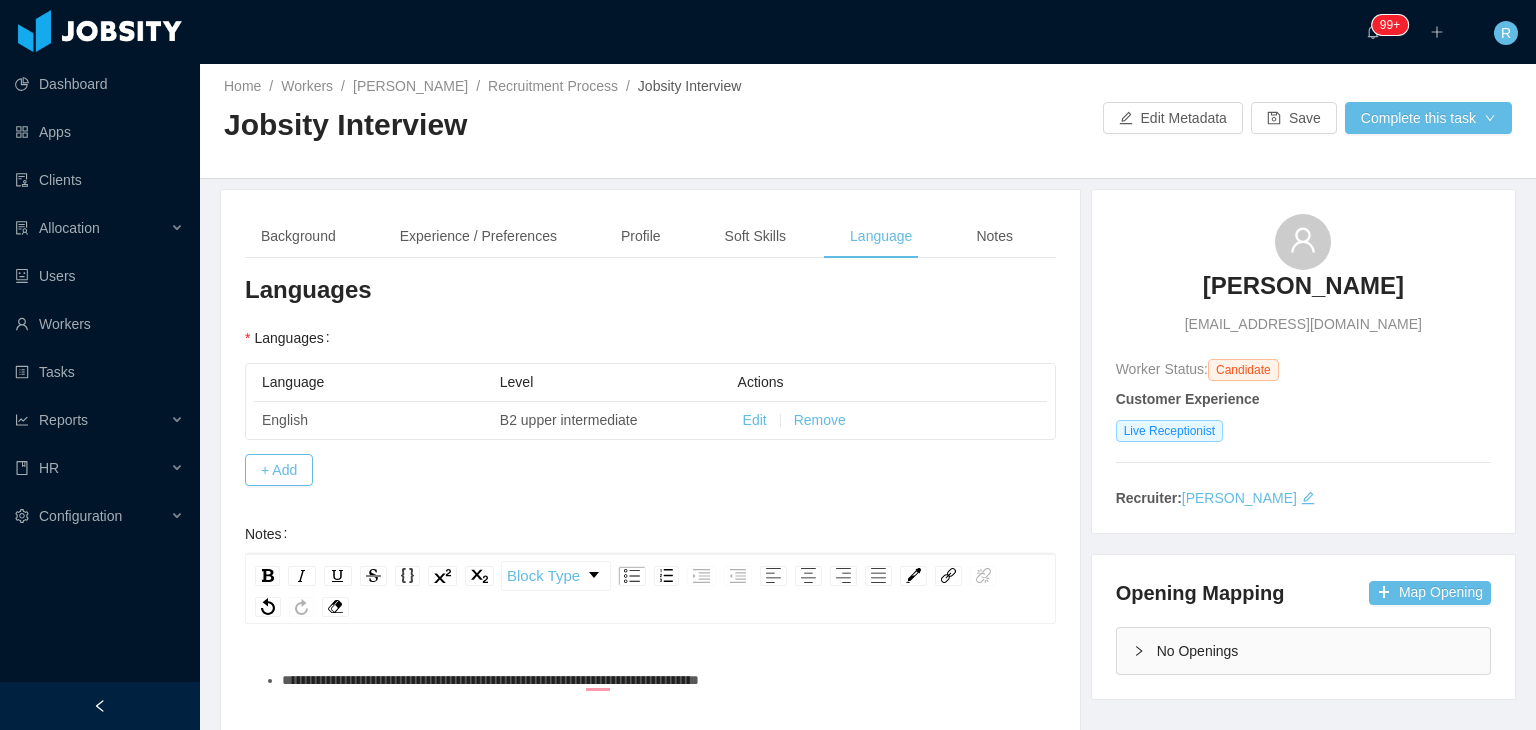 scroll, scrollTop: 0, scrollLeft: 0, axis: both 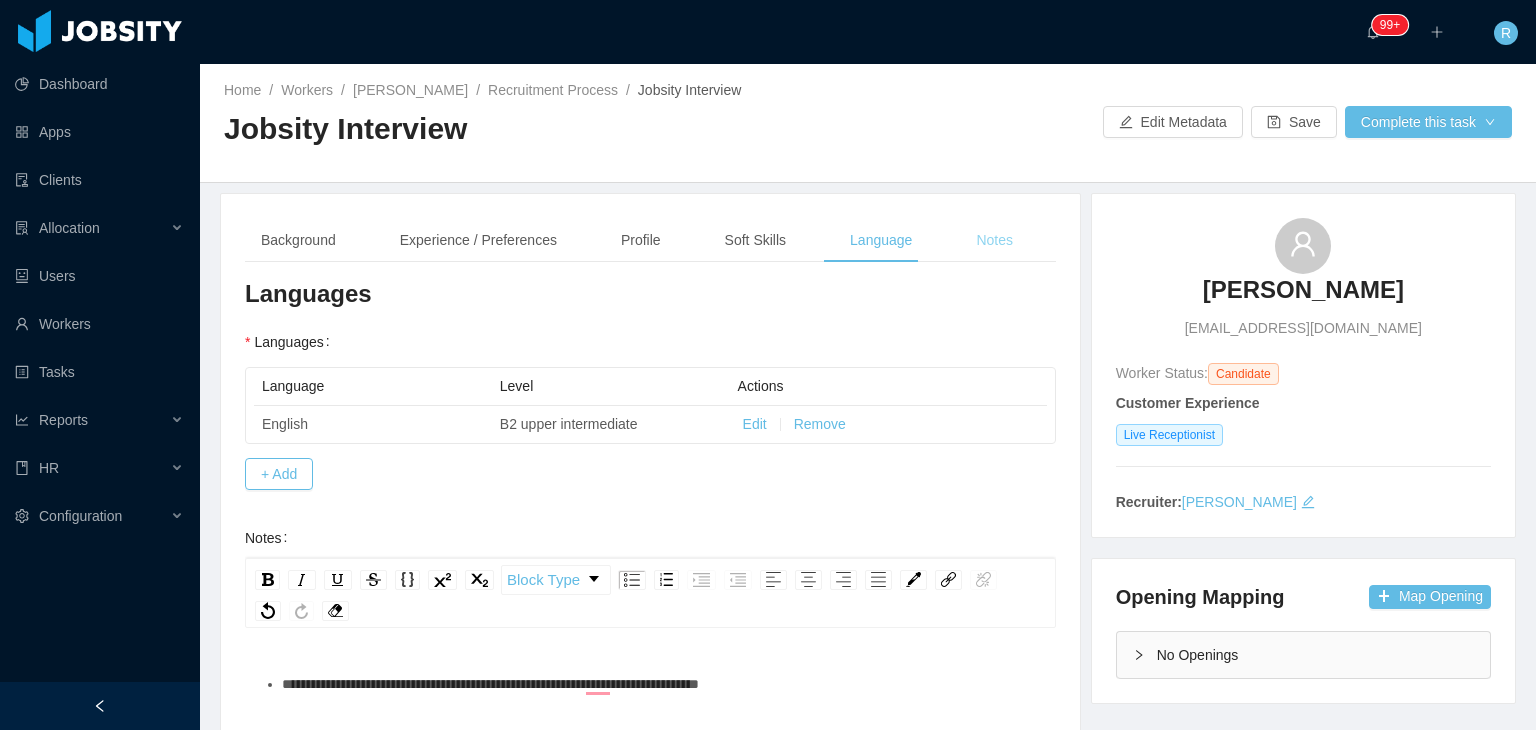 click on "Notes" at bounding box center [994, 240] 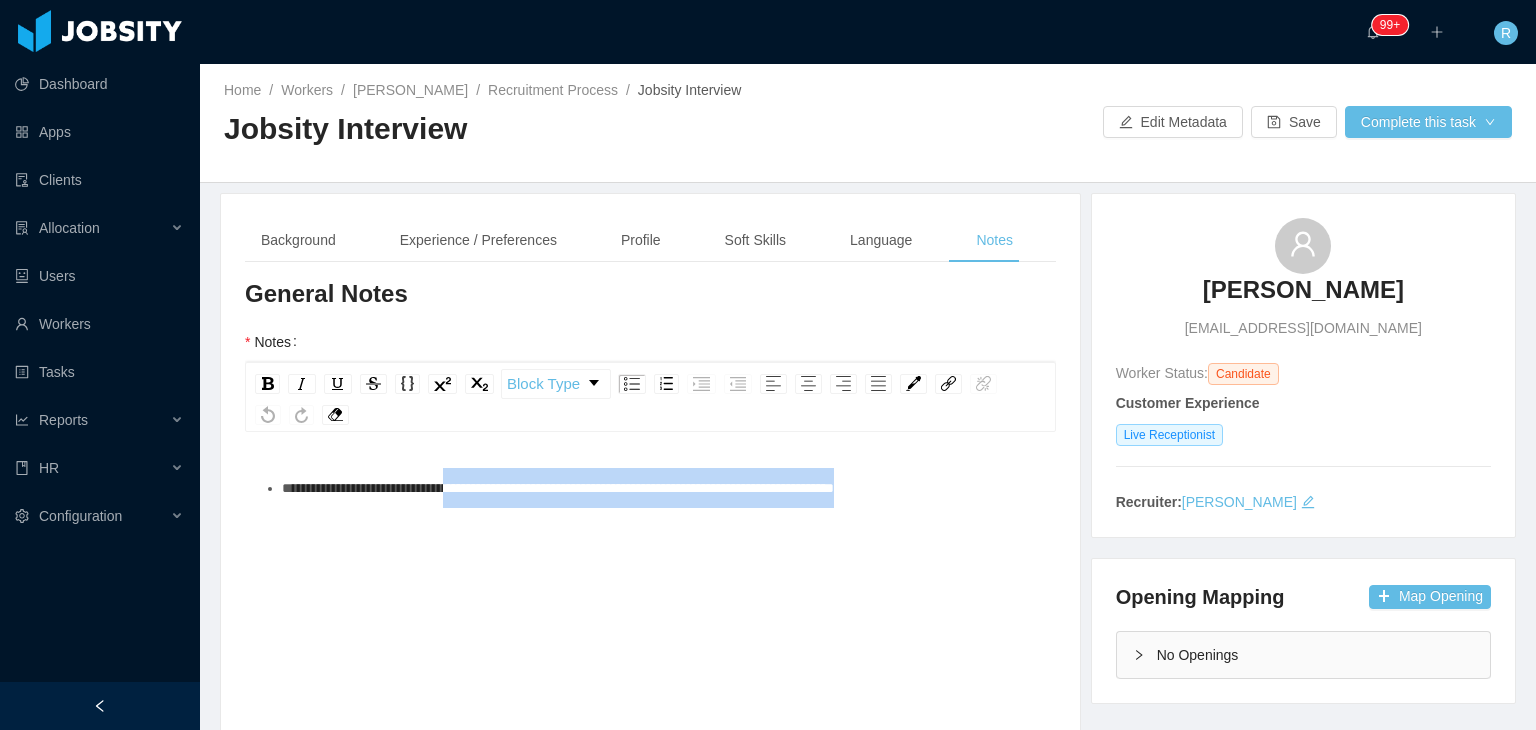 drag, startPoint x: 976, startPoint y: 498, endPoint x: 487, endPoint y: 497, distance: 489.00104 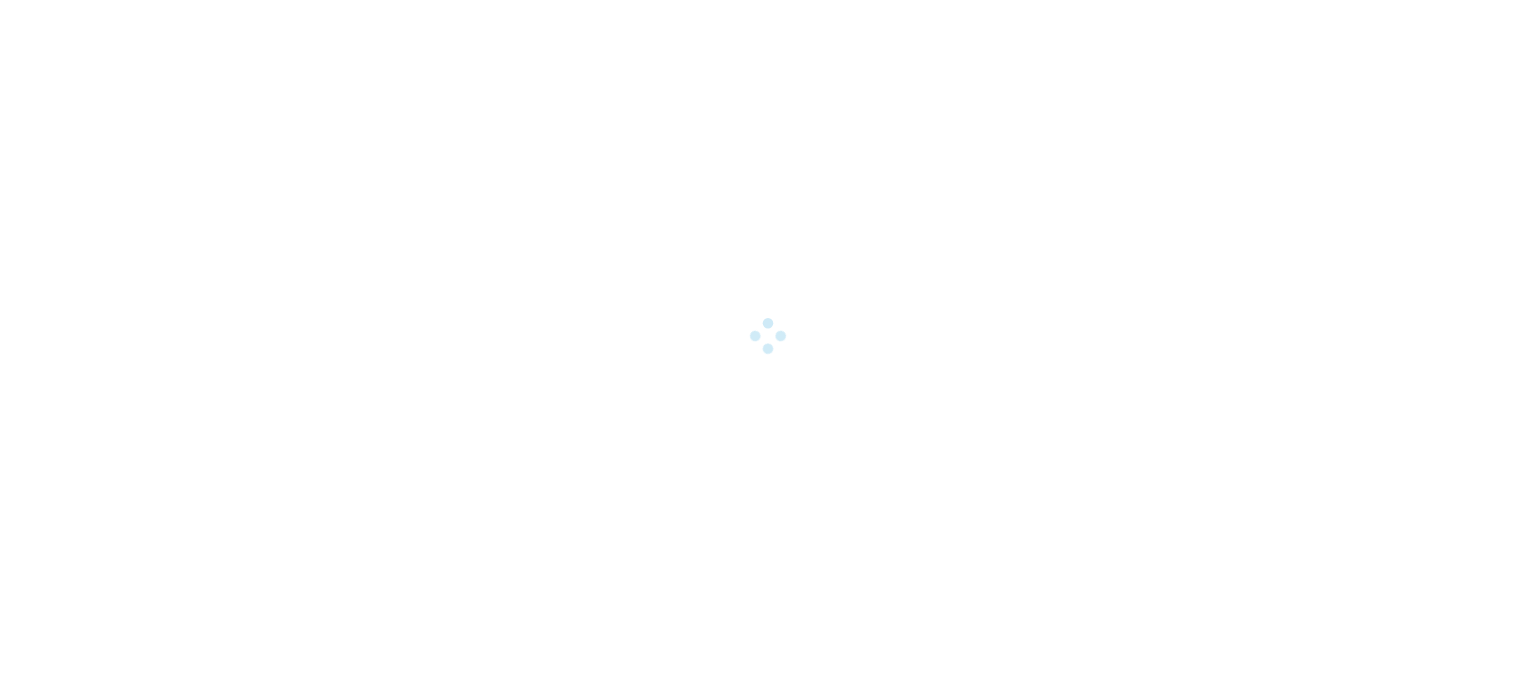 scroll, scrollTop: 0, scrollLeft: 0, axis: both 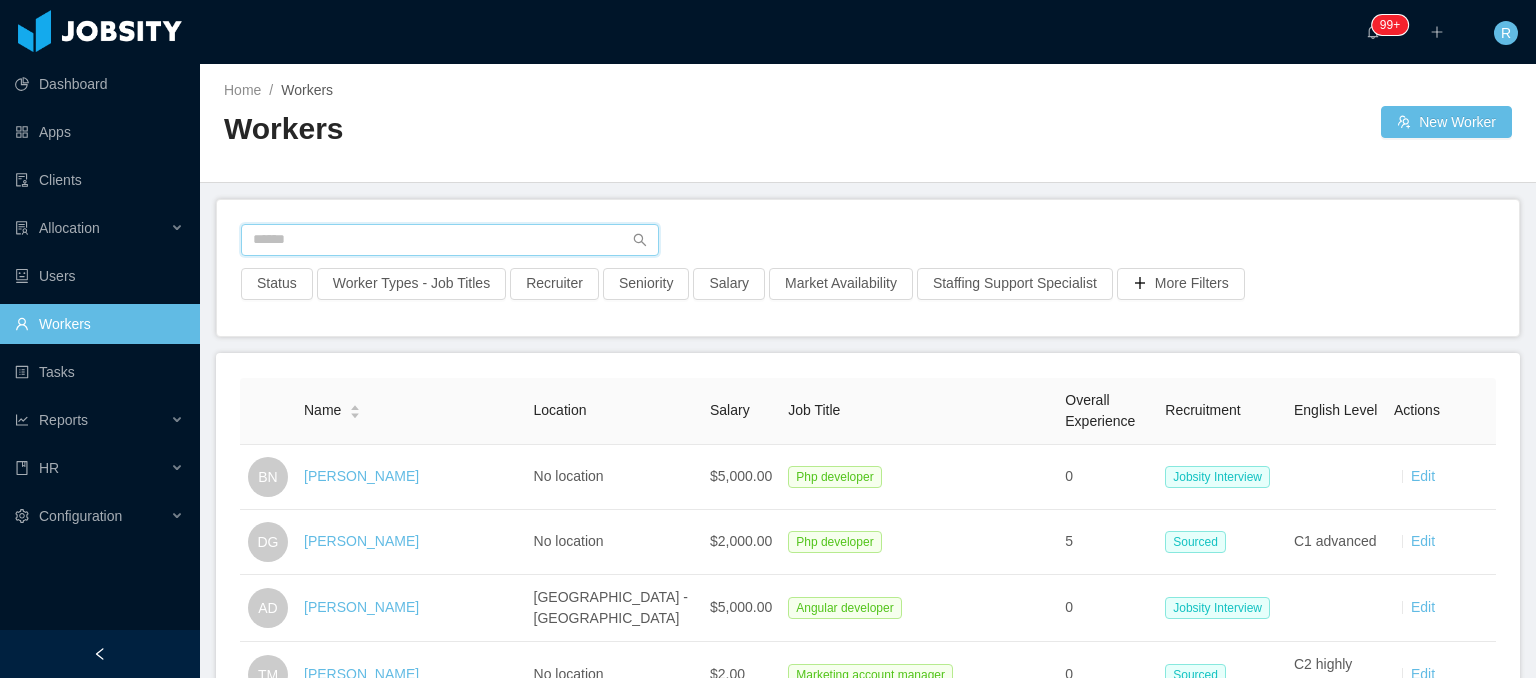 click at bounding box center [450, 240] 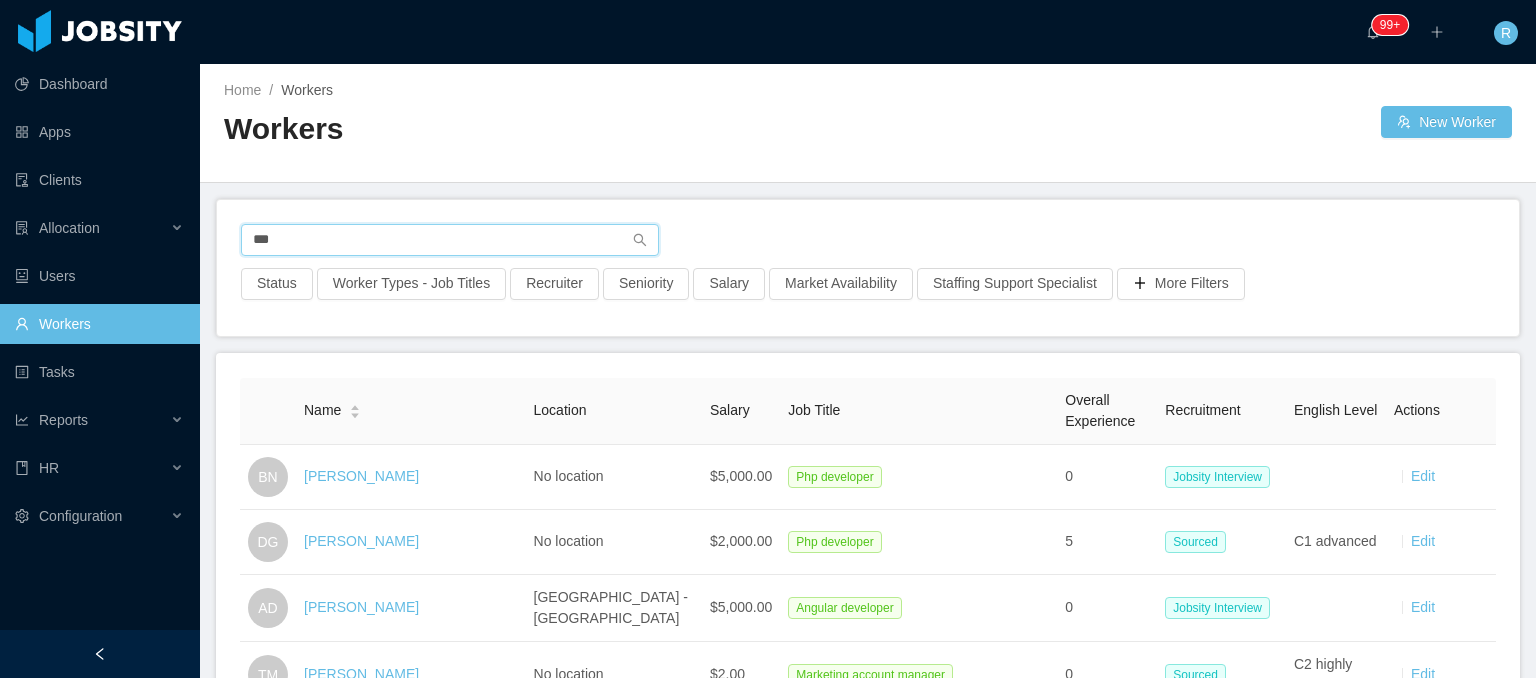 type on "***" 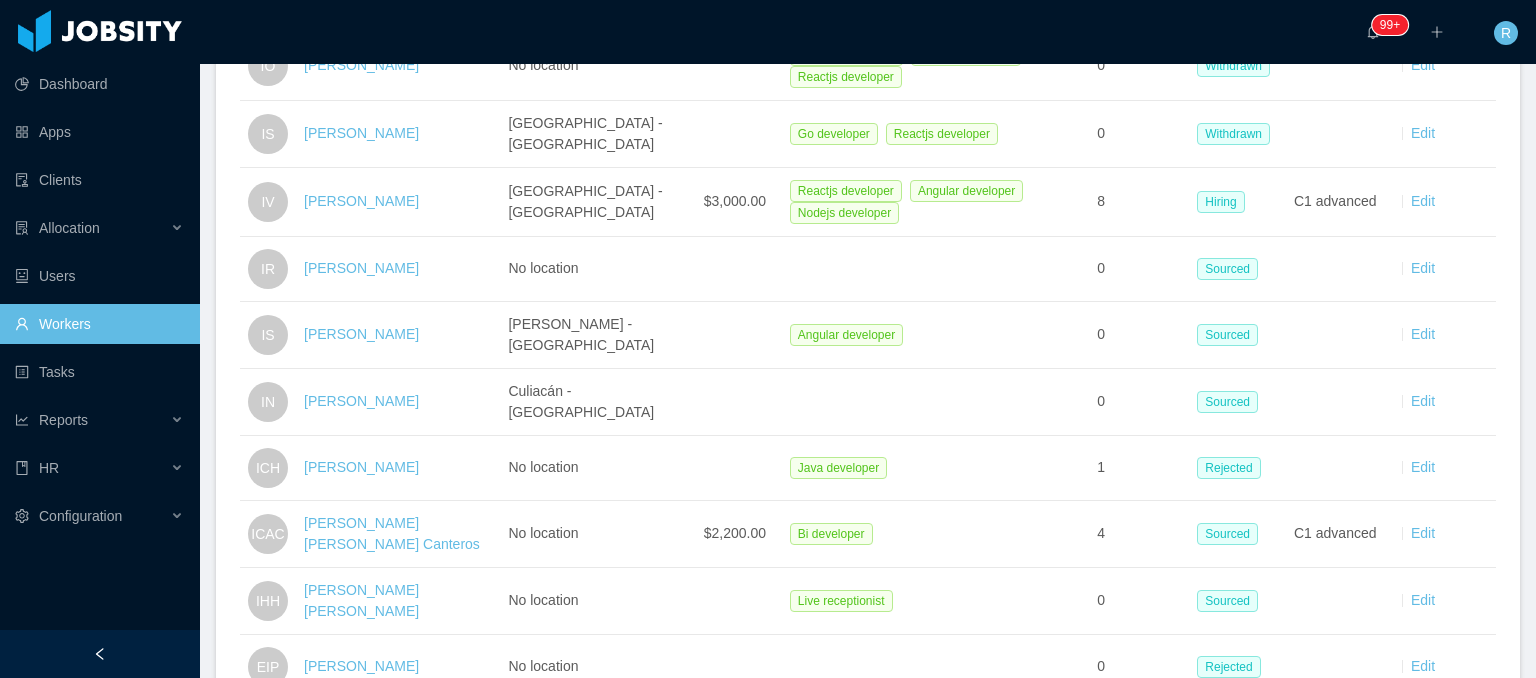 scroll, scrollTop: 3242, scrollLeft: 0, axis: vertical 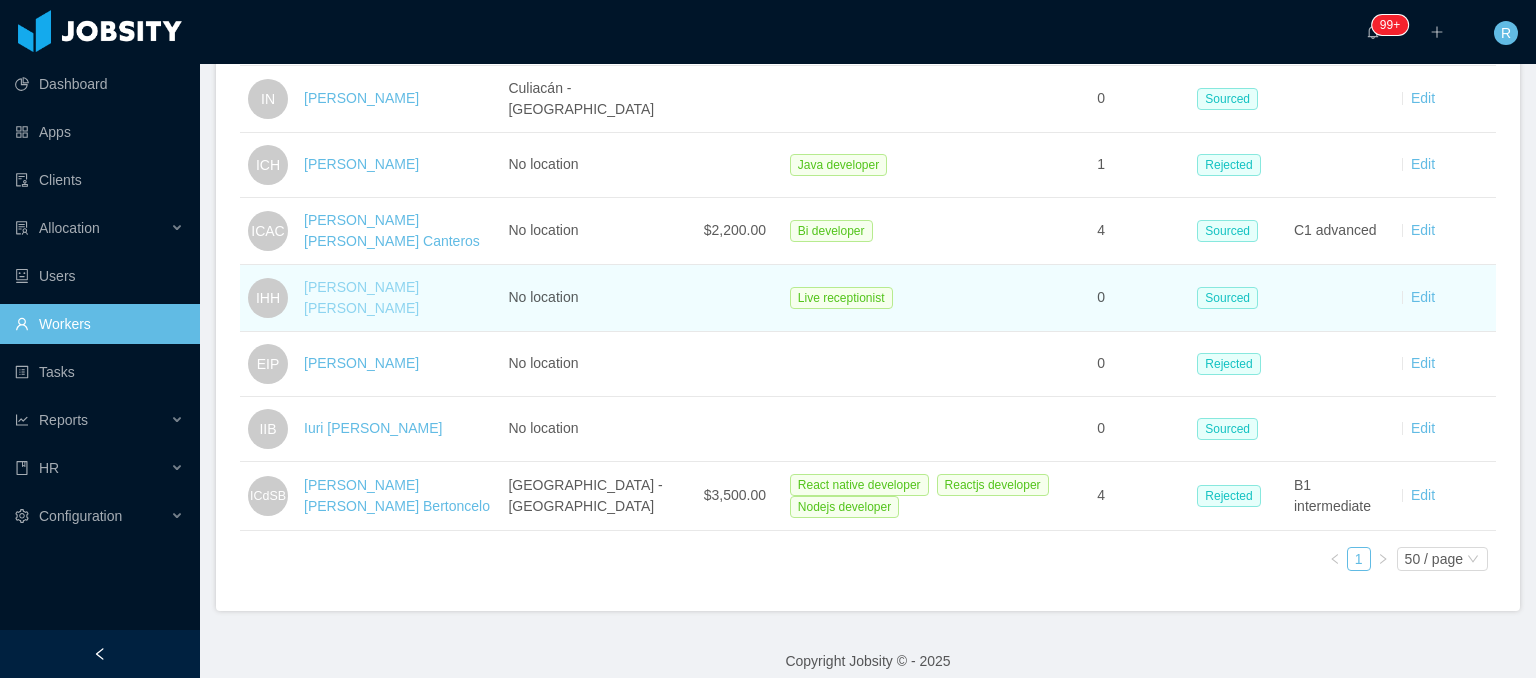click on "Ian Hakeem Hamad" at bounding box center [361, 297] 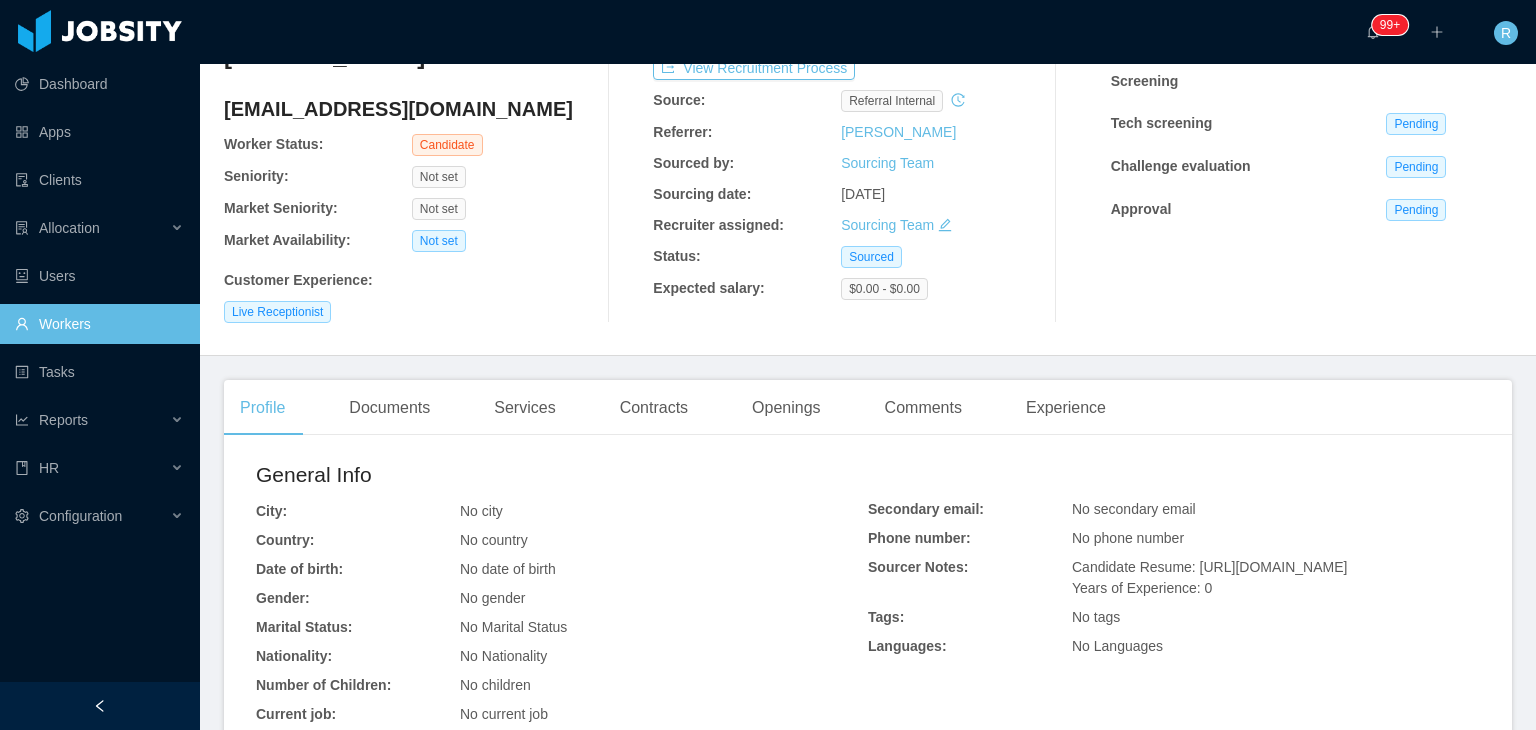 scroll, scrollTop: 200, scrollLeft: 0, axis: vertical 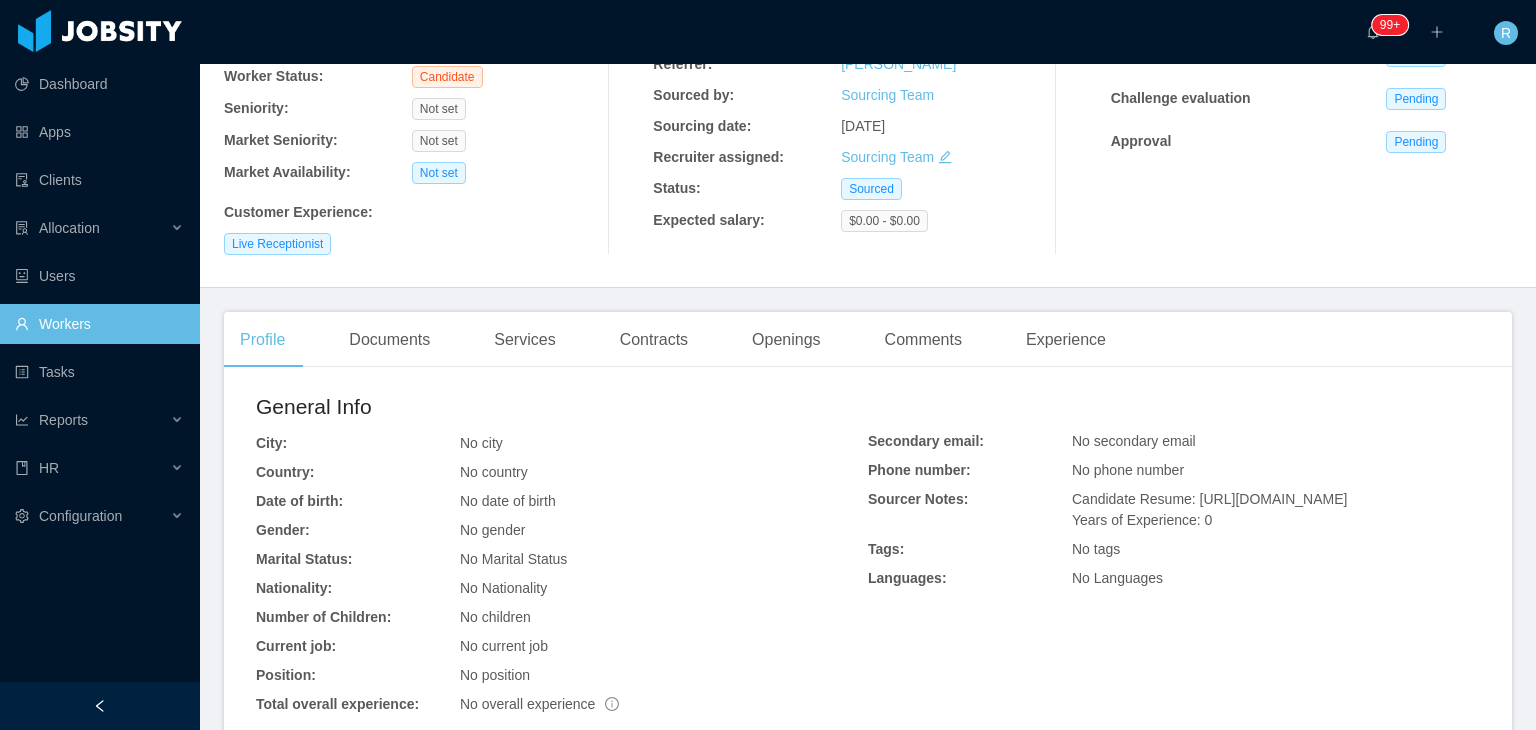 drag, startPoint x: 1444, startPoint y: 501, endPoint x: 1180, endPoint y: 478, distance: 265 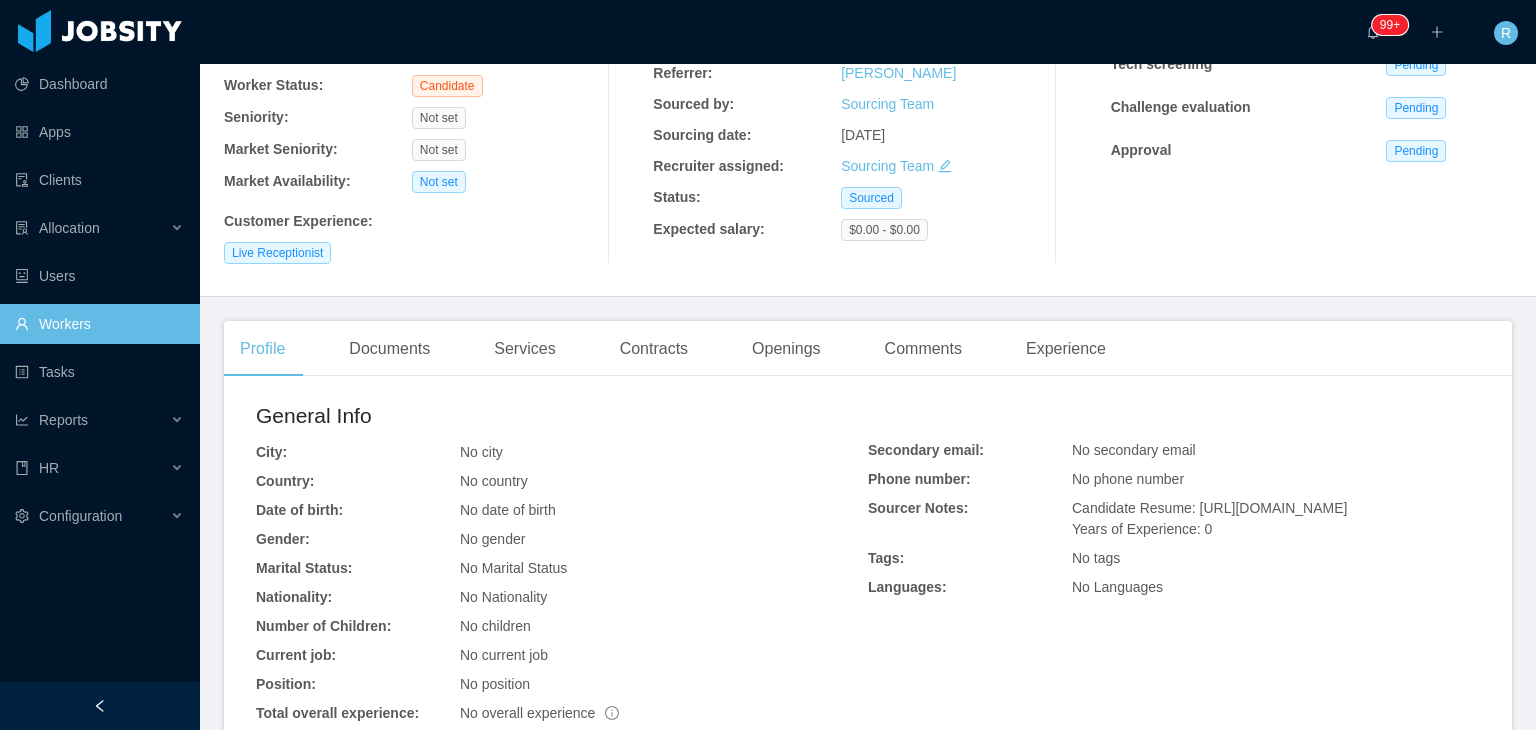 scroll, scrollTop: 192, scrollLeft: 0, axis: vertical 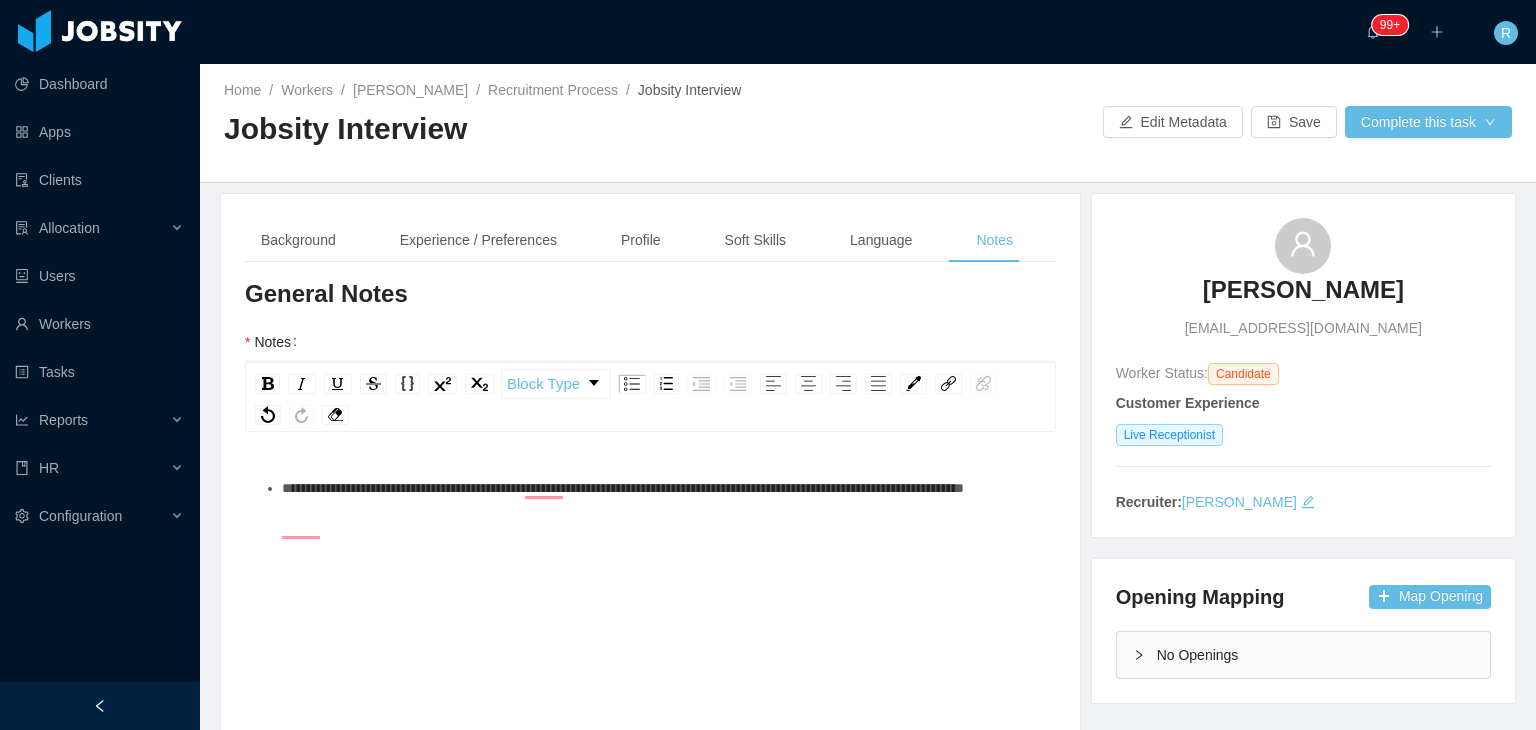 type 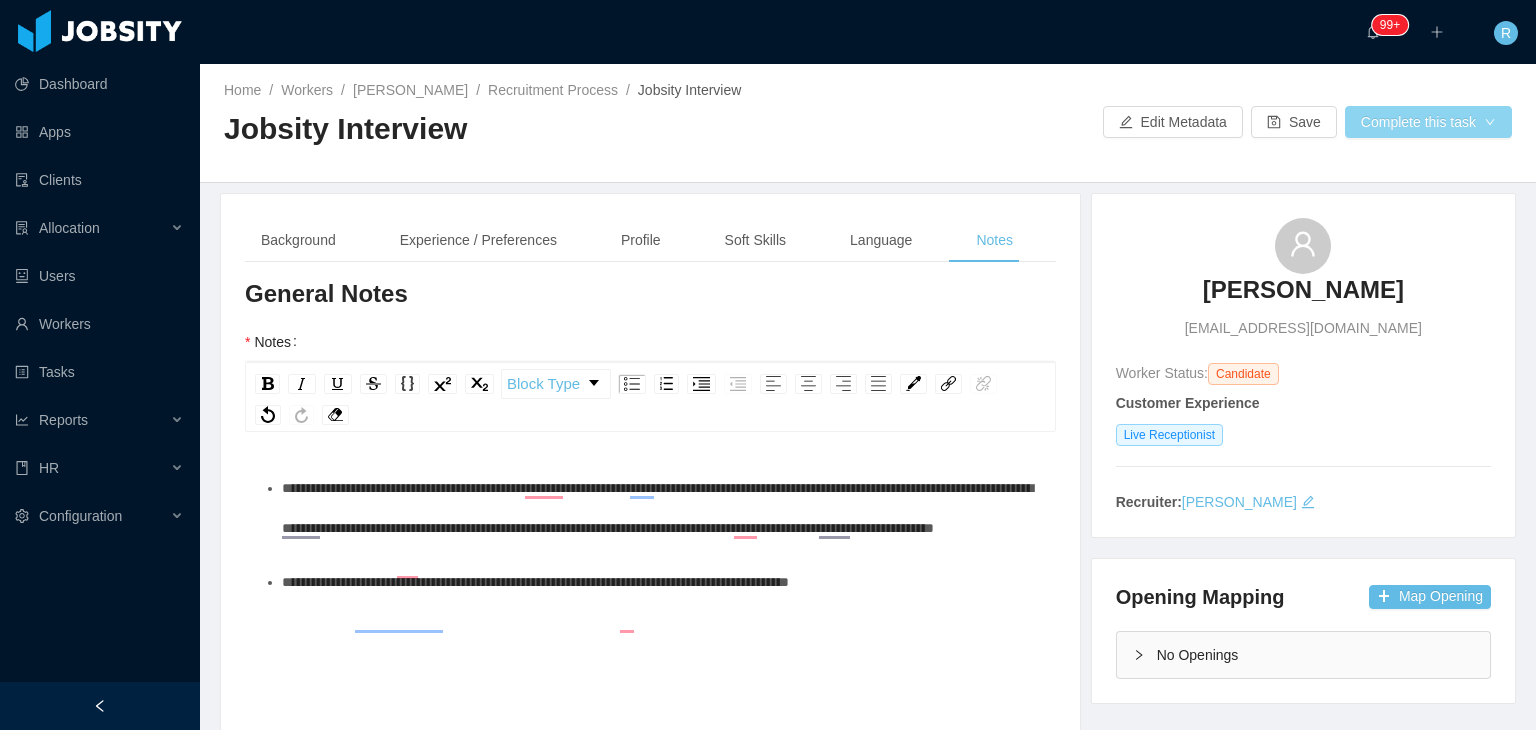 click on "Complete this task" at bounding box center (1428, 122) 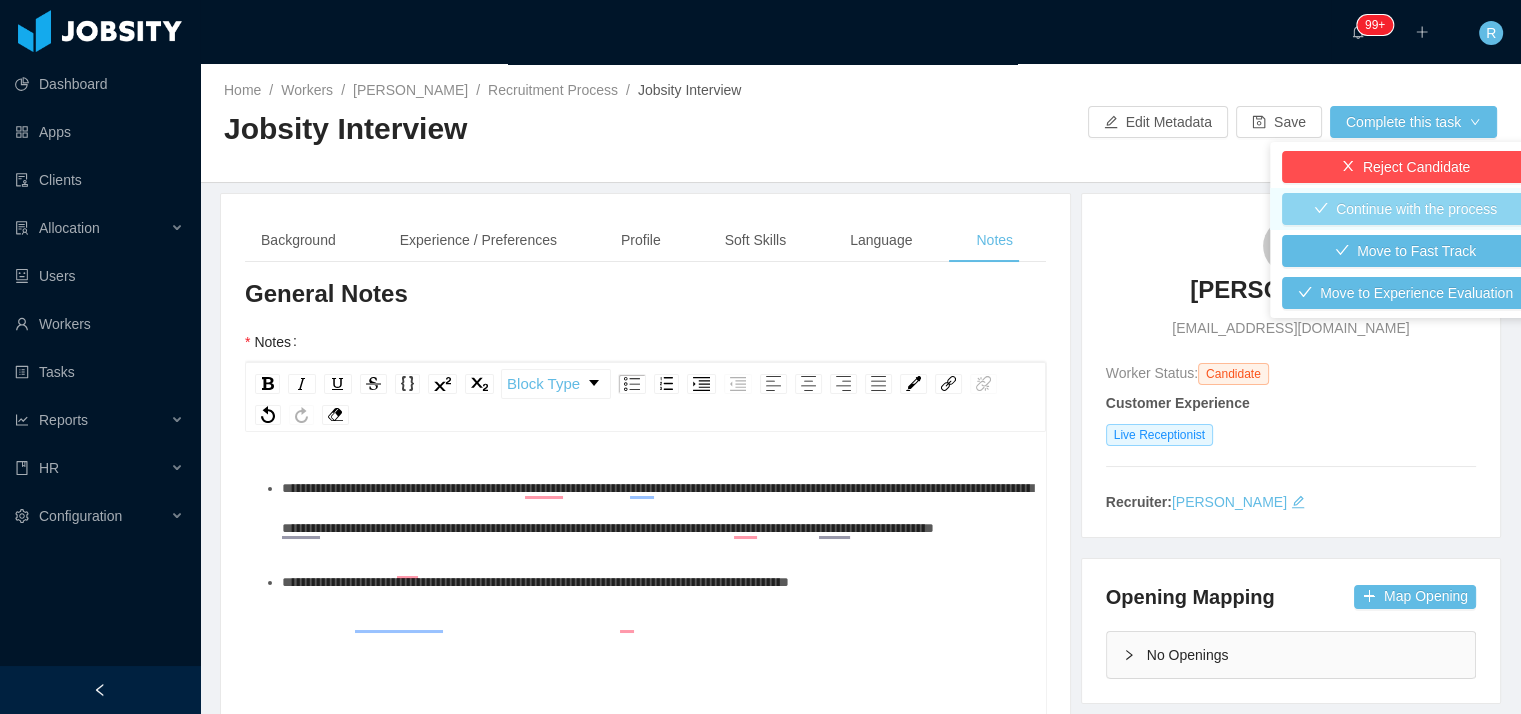 click on "Continue with the process" at bounding box center [1405, 209] 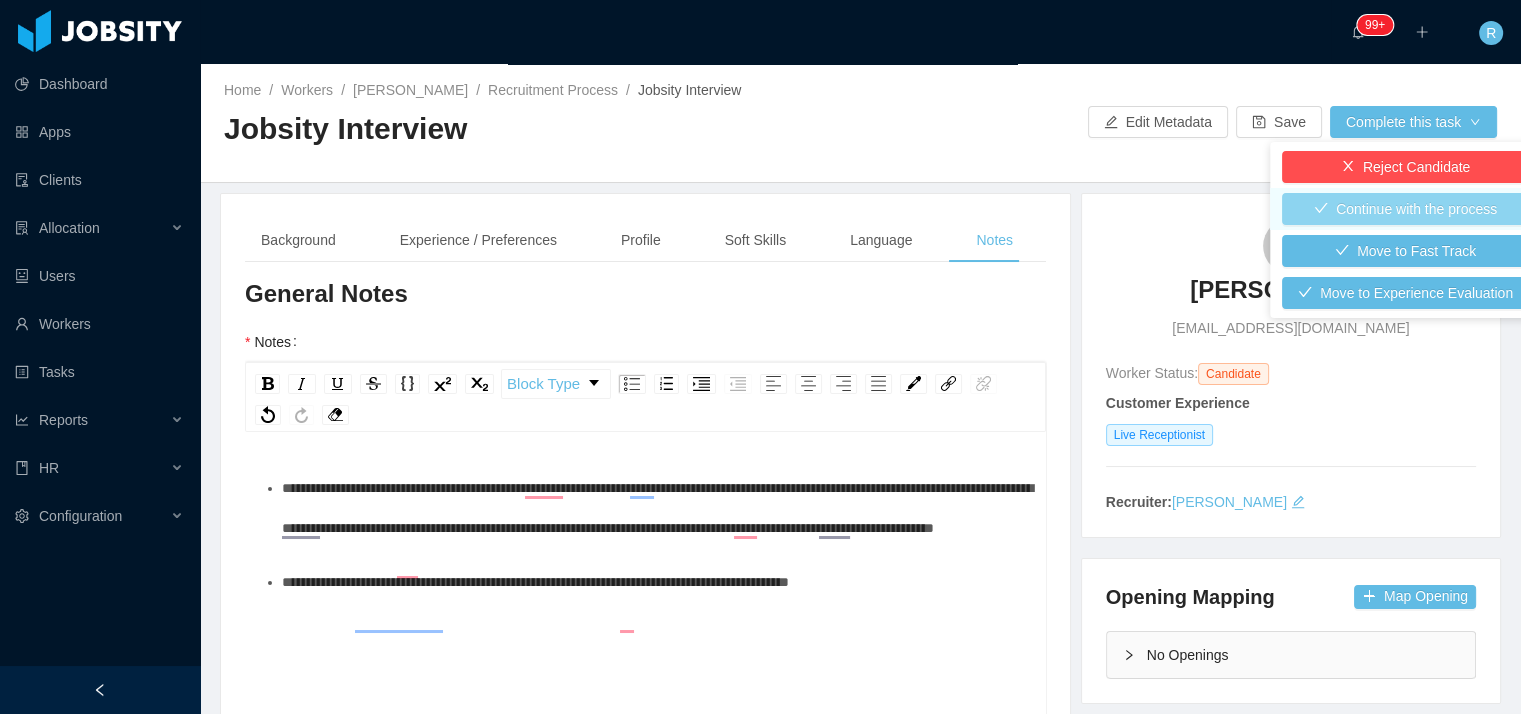 type 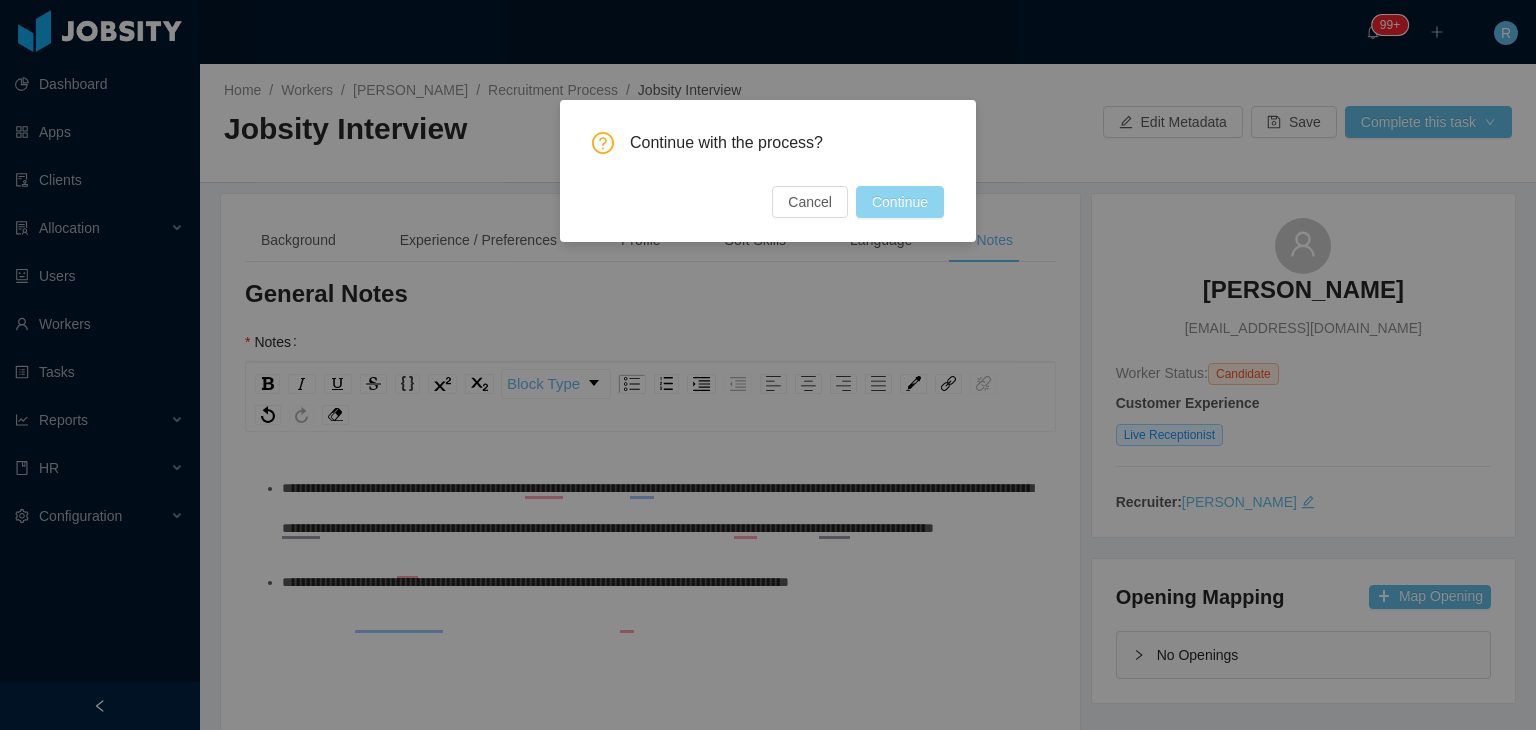 click on "Continue" at bounding box center (900, 202) 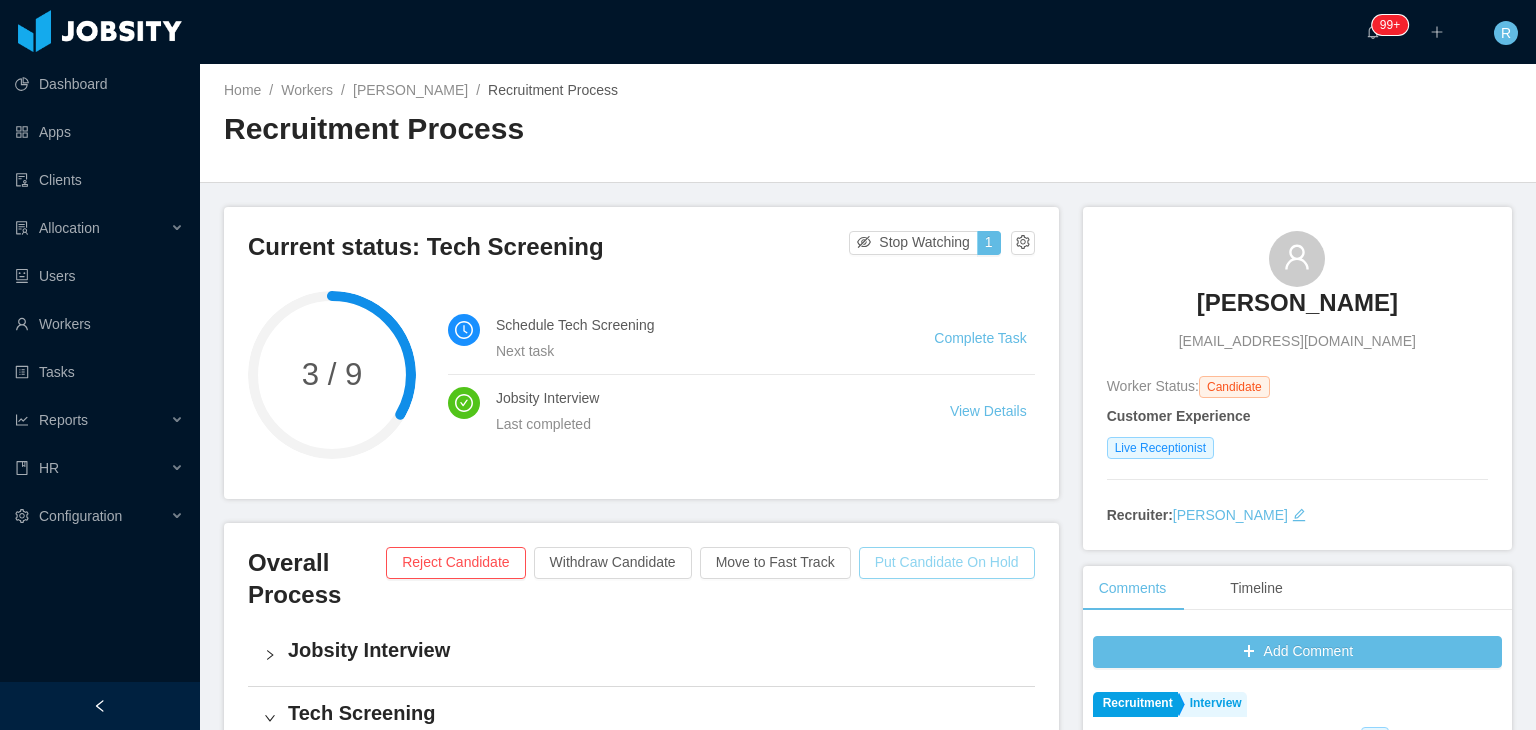 click on "Put Candidate On Hold" at bounding box center [947, 563] 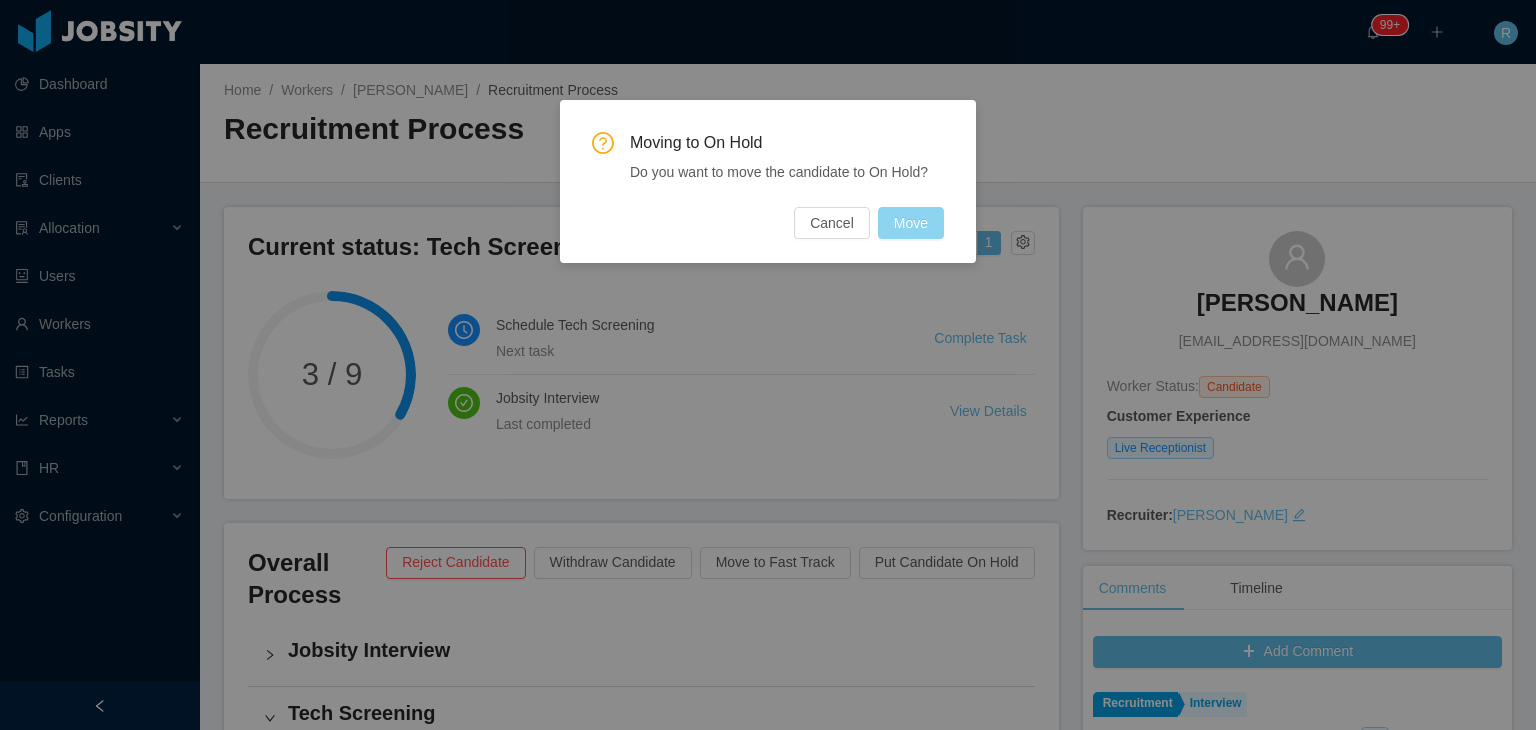 click on "Move" at bounding box center [911, 223] 